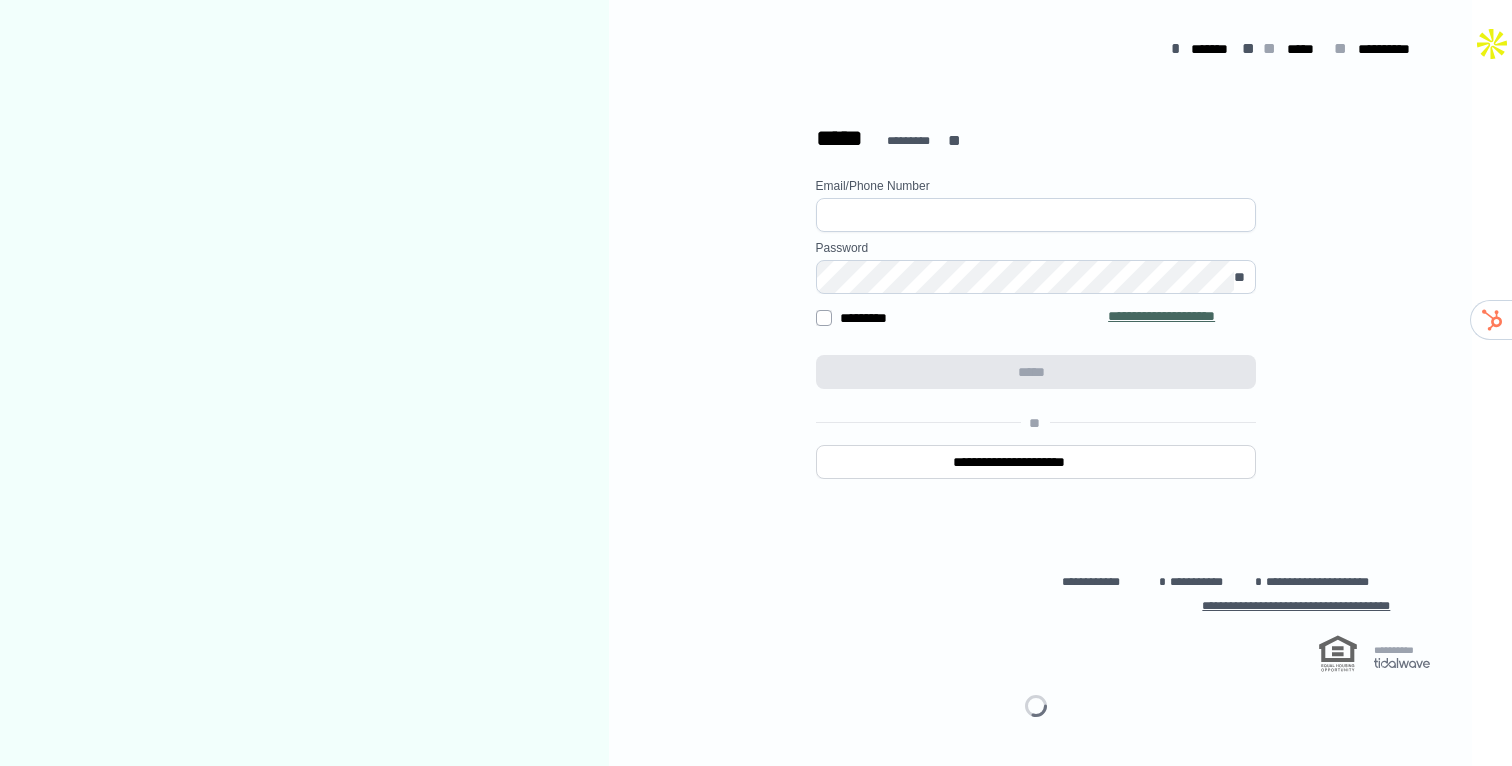 scroll, scrollTop: 0, scrollLeft: 0, axis: both 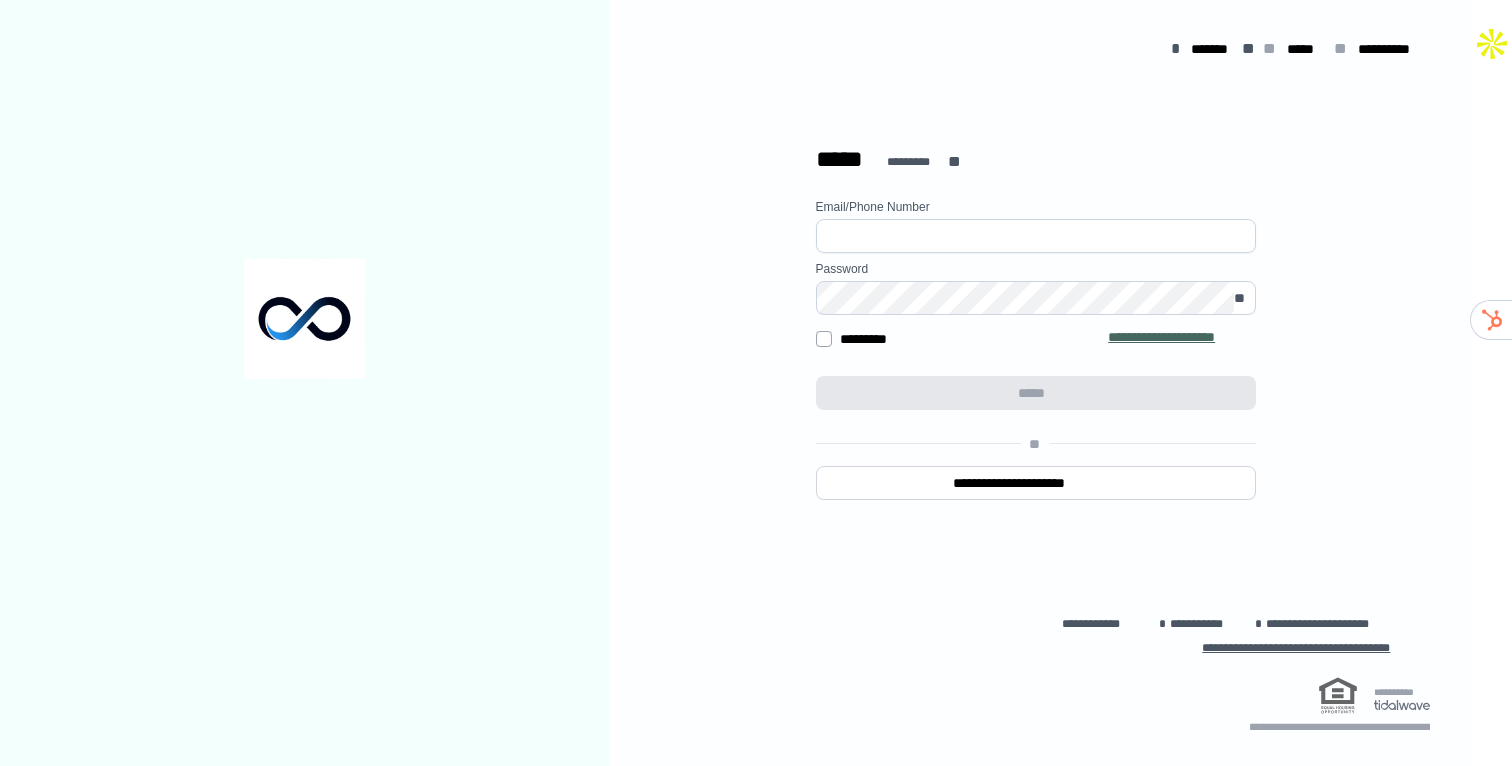 click at bounding box center (1036, 236) 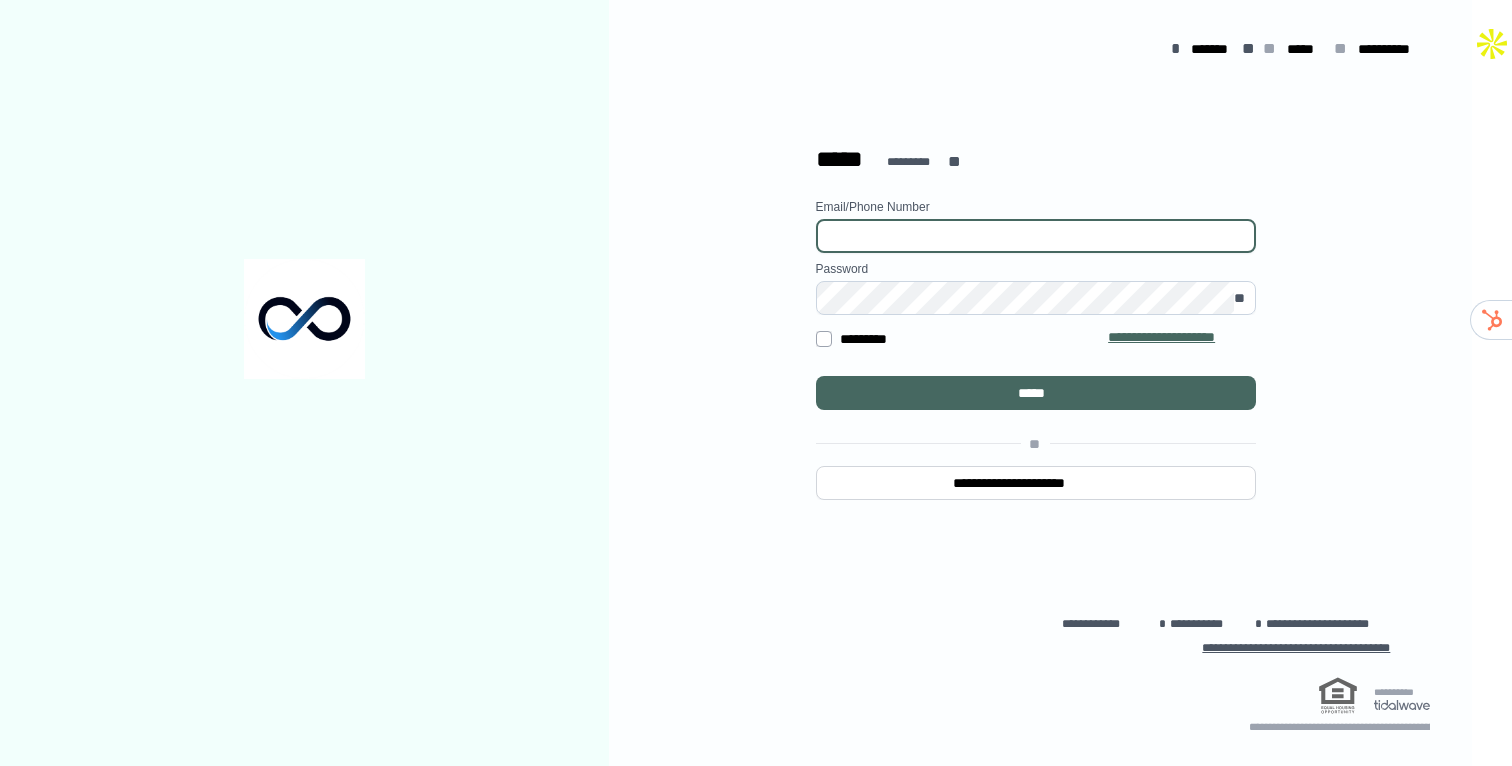 click at bounding box center [1512, 383] 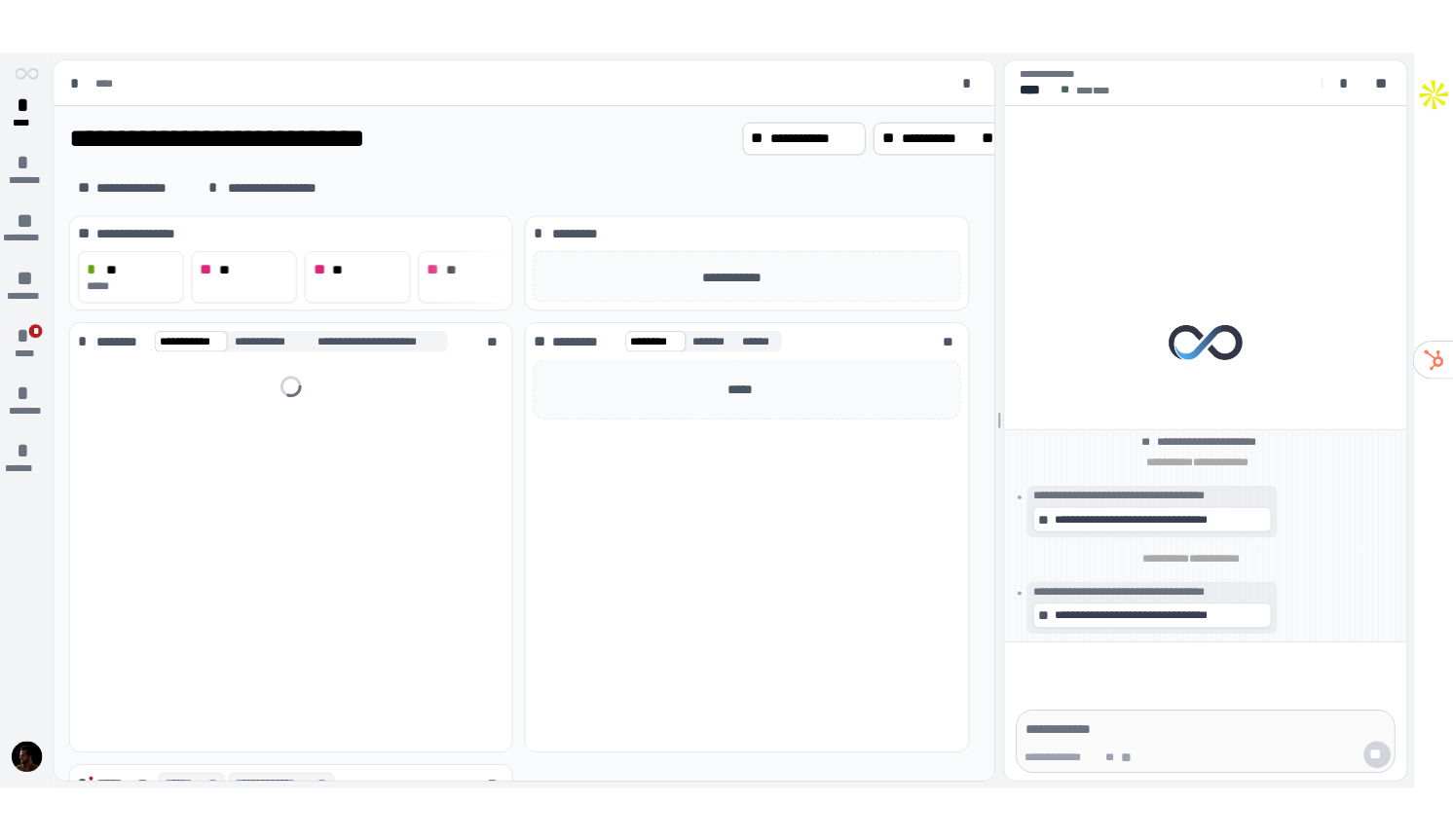scroll, scrollTop: 0, scrollLeft: 0, axis: both 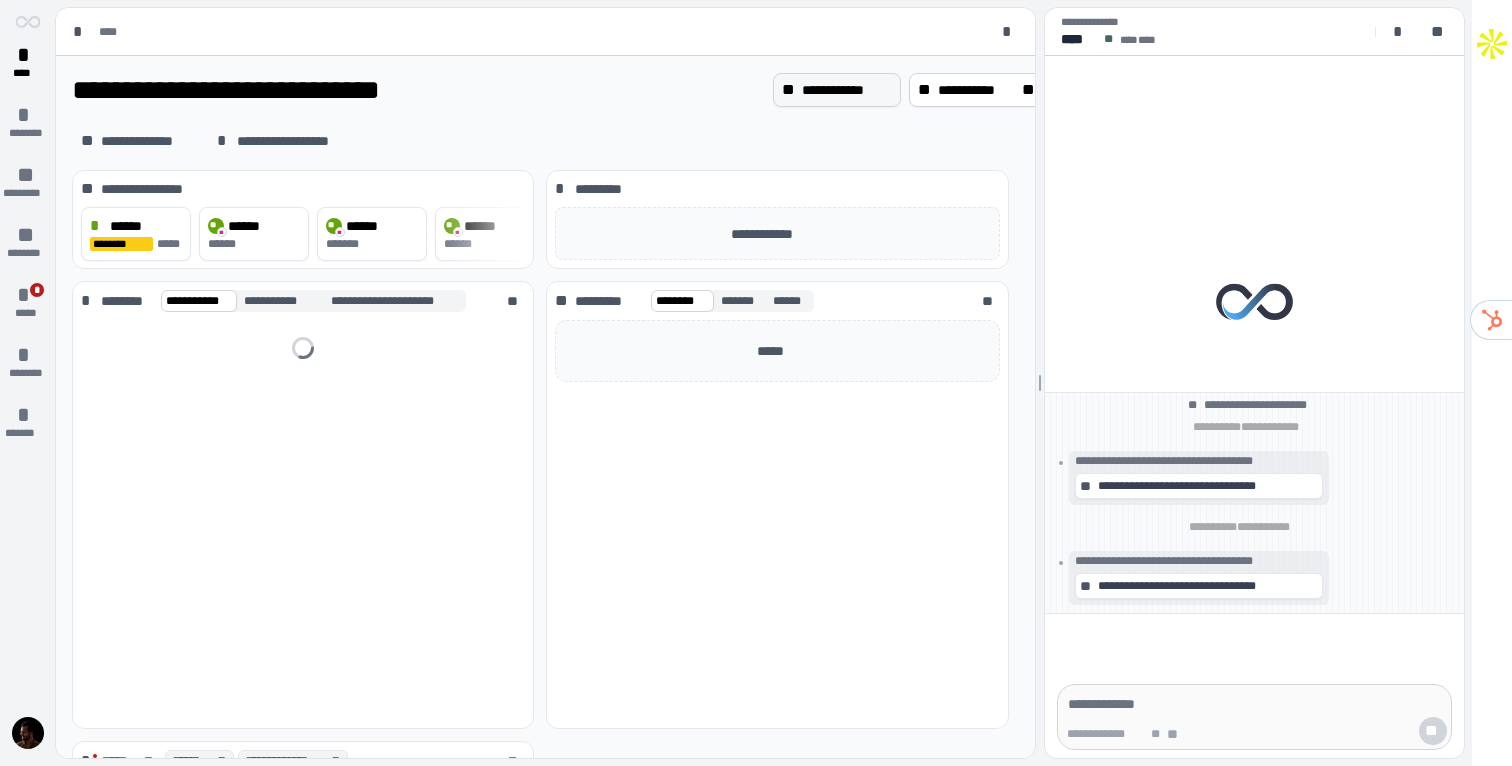 click on "**********" at bounding box center [847, 90] 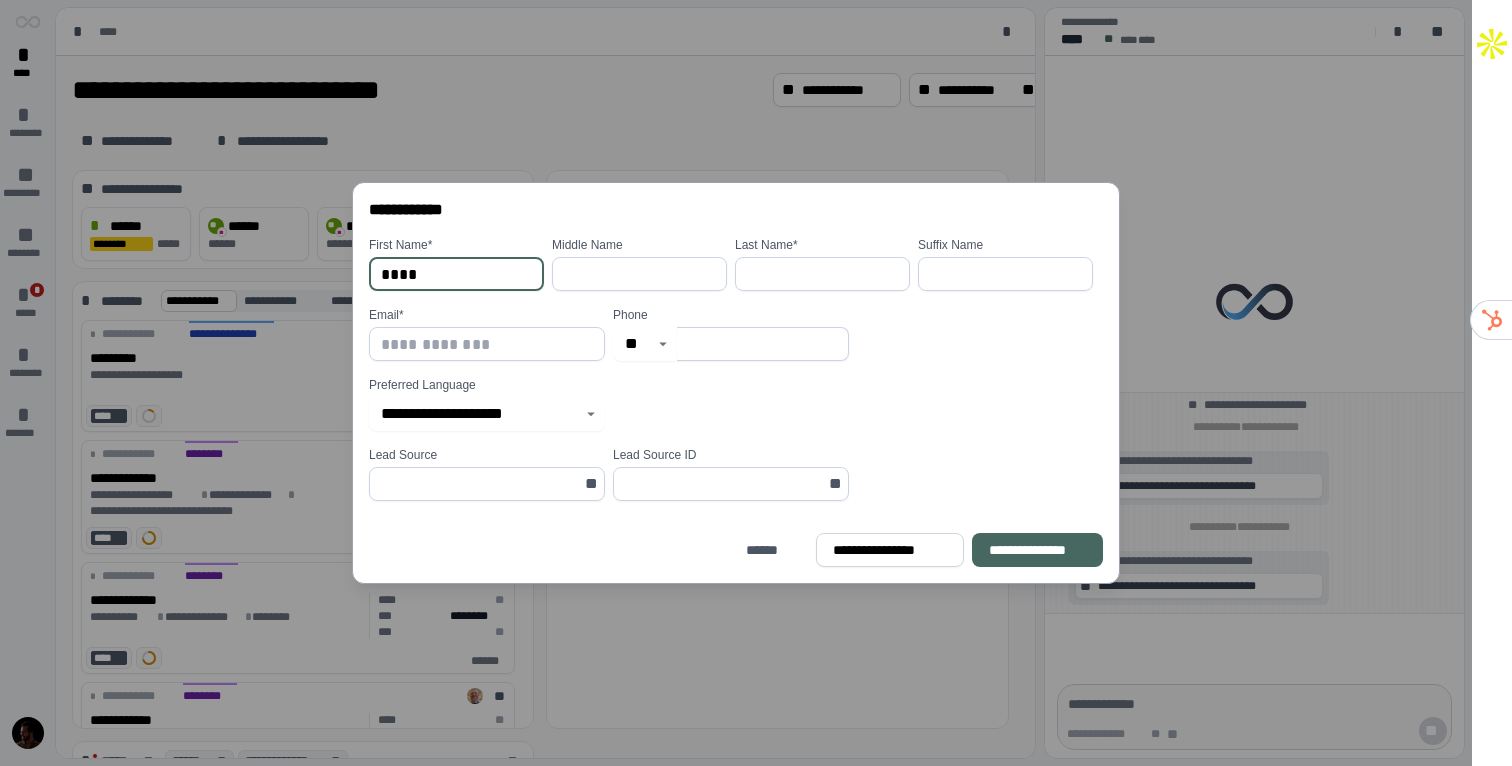 type on "****" 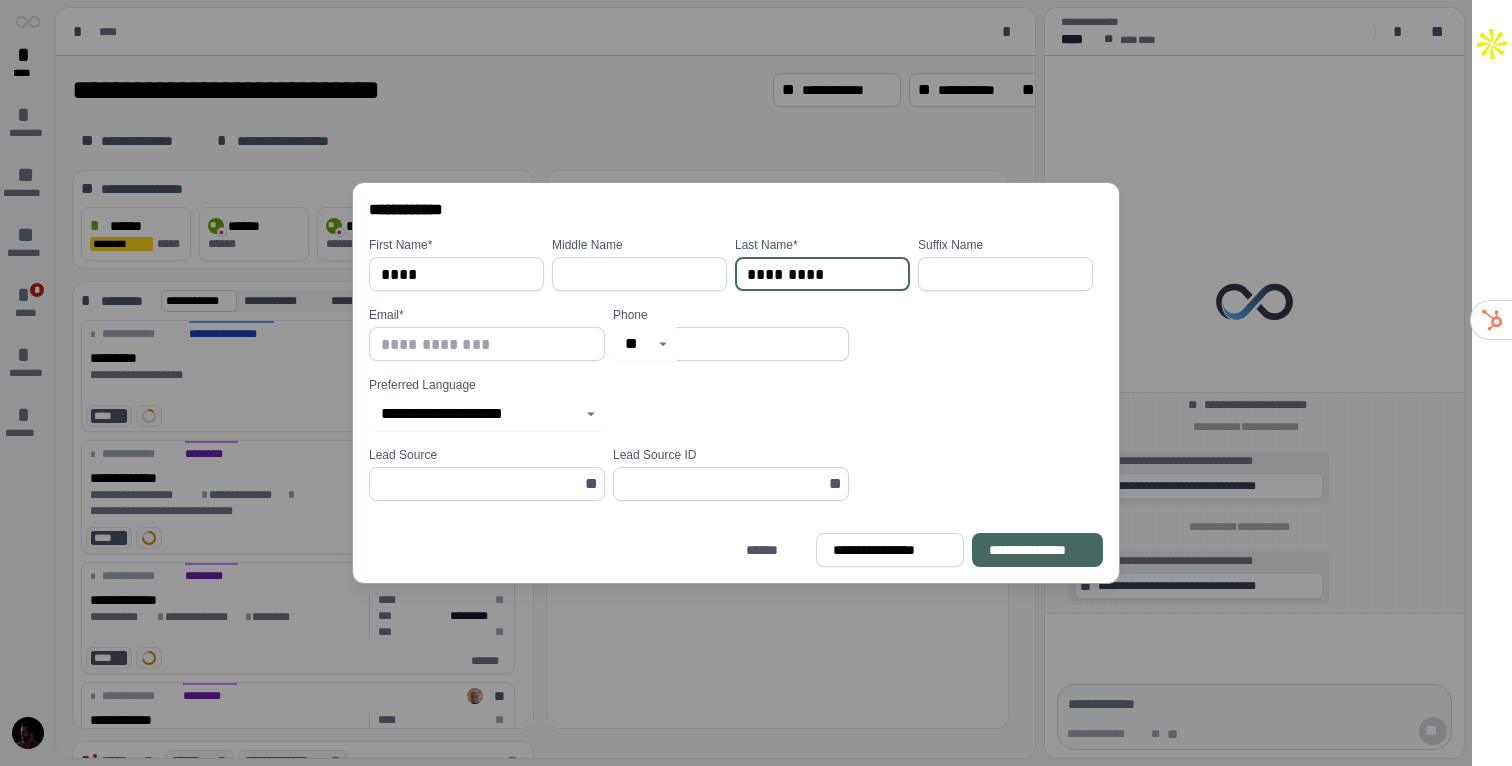 type on "*********" 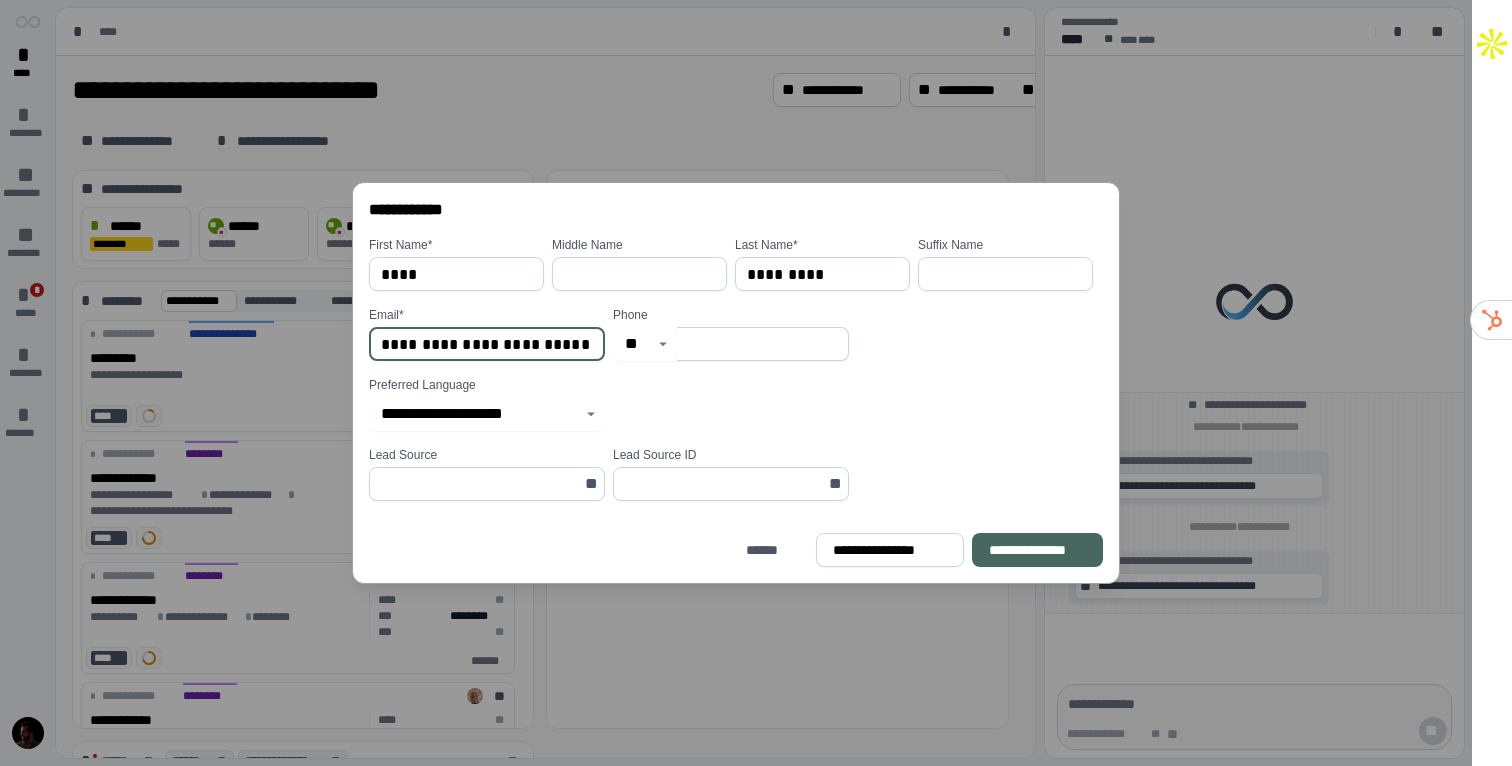 type on "**********" 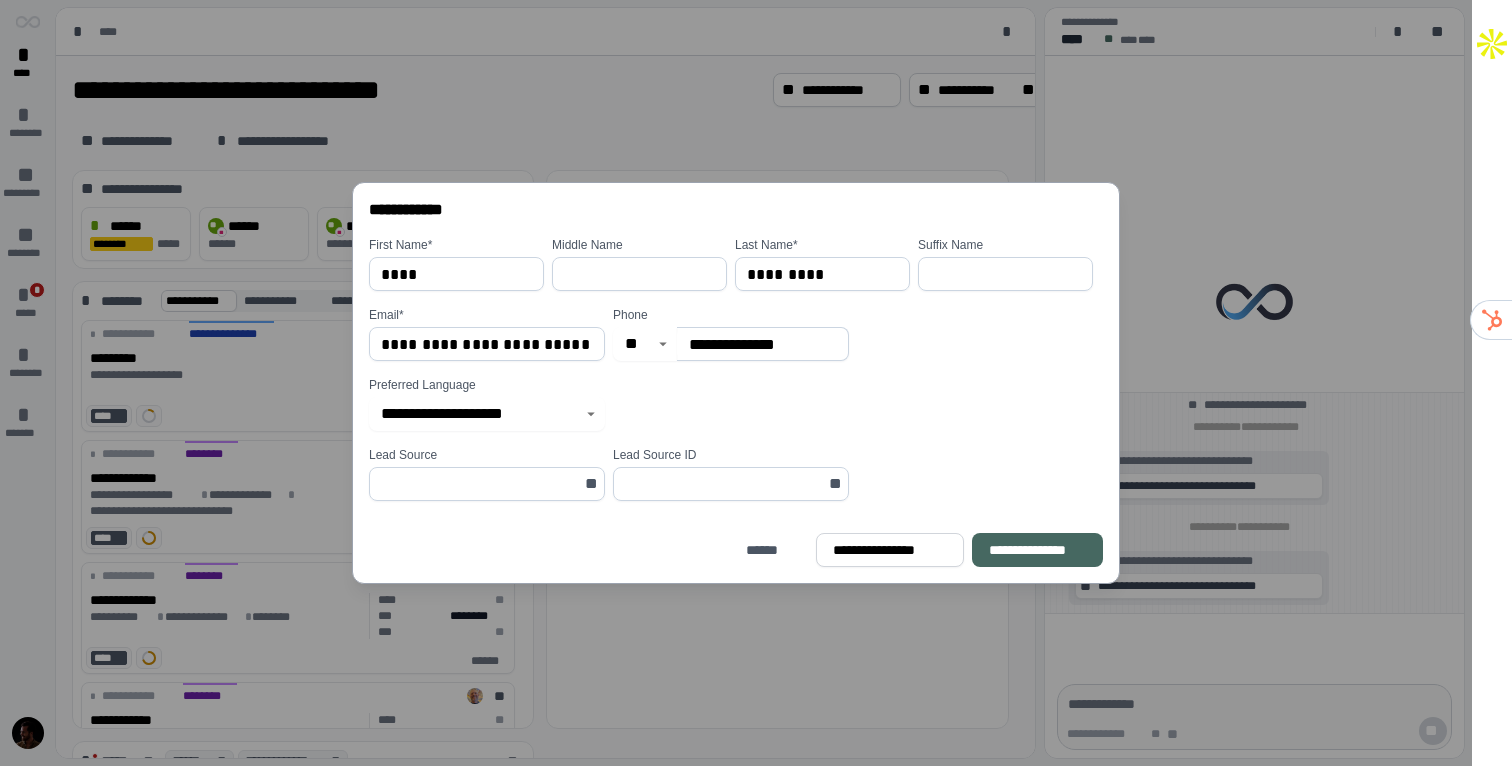 type on "**********" 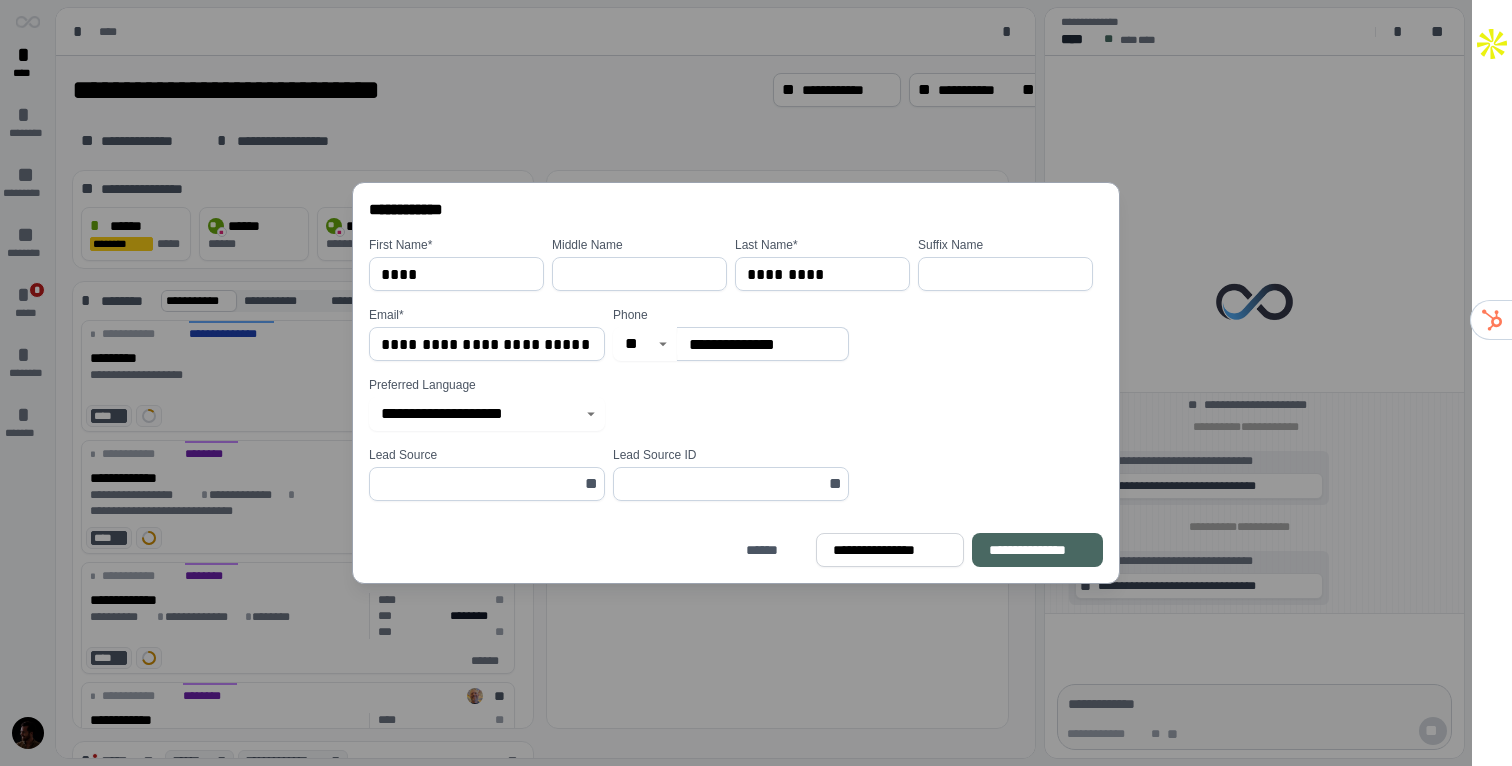 click on "**********" at bounding box center (1037, 550) 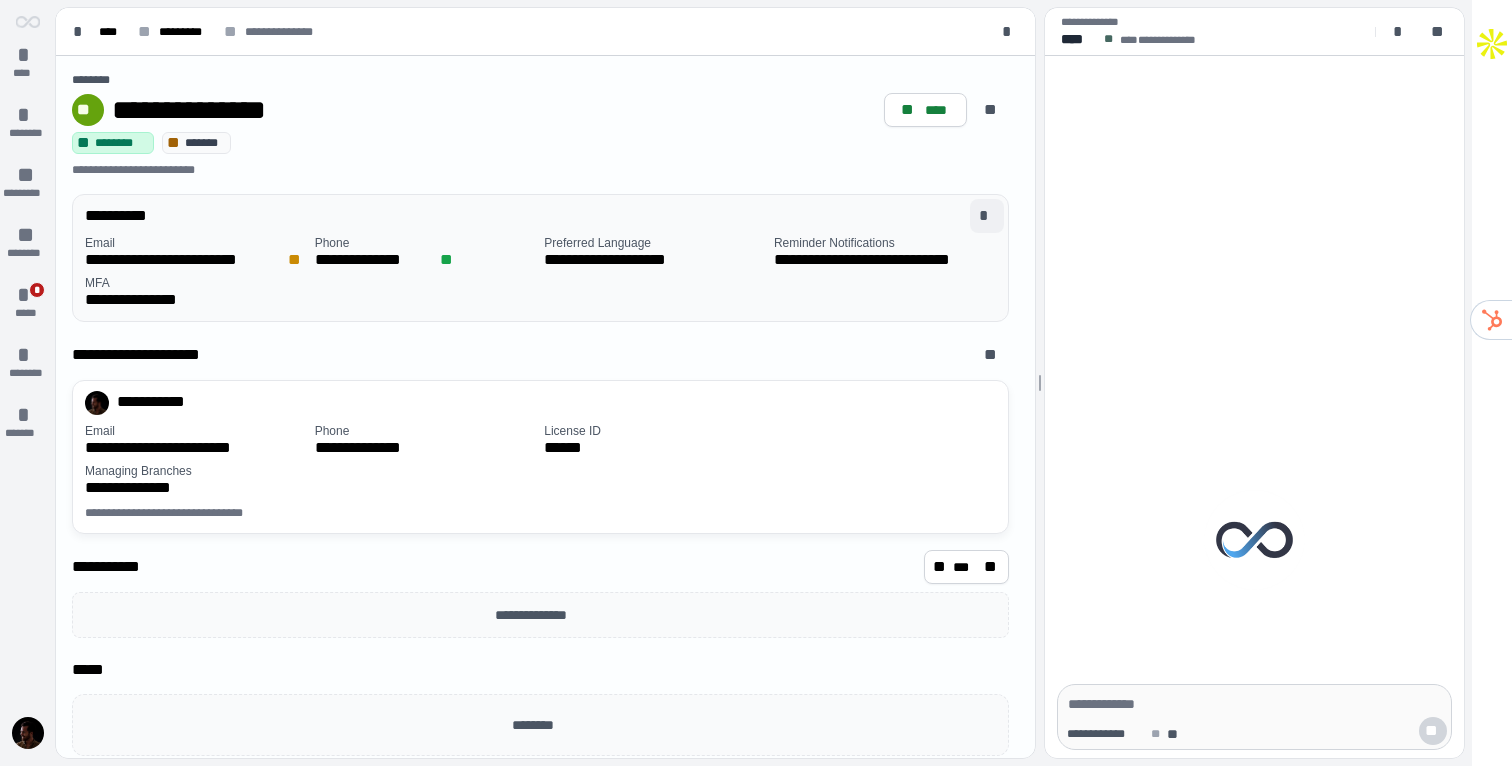click on "*" at bounding box center [987, 216] 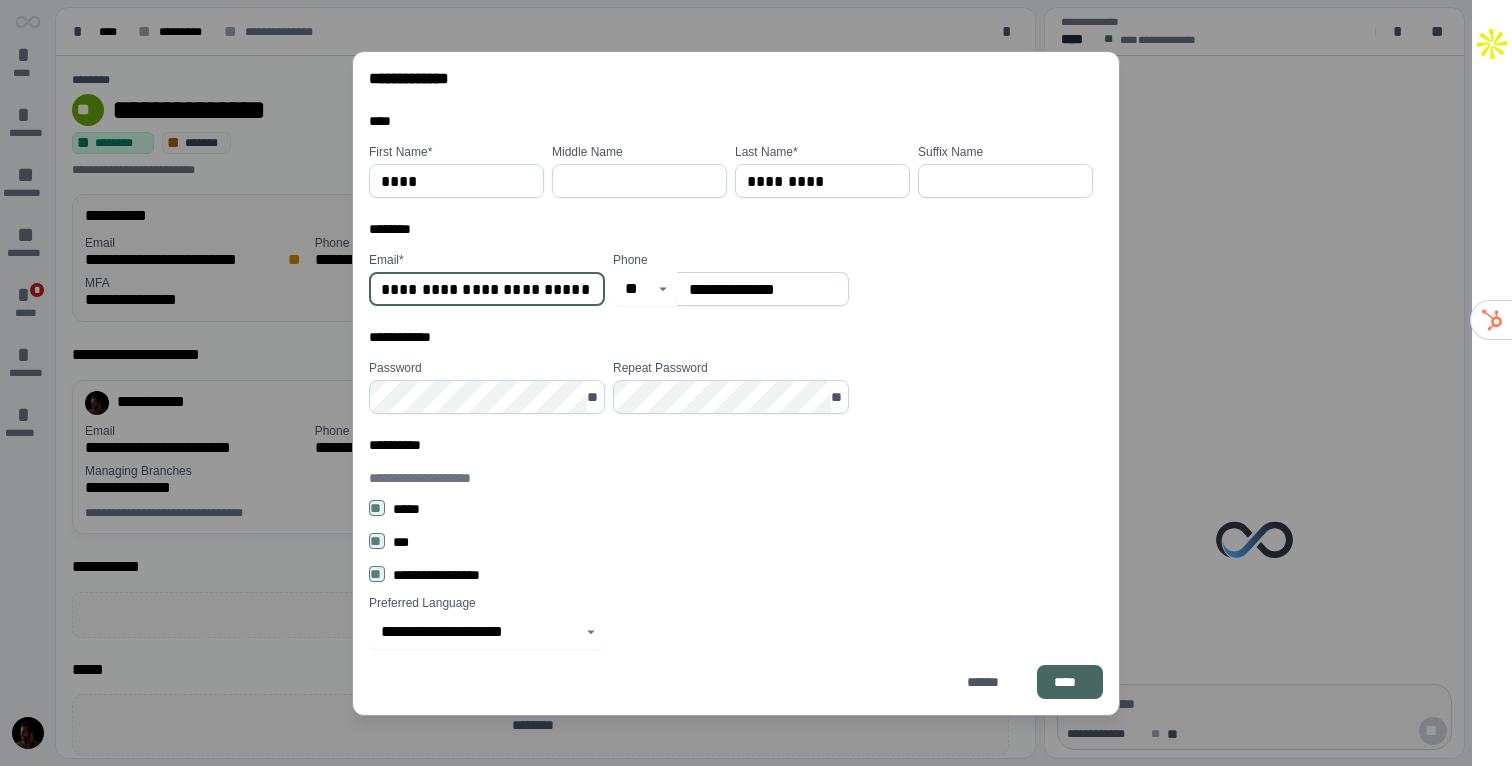 click on "**********" at bounding box center [487, 289] 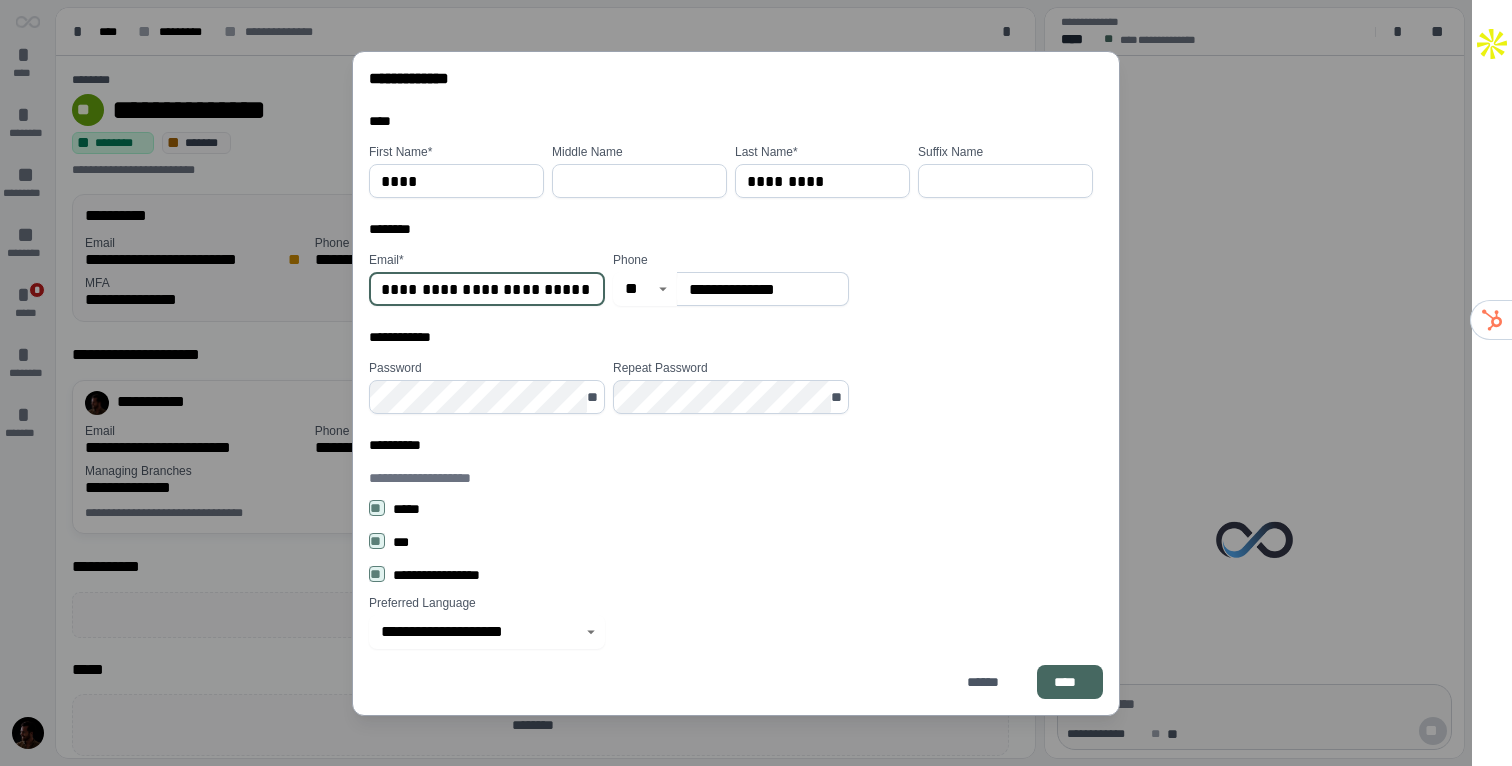 type on "**********" 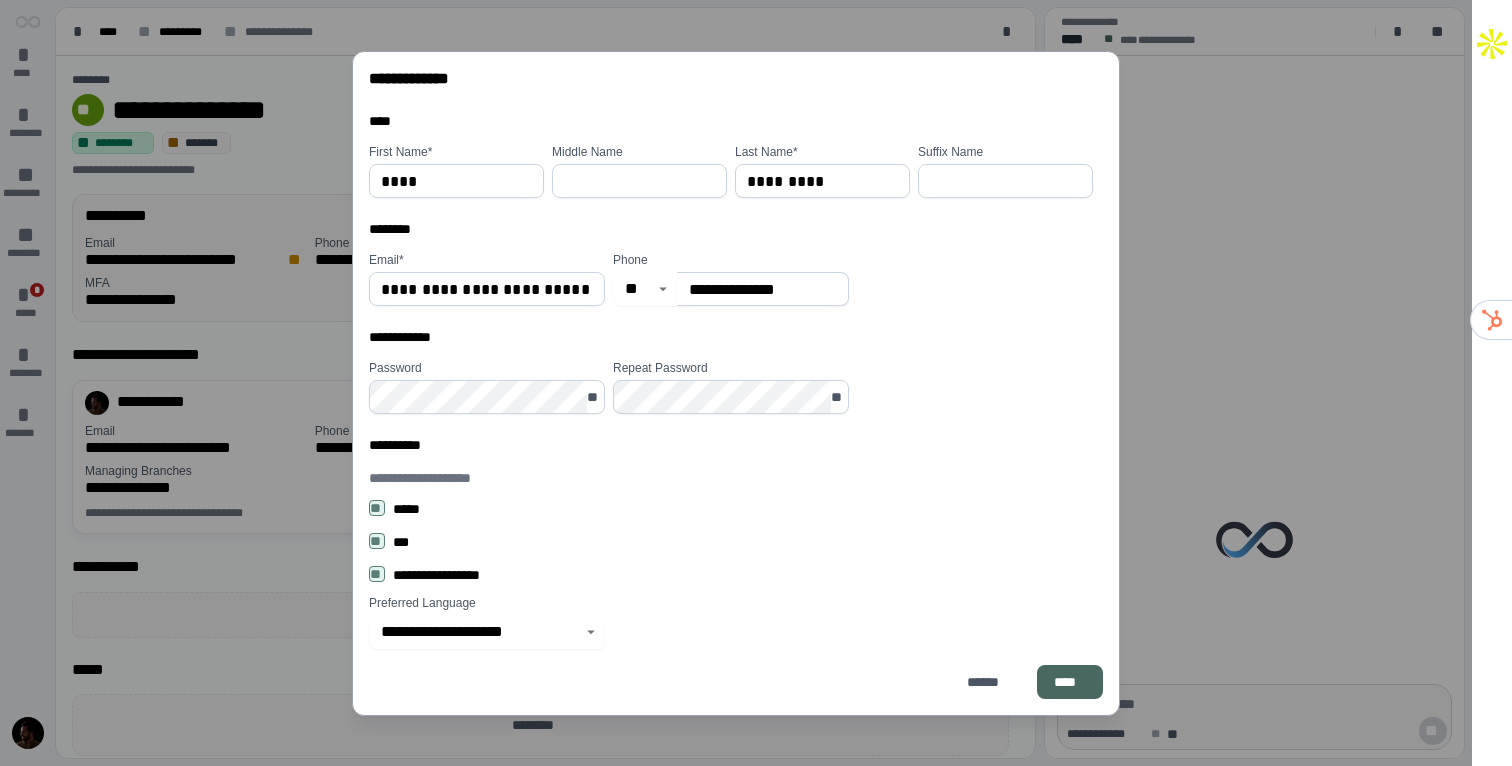 click on "****" at bounding box center (1070, 682) 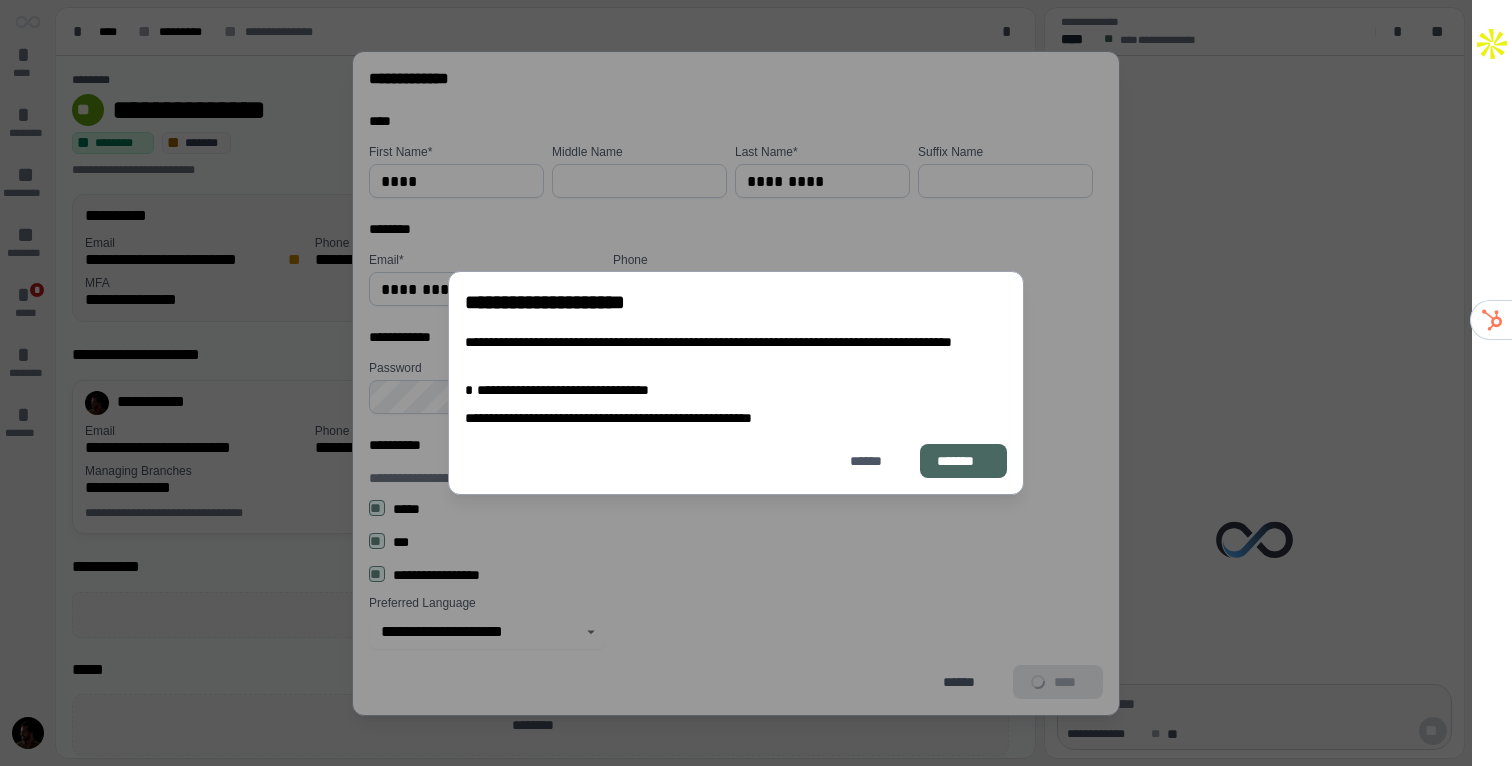 click on "*******" at bounding box center (963, 461) 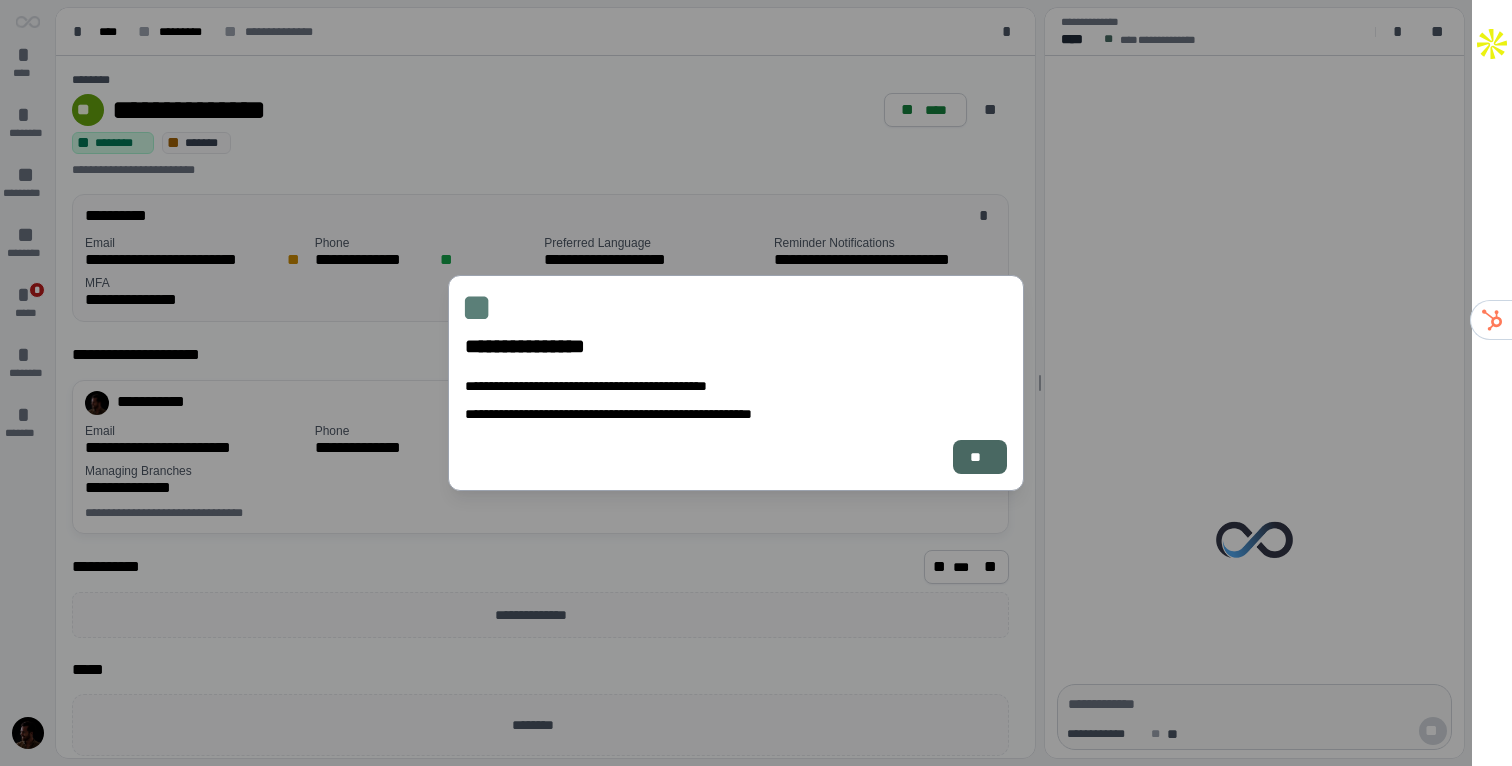 click on "**" at bounding box center [980, 457] 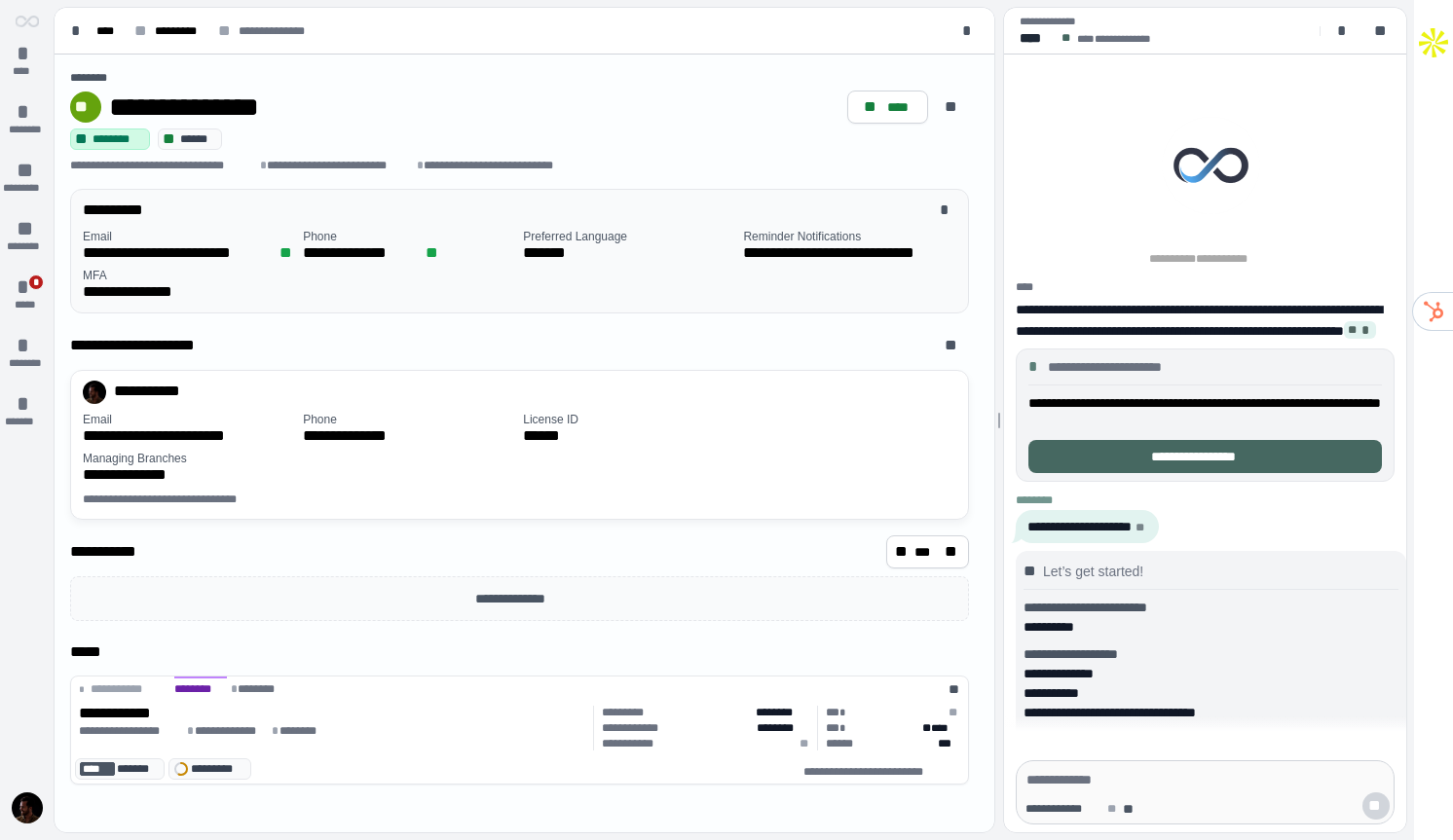 scroll, scrollTop: 0, scrollLeft: 0, axis: both 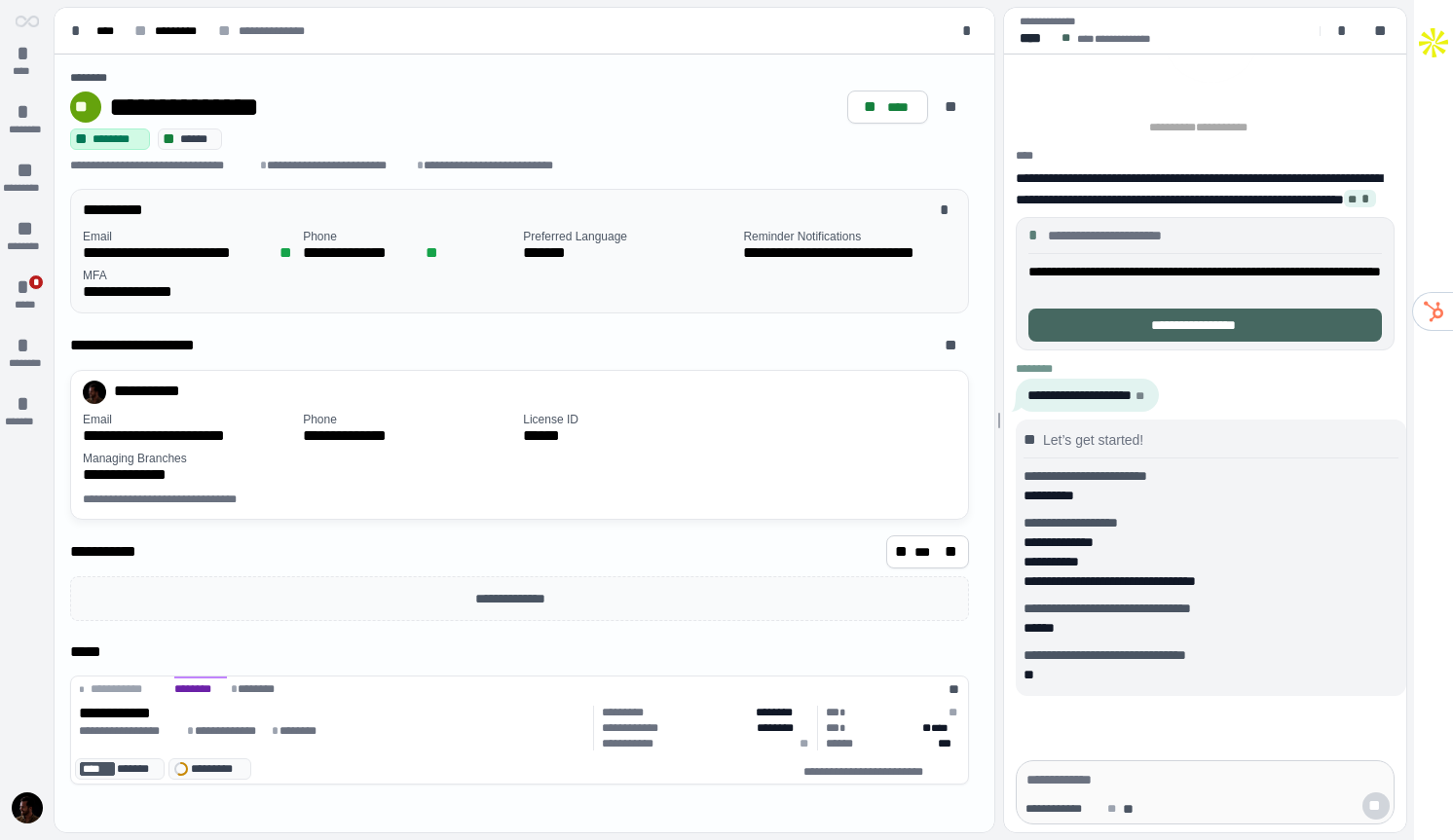 click on "**" at bounding box center (1211, 675) 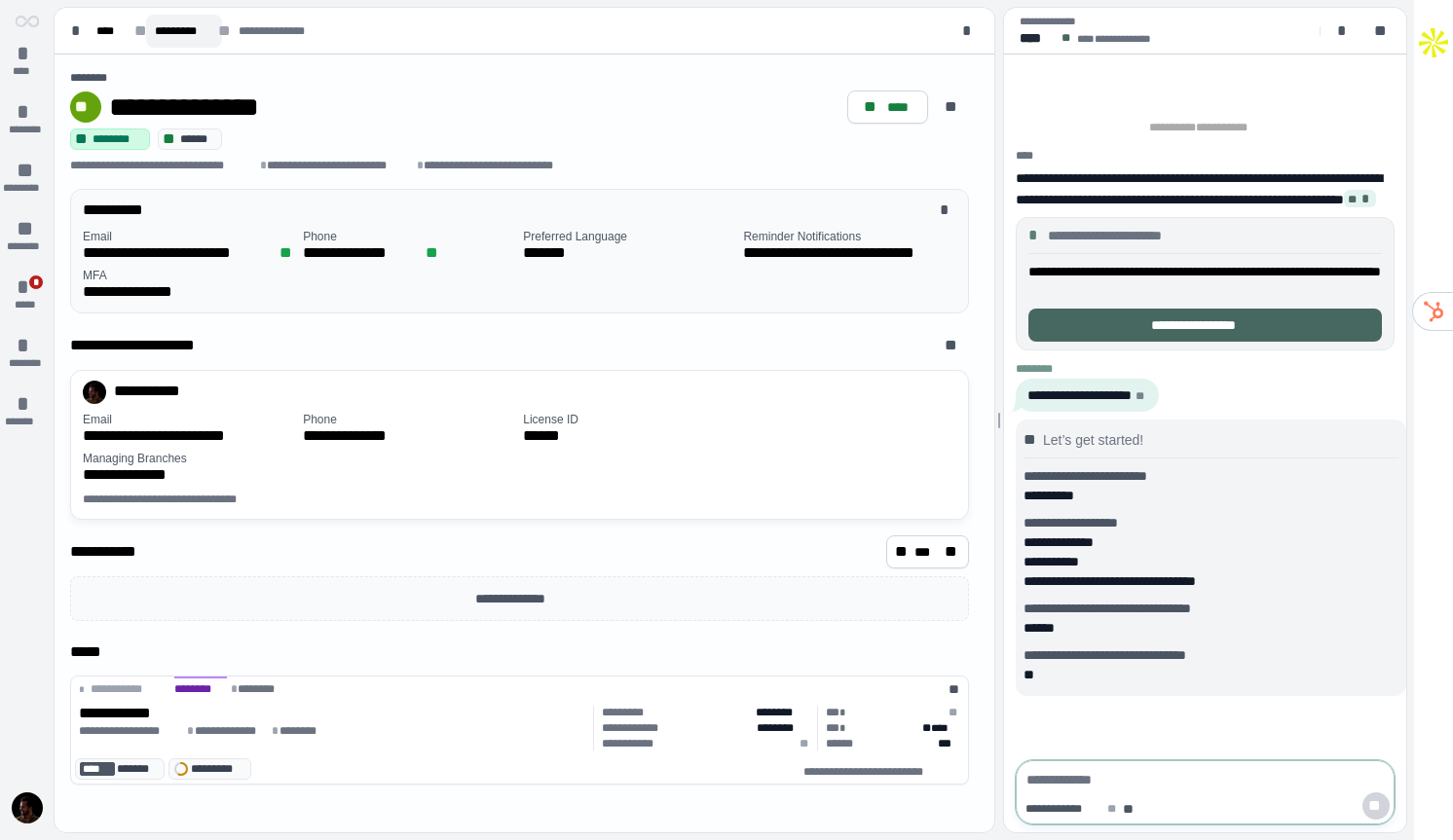 click on "*********" at bounding box center (184, 31) 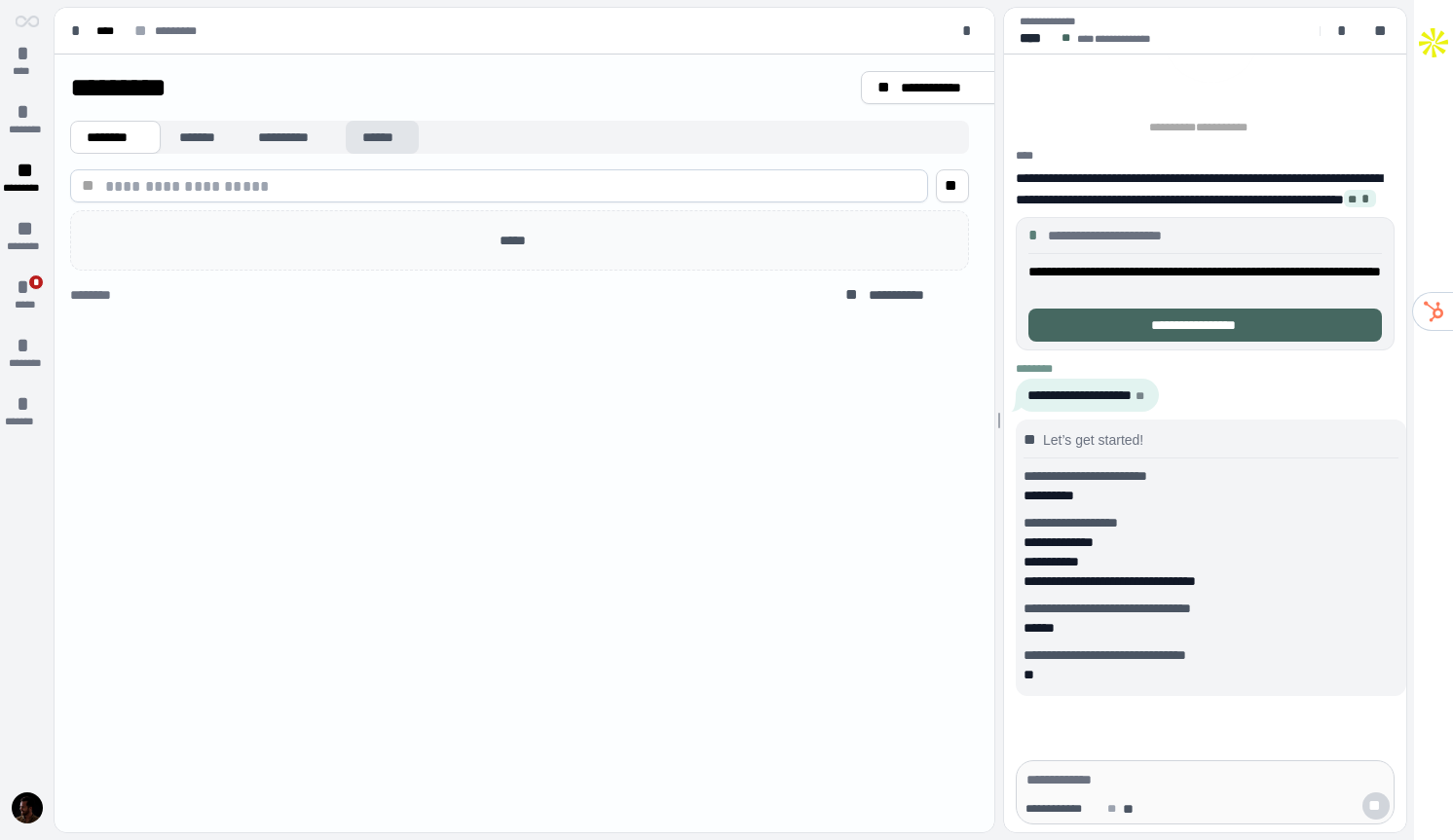 drag, startPoint x: 332, startPoint y: 141, endPoint x: 352, endPoint y: 143, distance: 20.09975 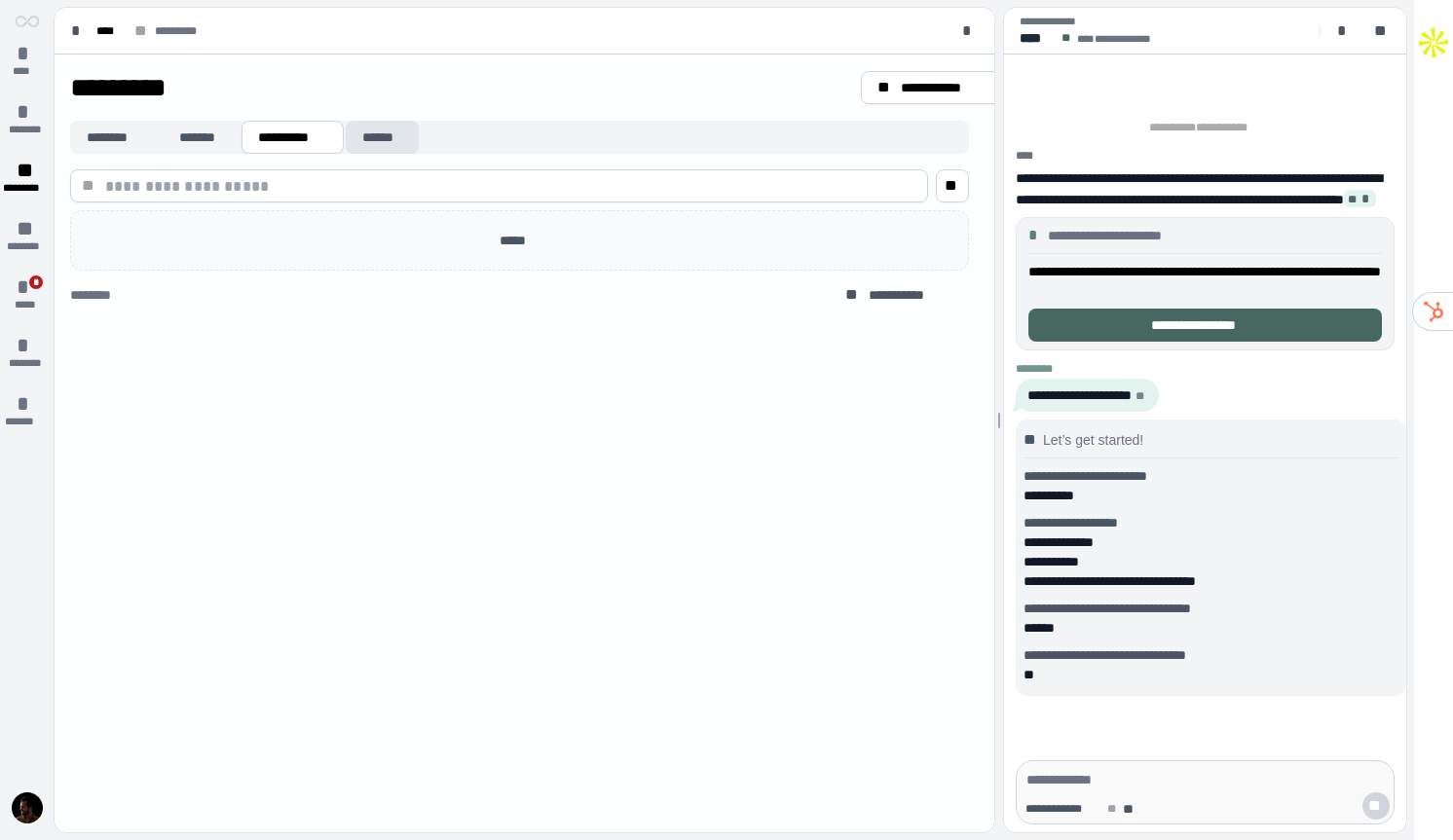 click on "******" at bounding box center (382, 137) 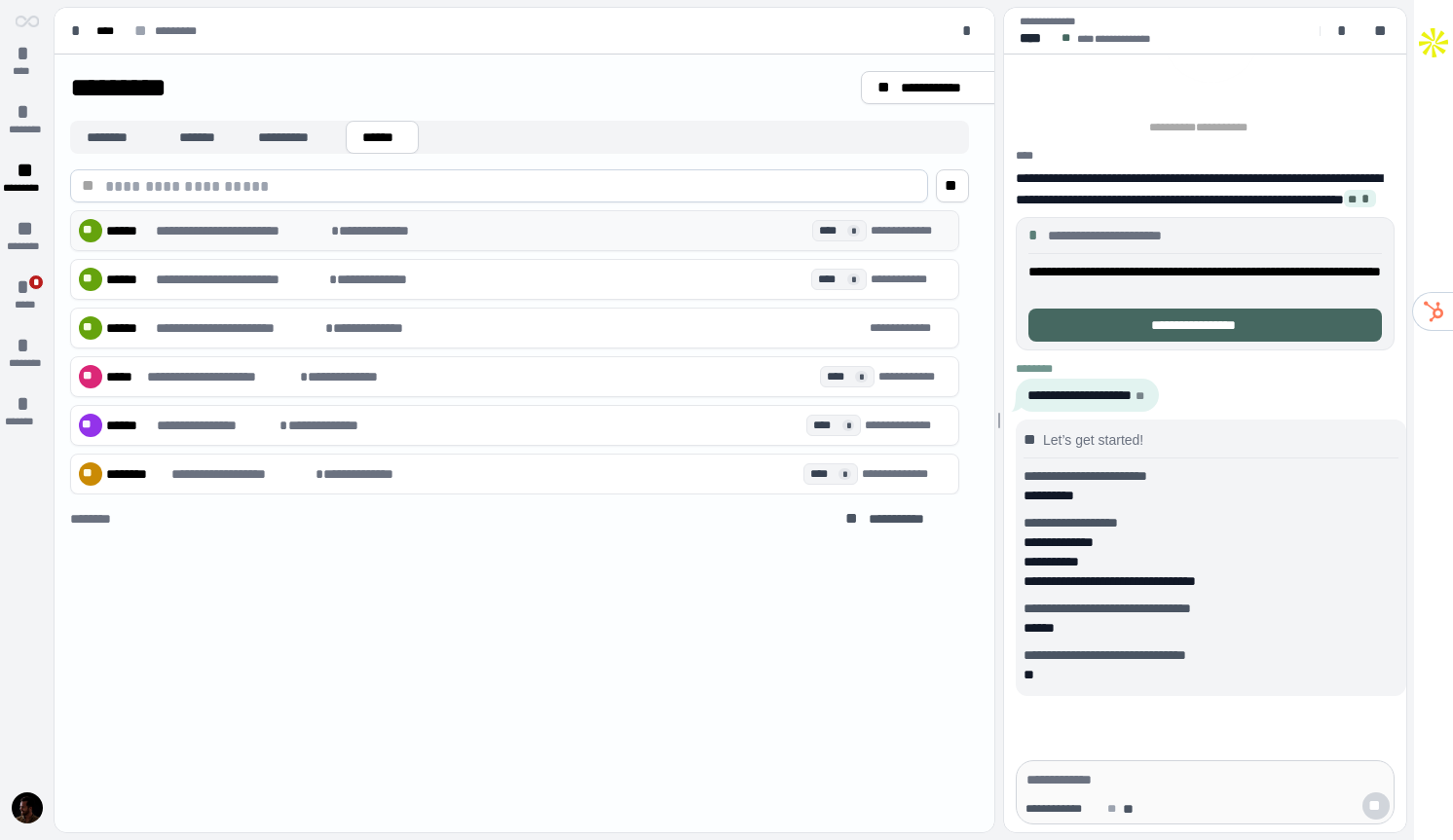 click on "**********" at bounding box center (482, 231) 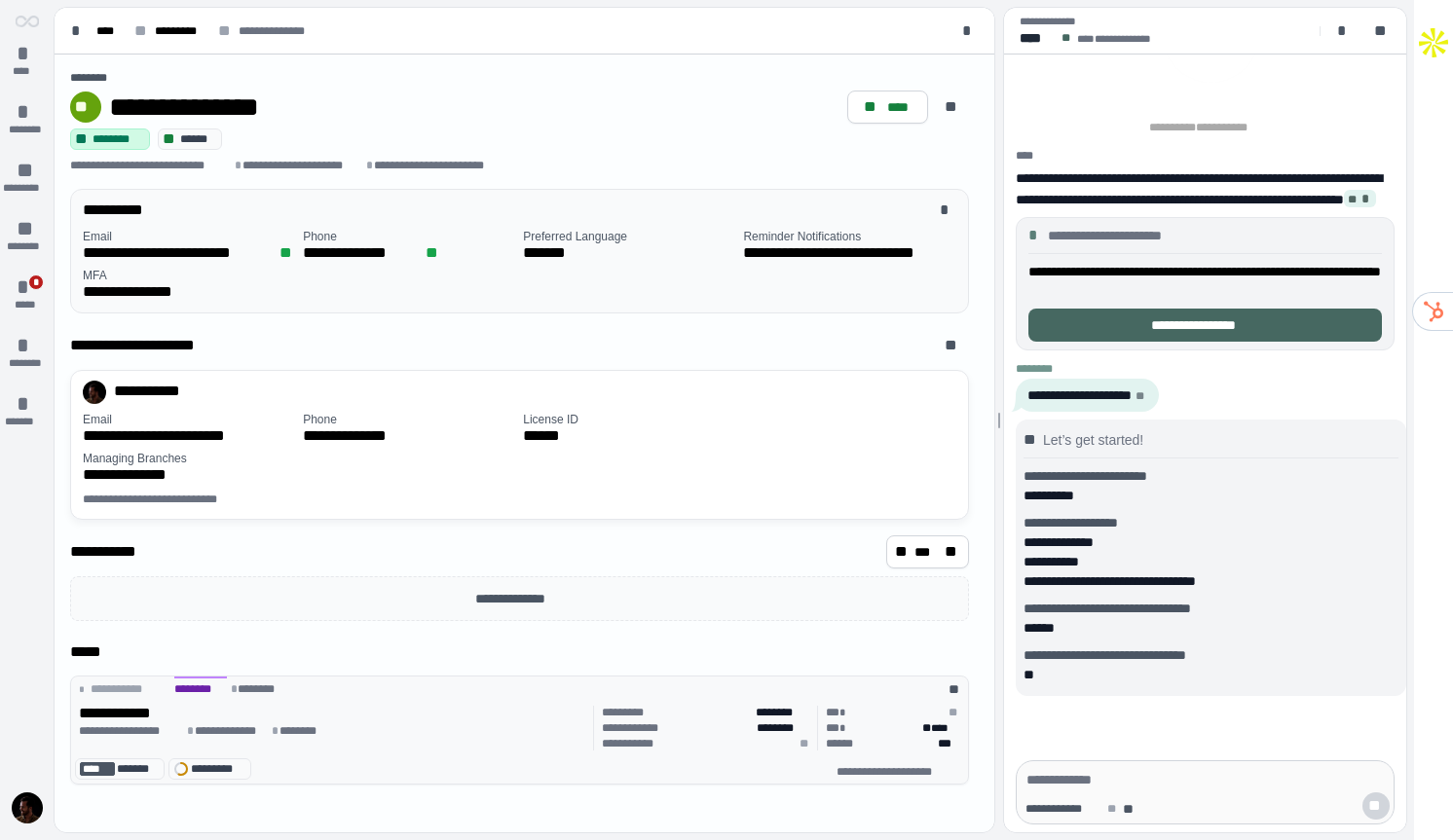 click on "**********" at bounding box center [332, 713] 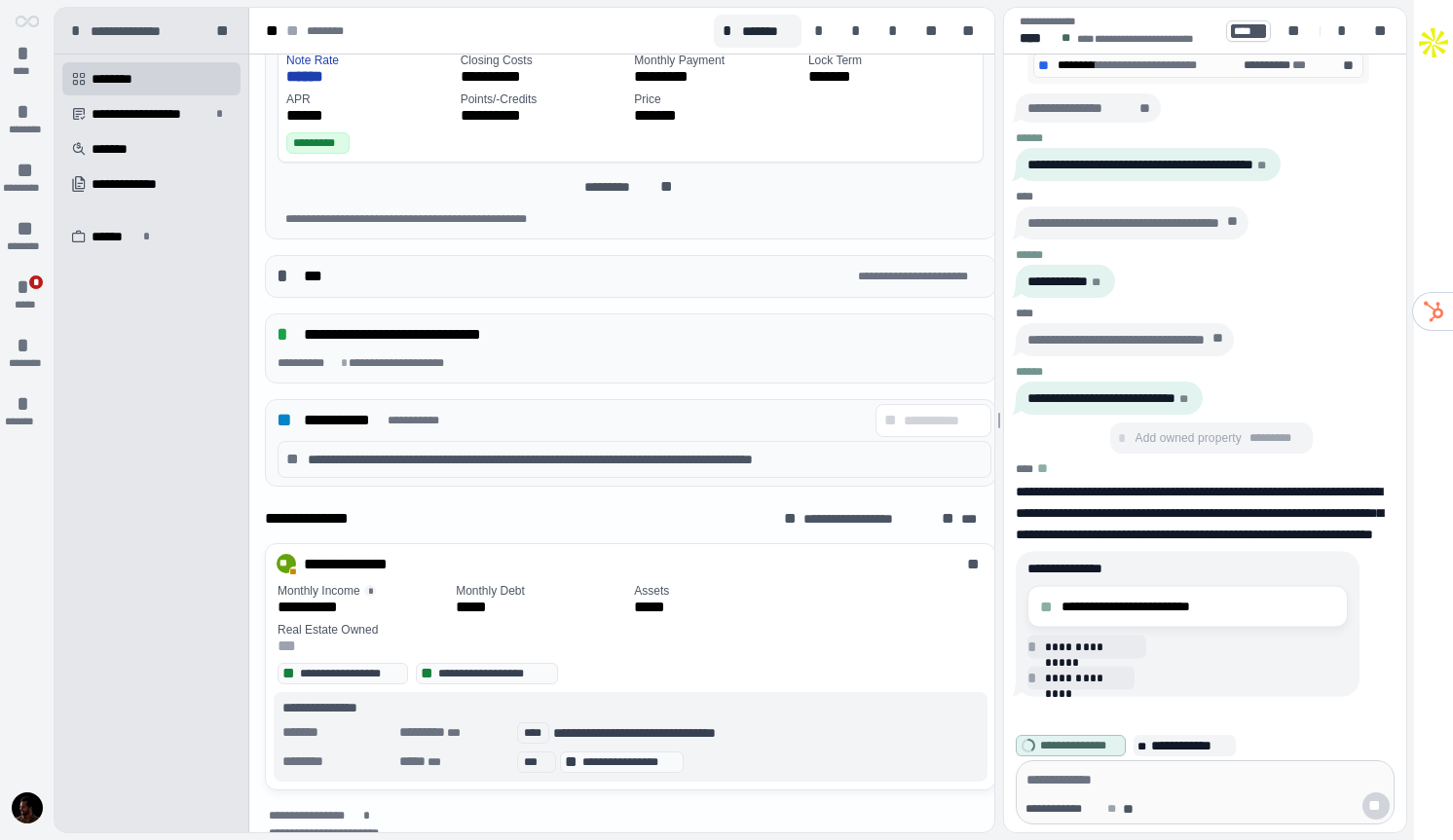 scroll, scrollTop: 657, scrollLeft: 0, axis: vertical 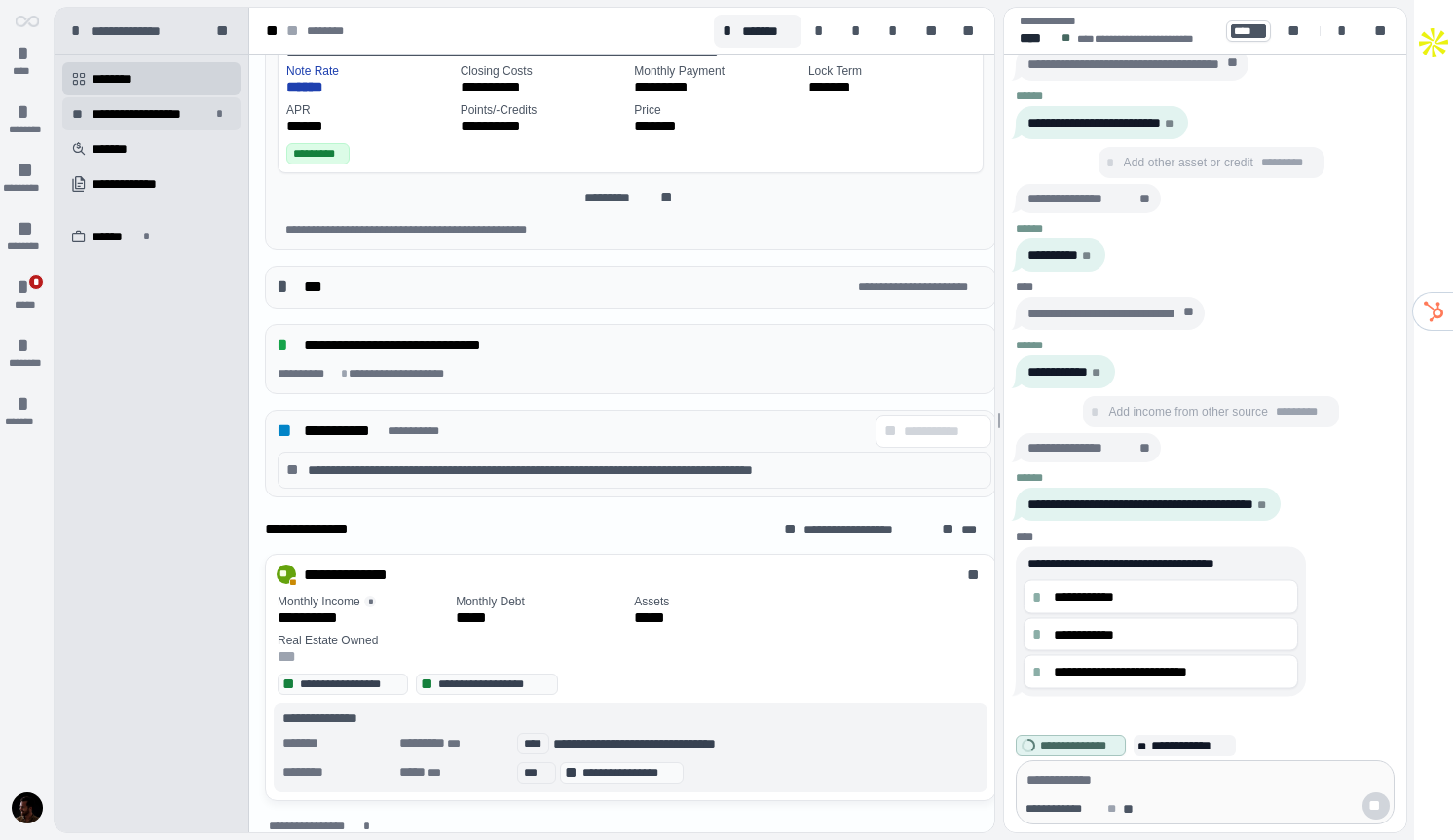 click on "**********" at bounding box center [151, 114] 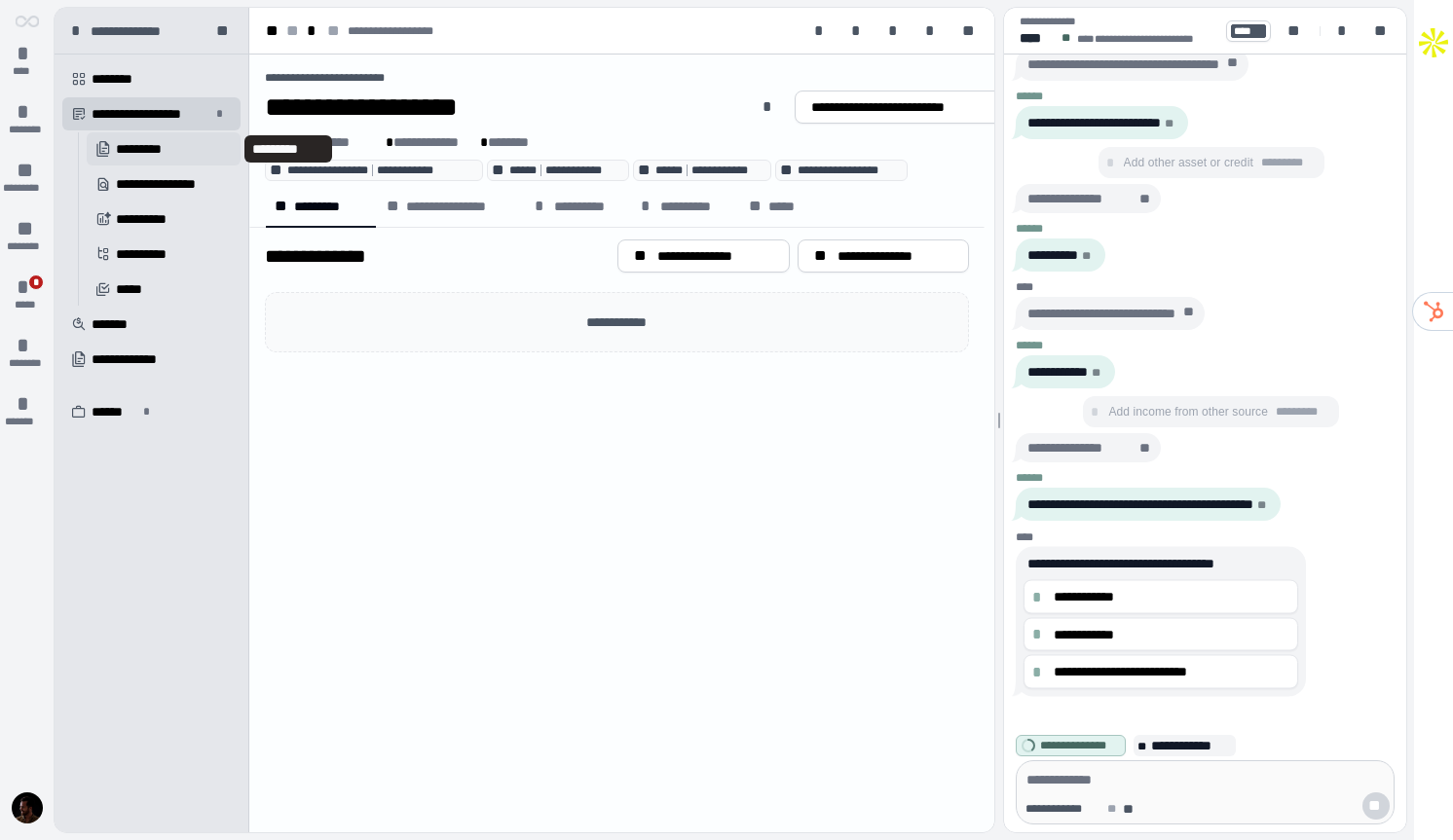 click on "*********" at bounding box center [152, 149] 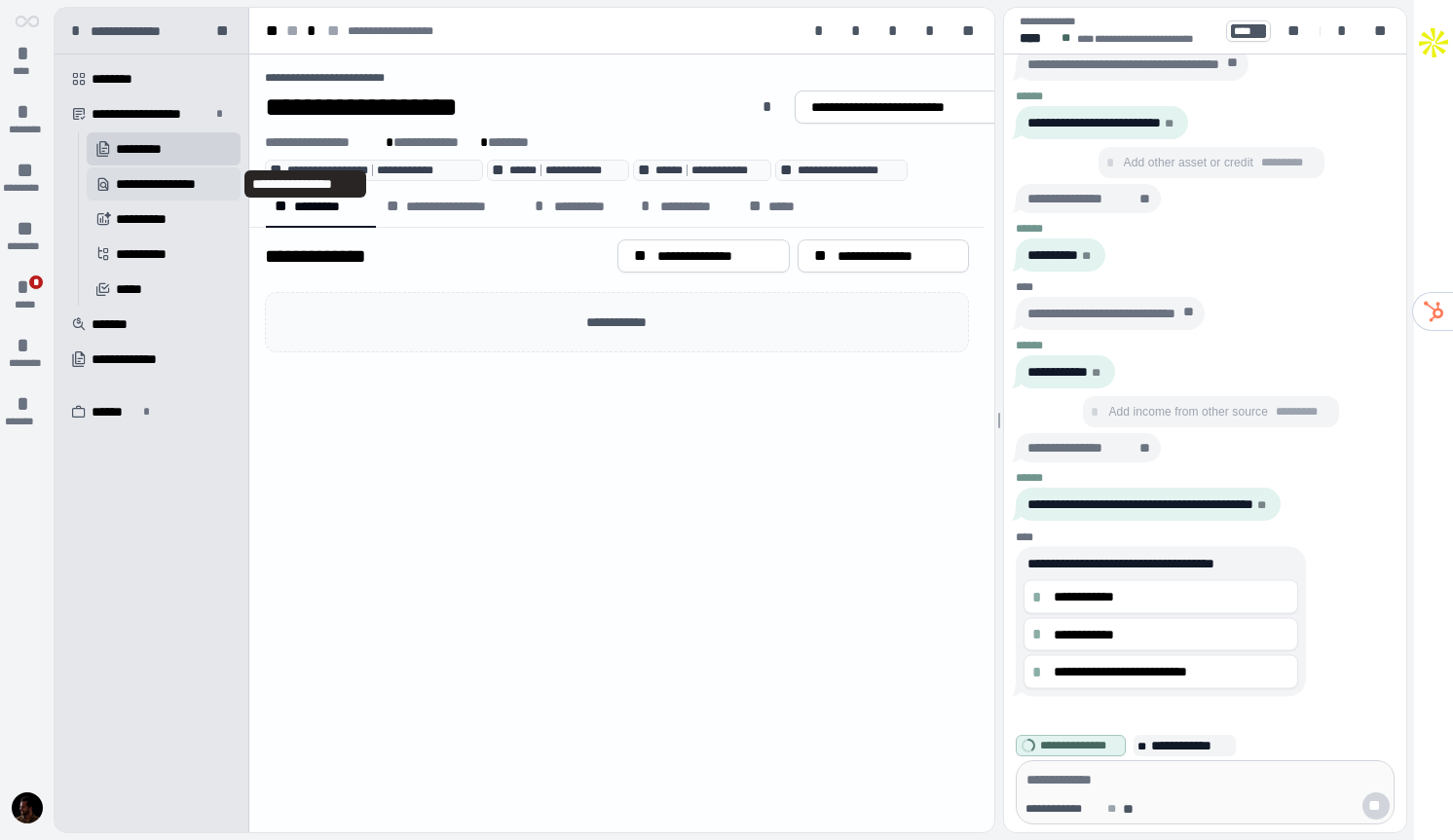 click on "**********" at bounding box center [164, 184] 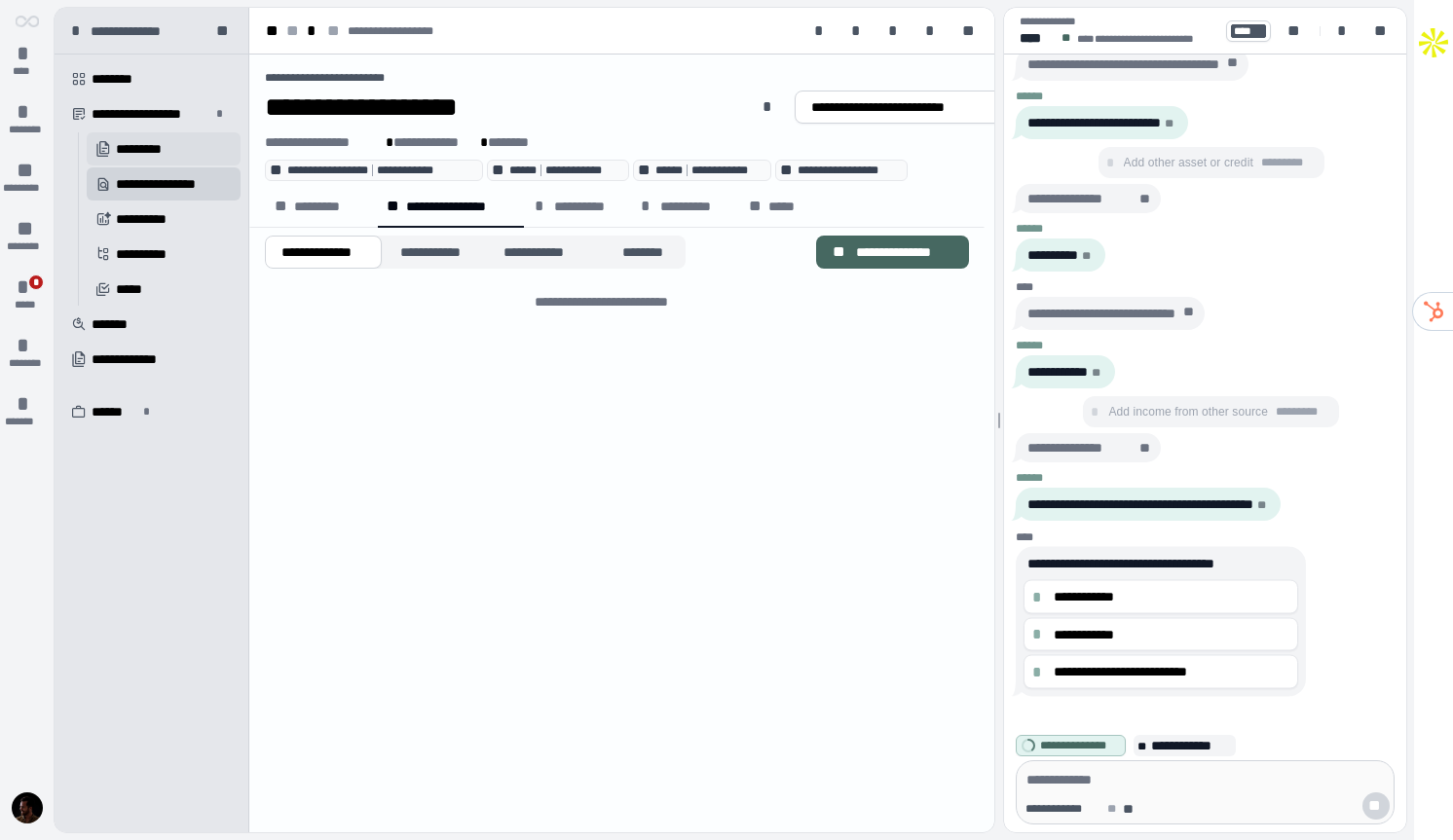 click on "*********" at bounding box center [152, 149] 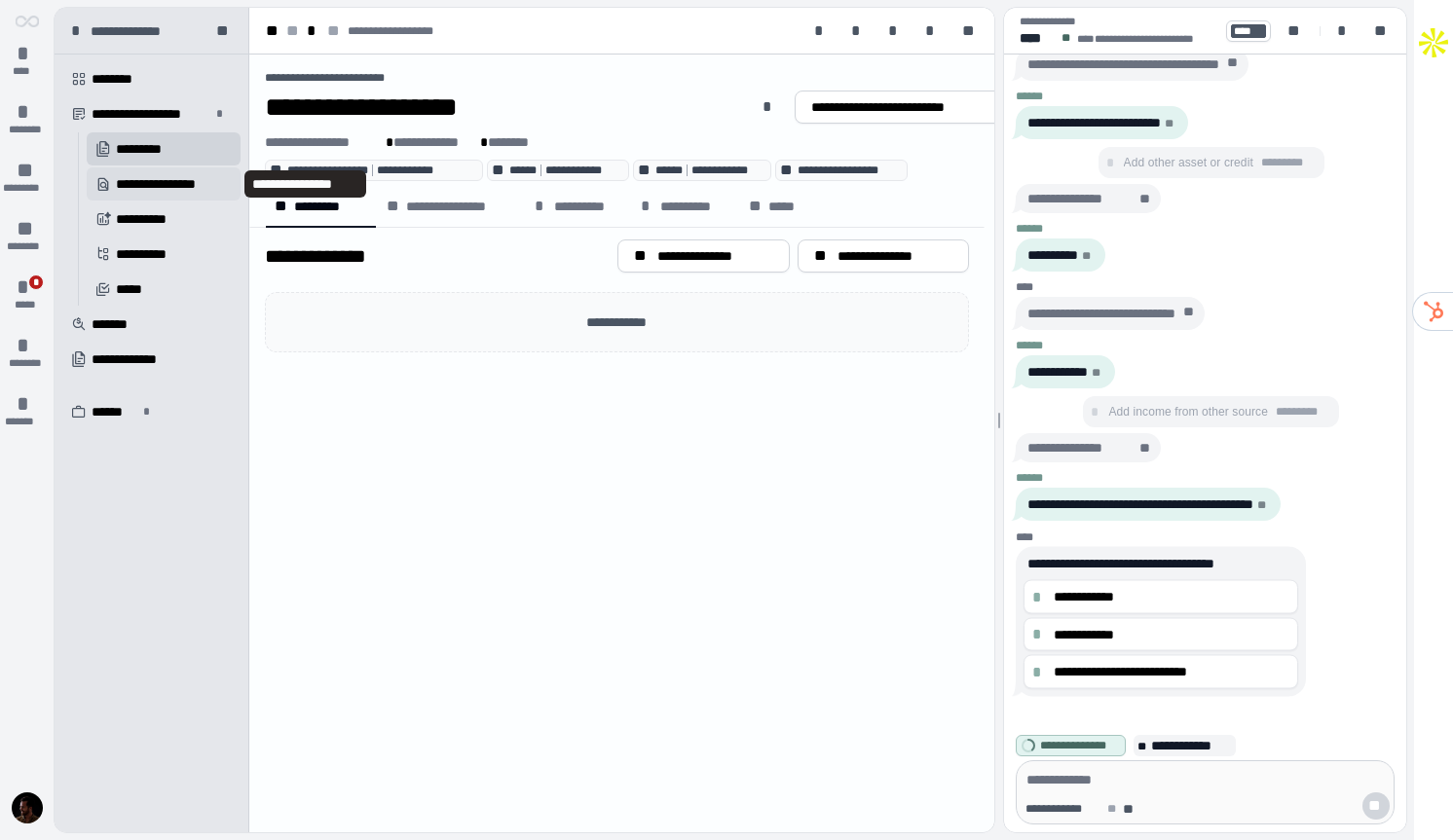 click on "**********" at bounding box center [168, 184] 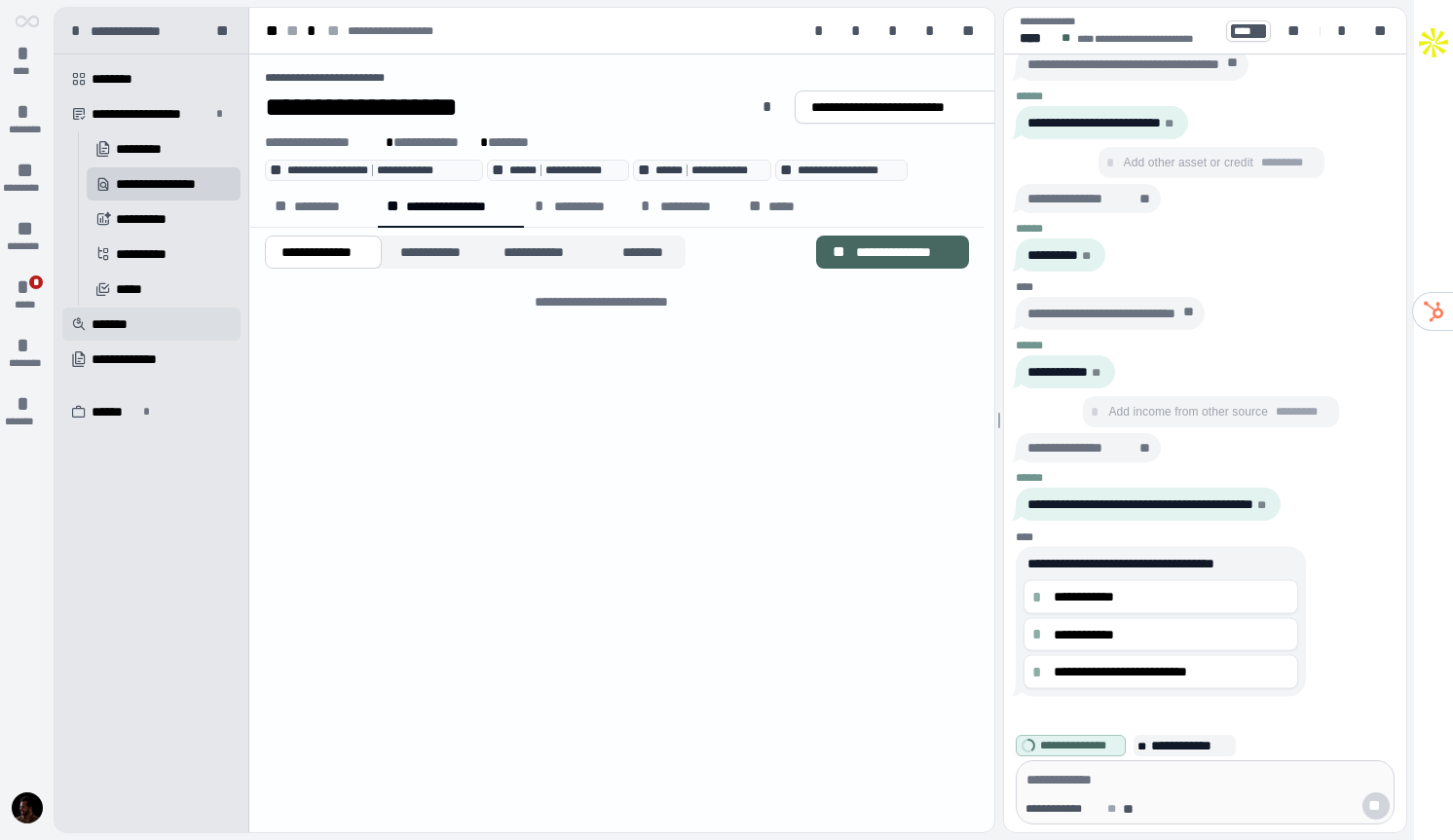 click on " *******" at bounding box center (151, 324) 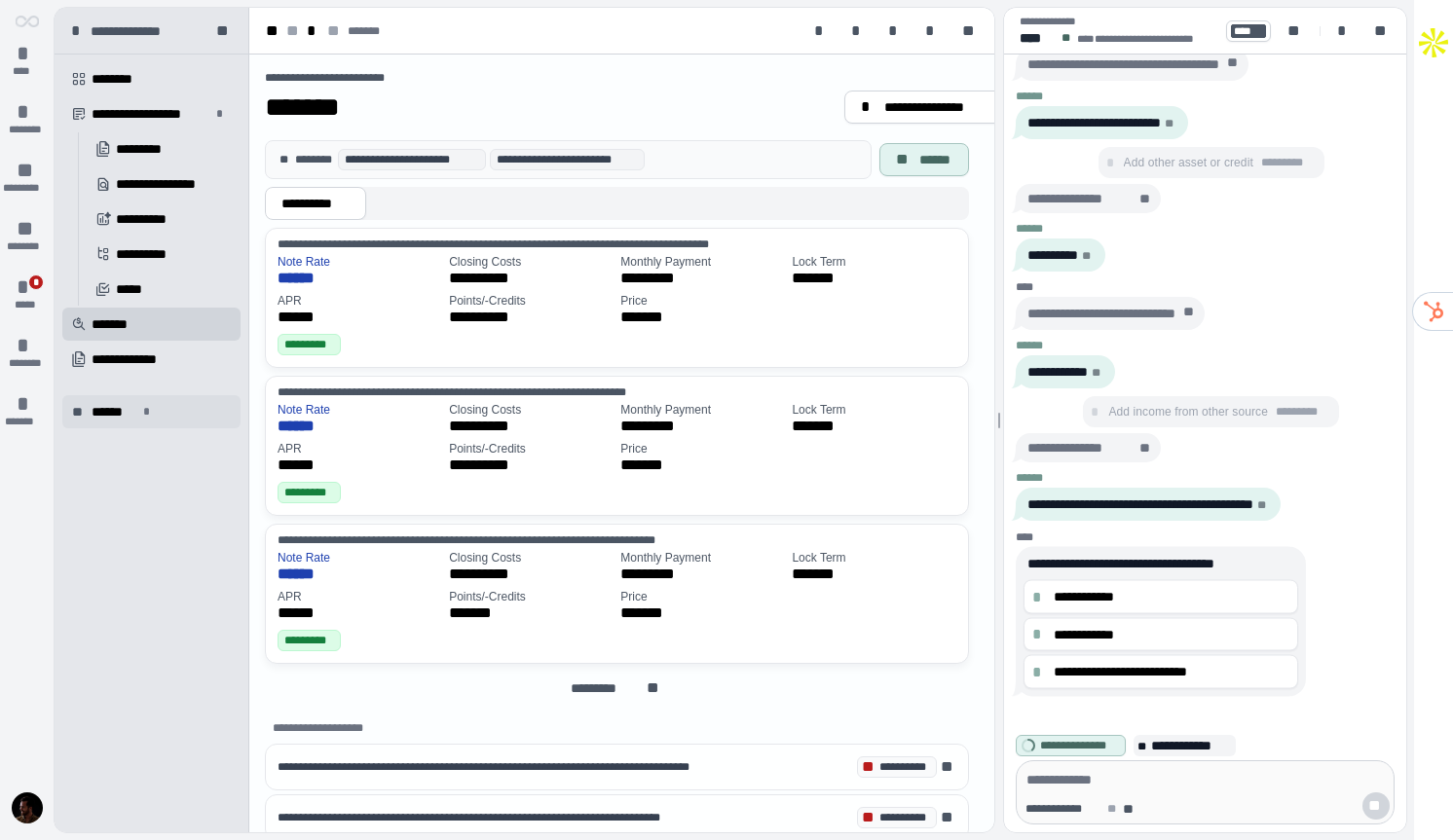 click on "** 󰠔 ****** *" at bounding box center (151, 412) 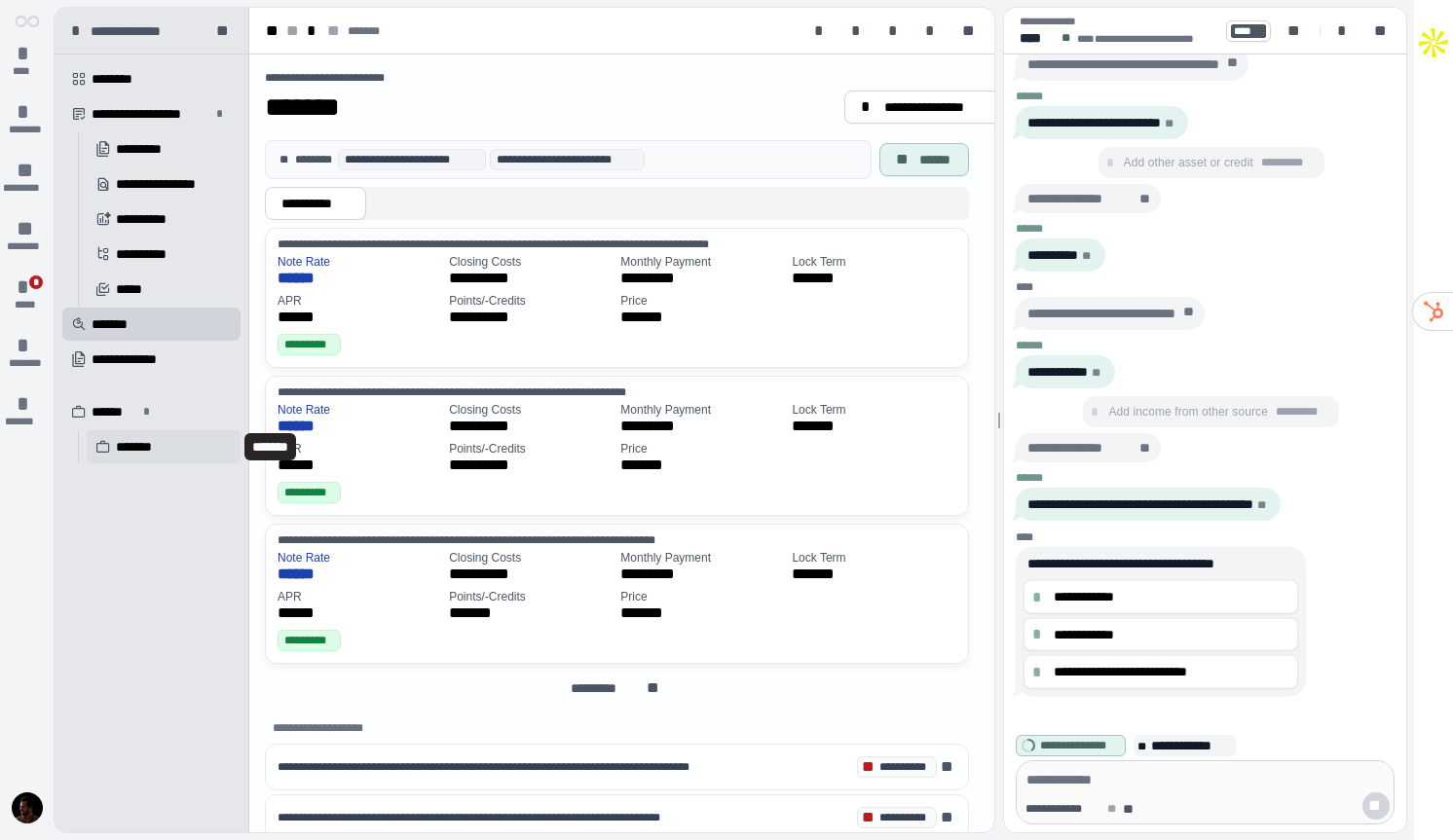 click on "*******" at bounding box center (145, 447) 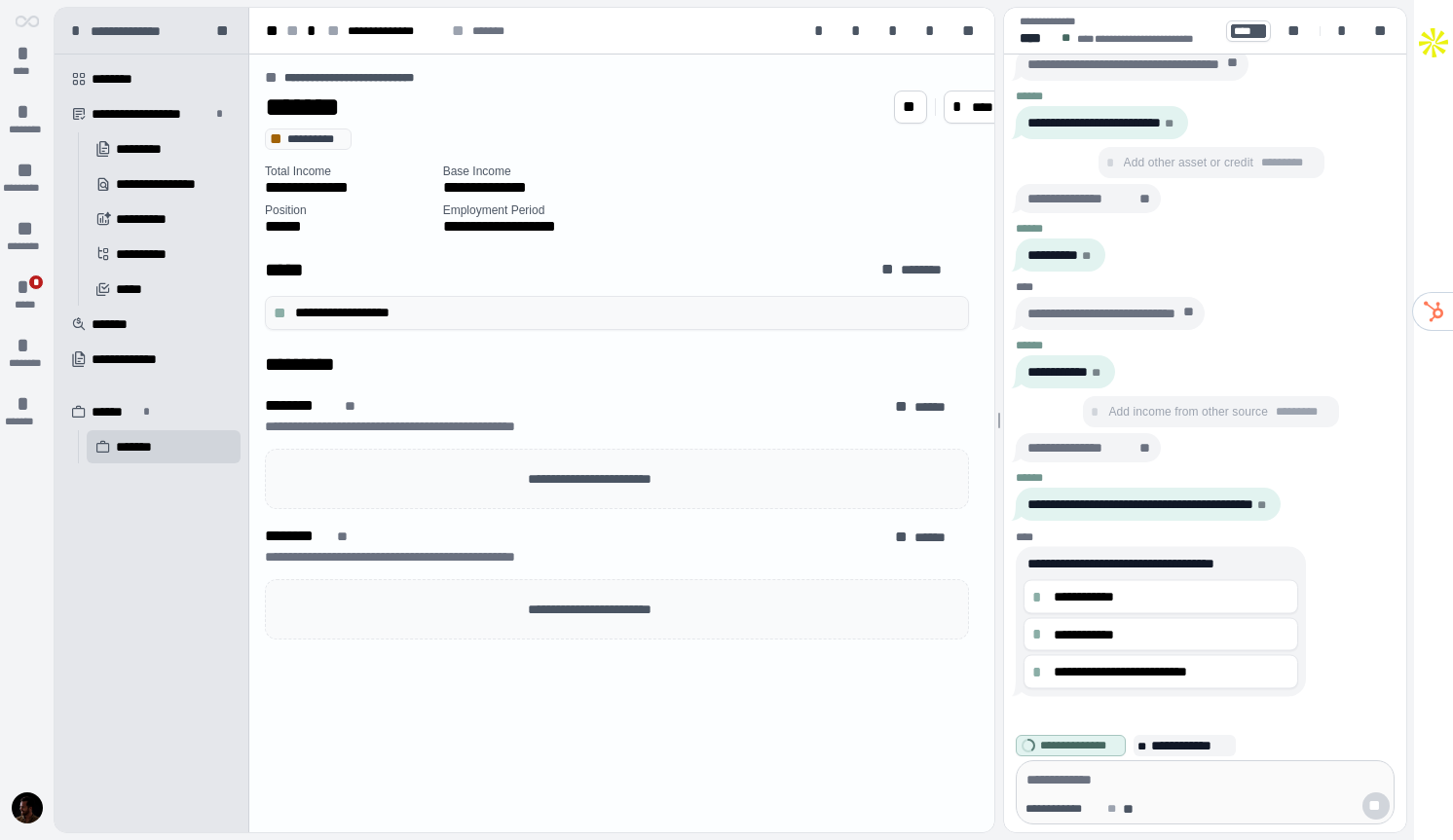 click on "**********" at bounding box center (616, 312) 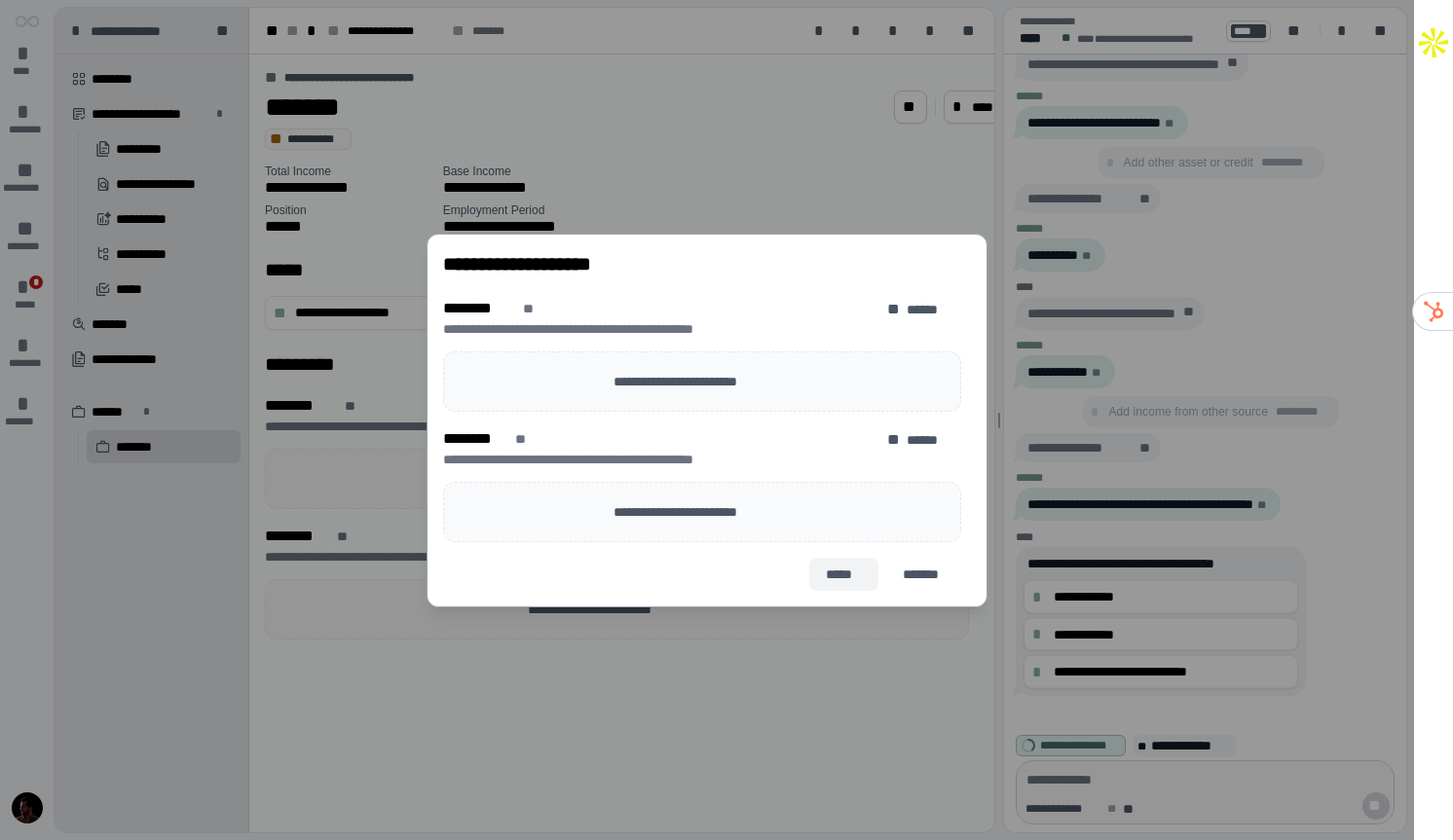 click on "*****" at bounding box center [843, 574] 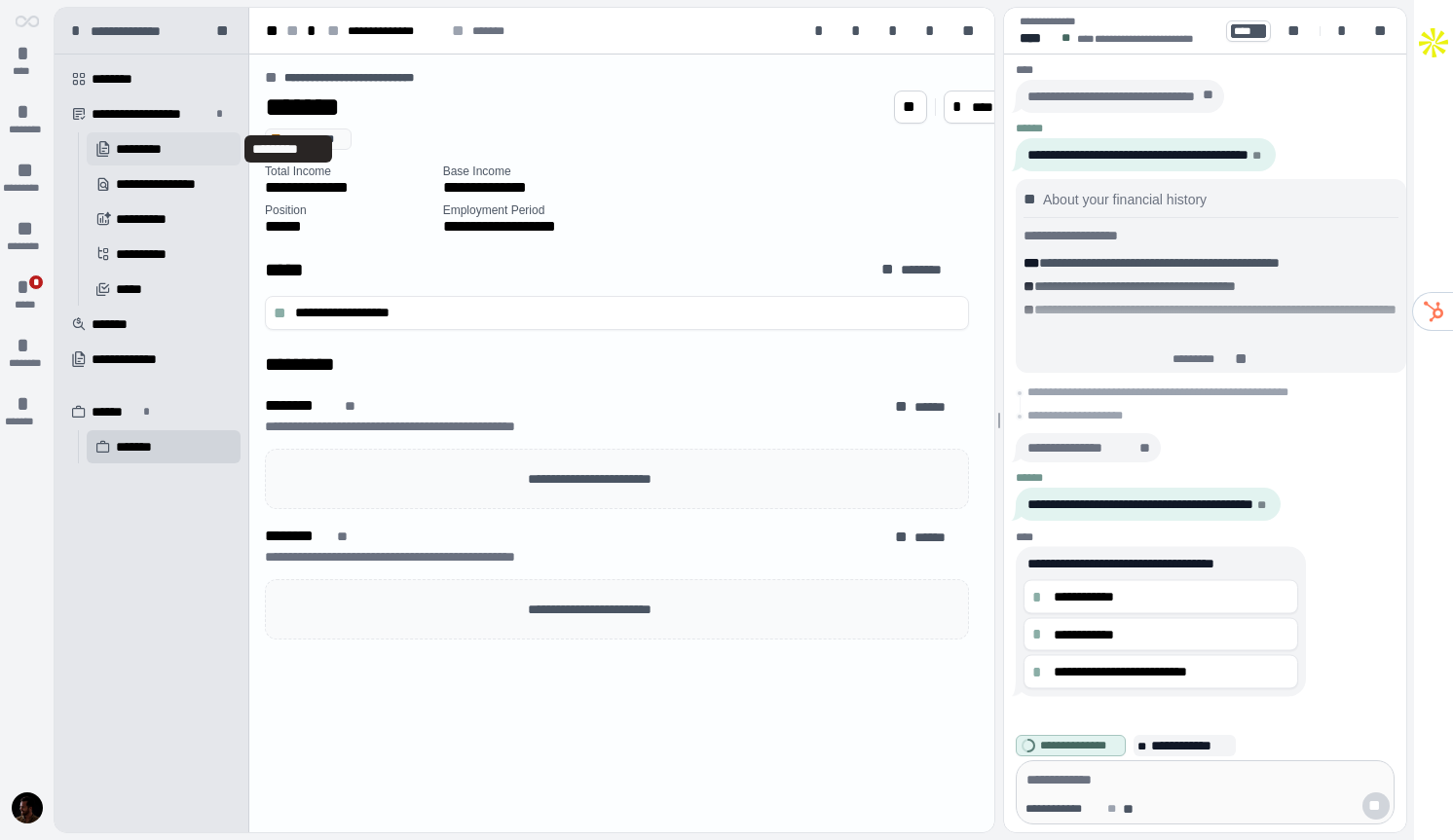 click on "󱔘 *********" at bounding box center [164, 149] 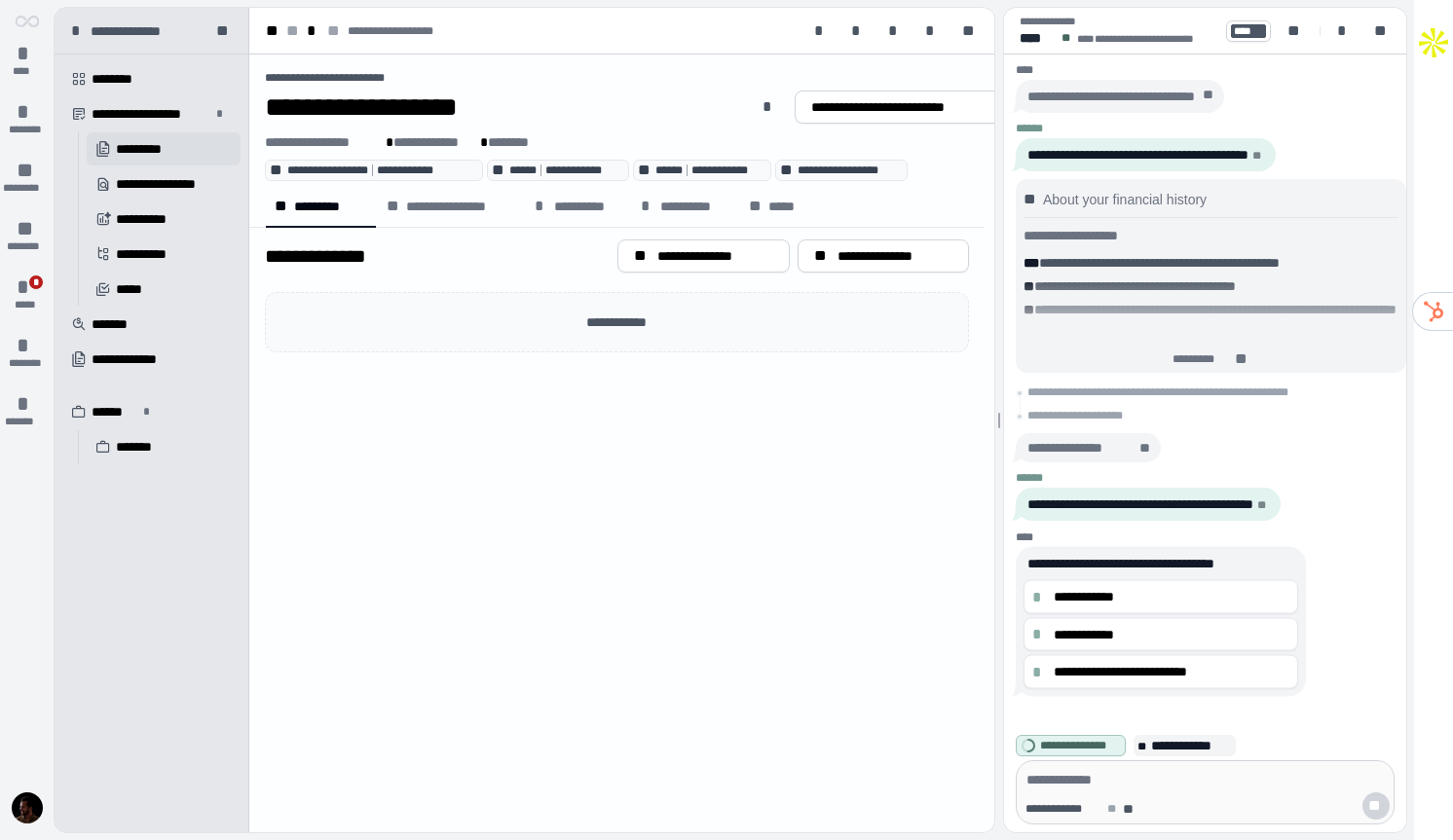 click on "*********" at bounding box center [152, 149] 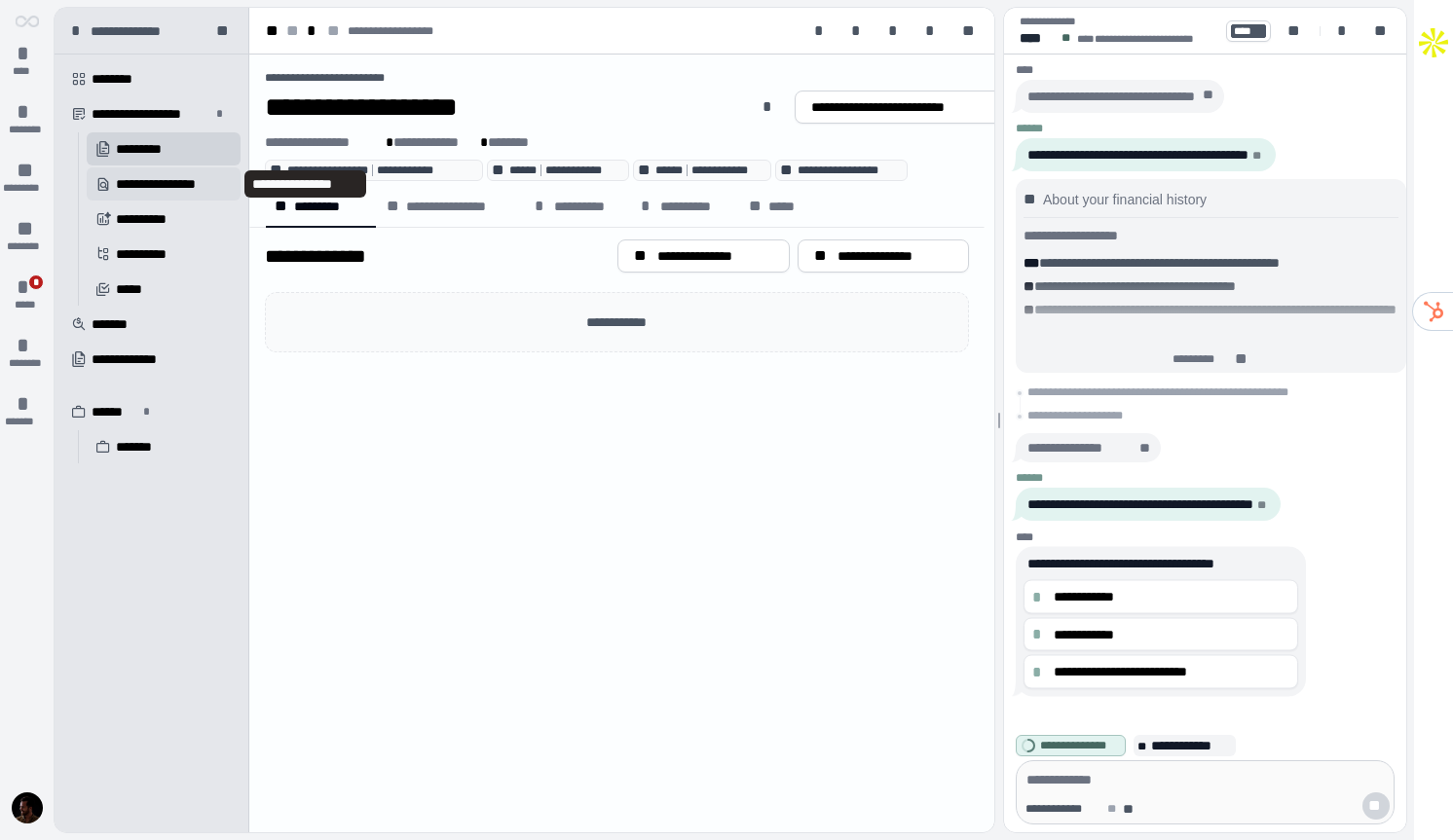 click on "**********" at bounding box center [168, 184] 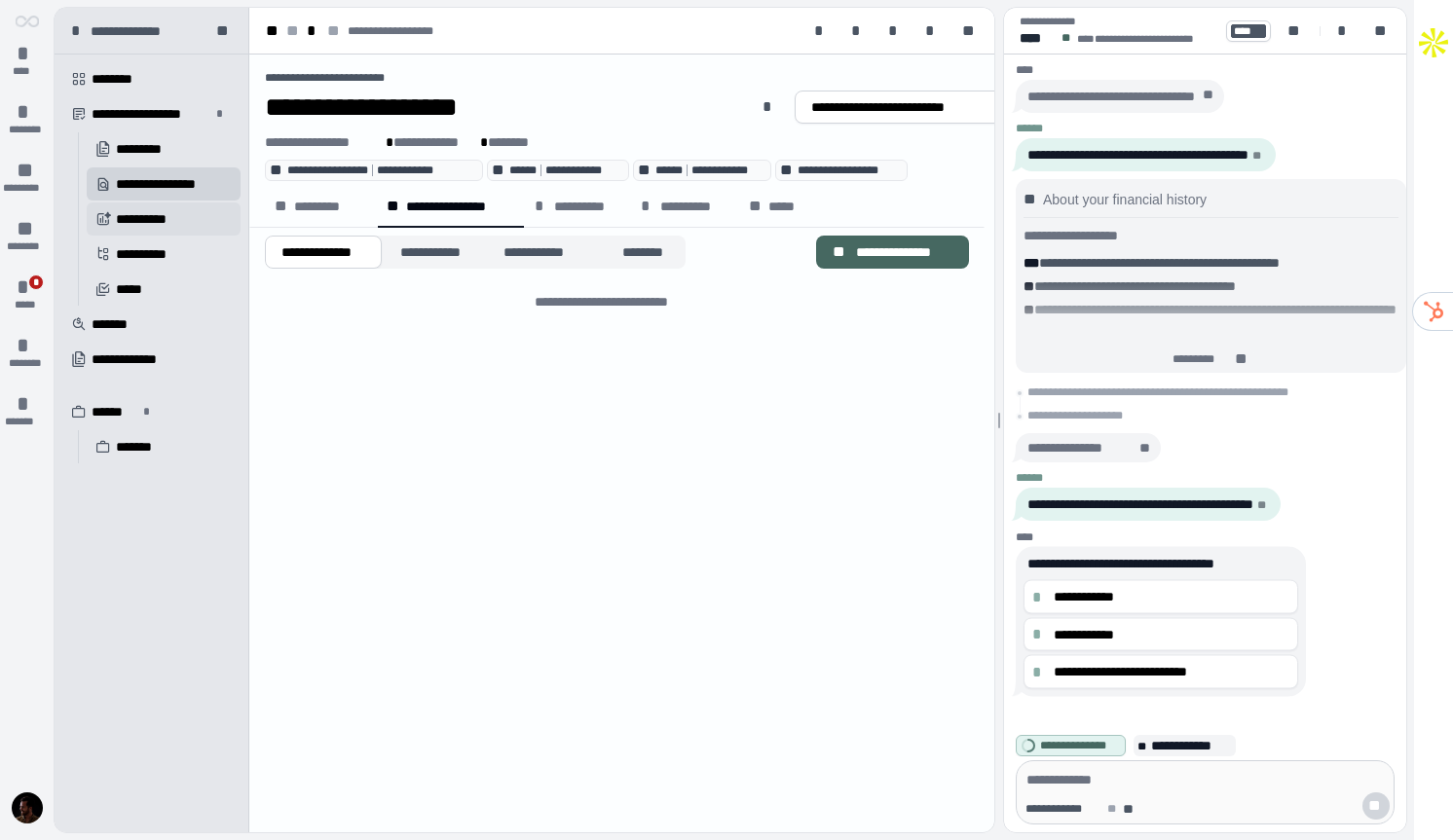 click on "**********" at bounding box center (148, 219) 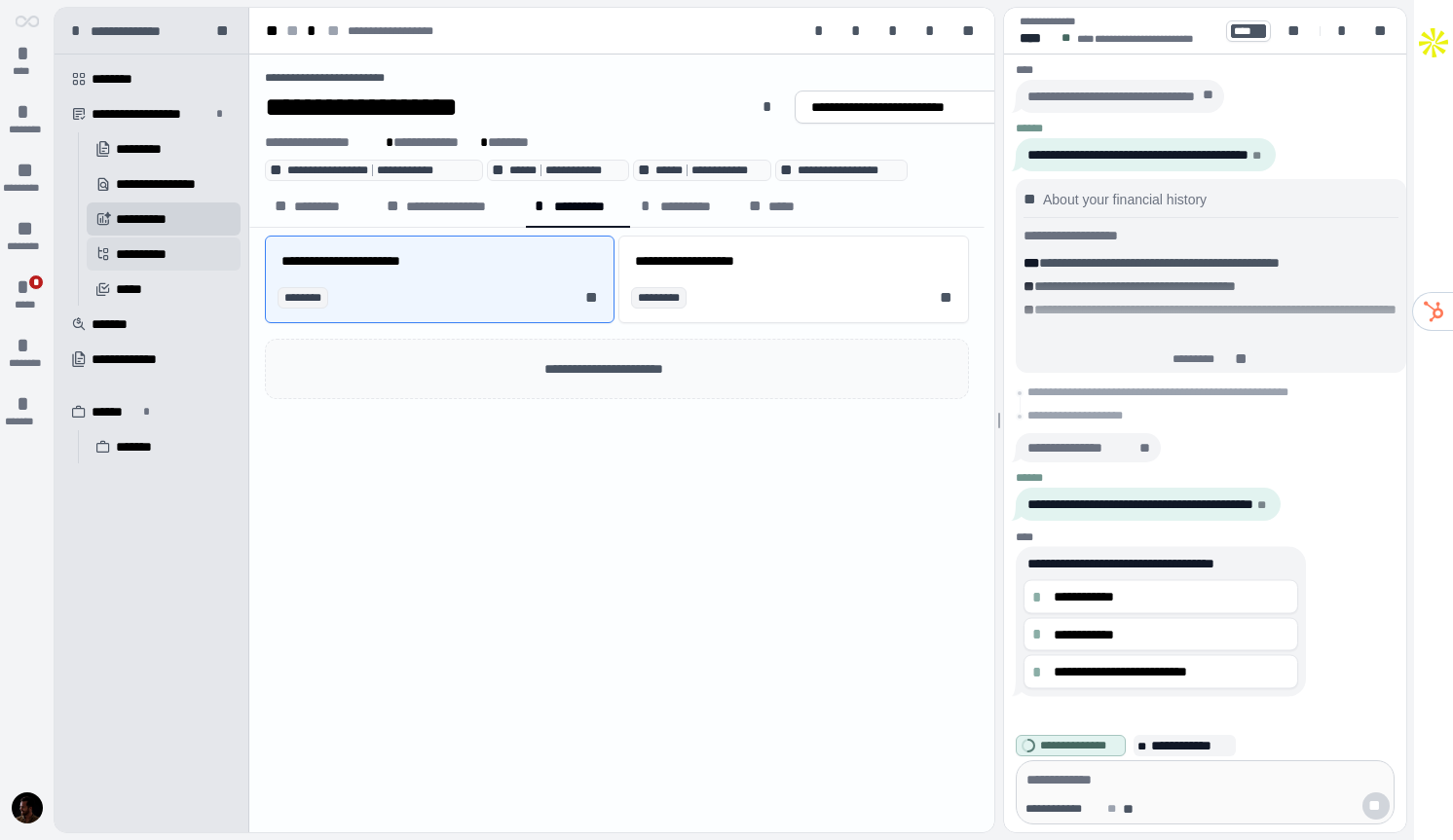 click on "**********" at bounding box center (149, 254) 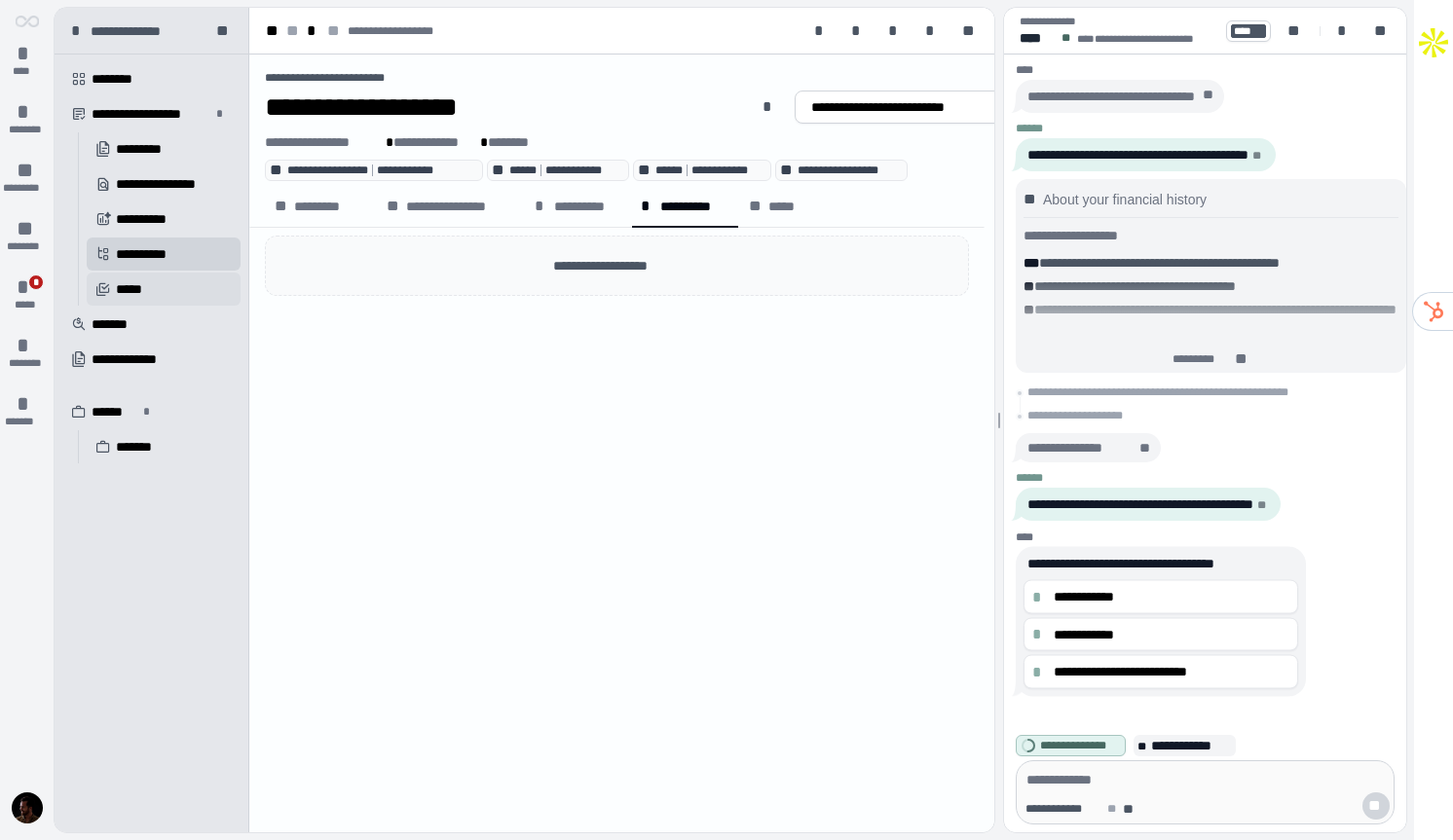 click on "󰄹 *****" at bounding box center [164, 289] 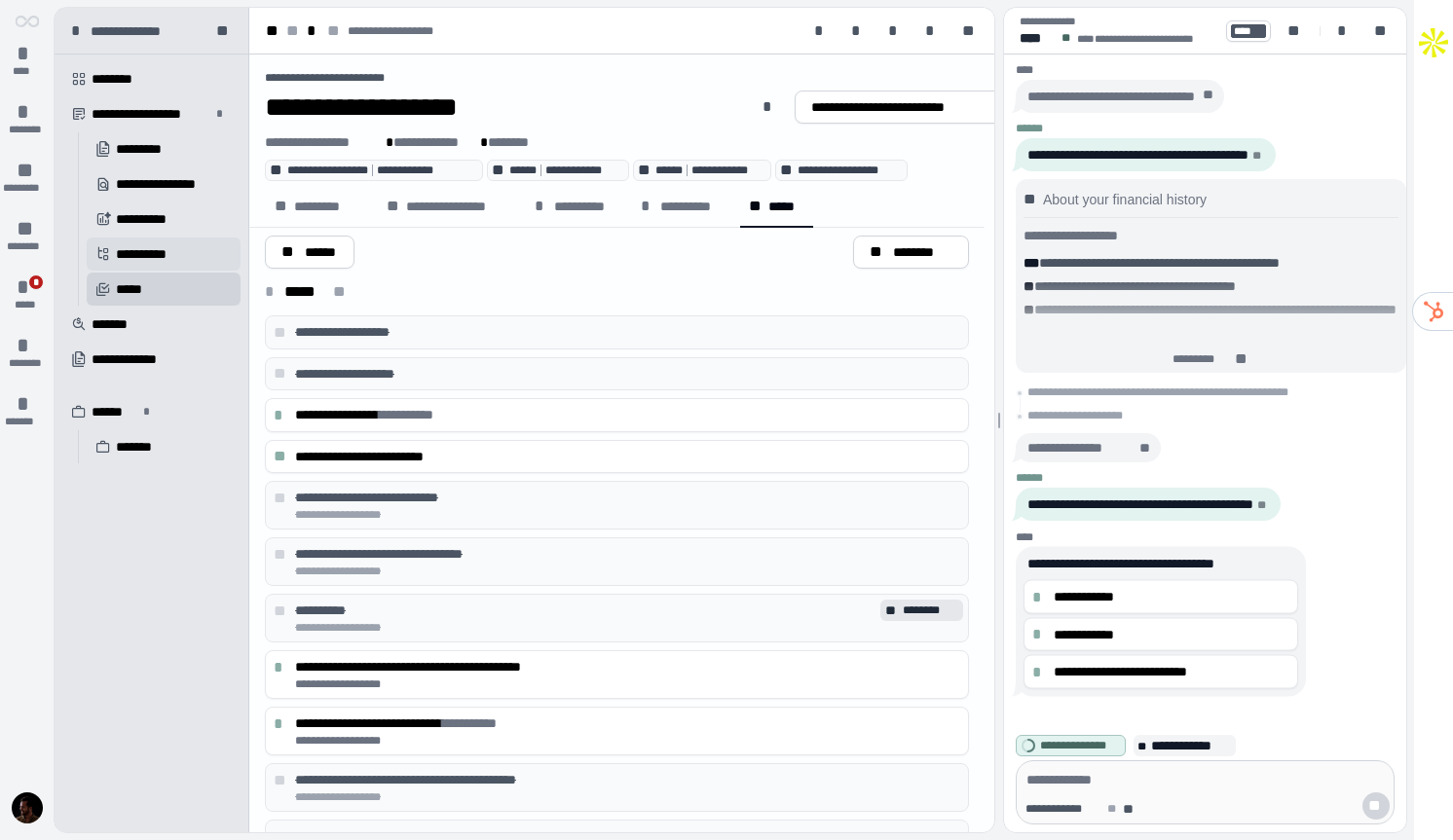 click on "**********" at bounding box center [149, 254] 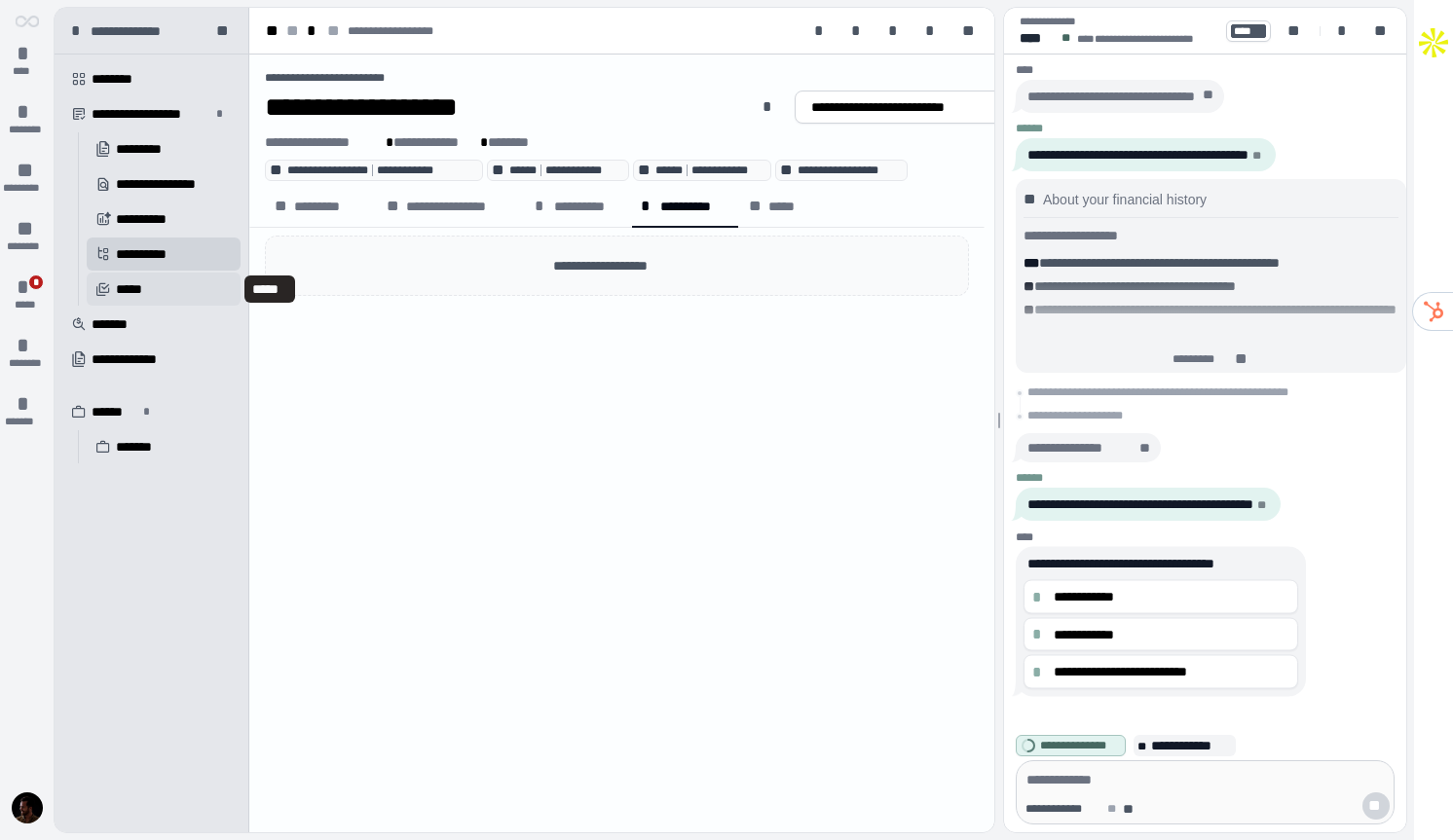 drag, startPoint x: 162, startPoint y: 291, endPoint x: 159, endPoint y: 281, distance: 10.440307 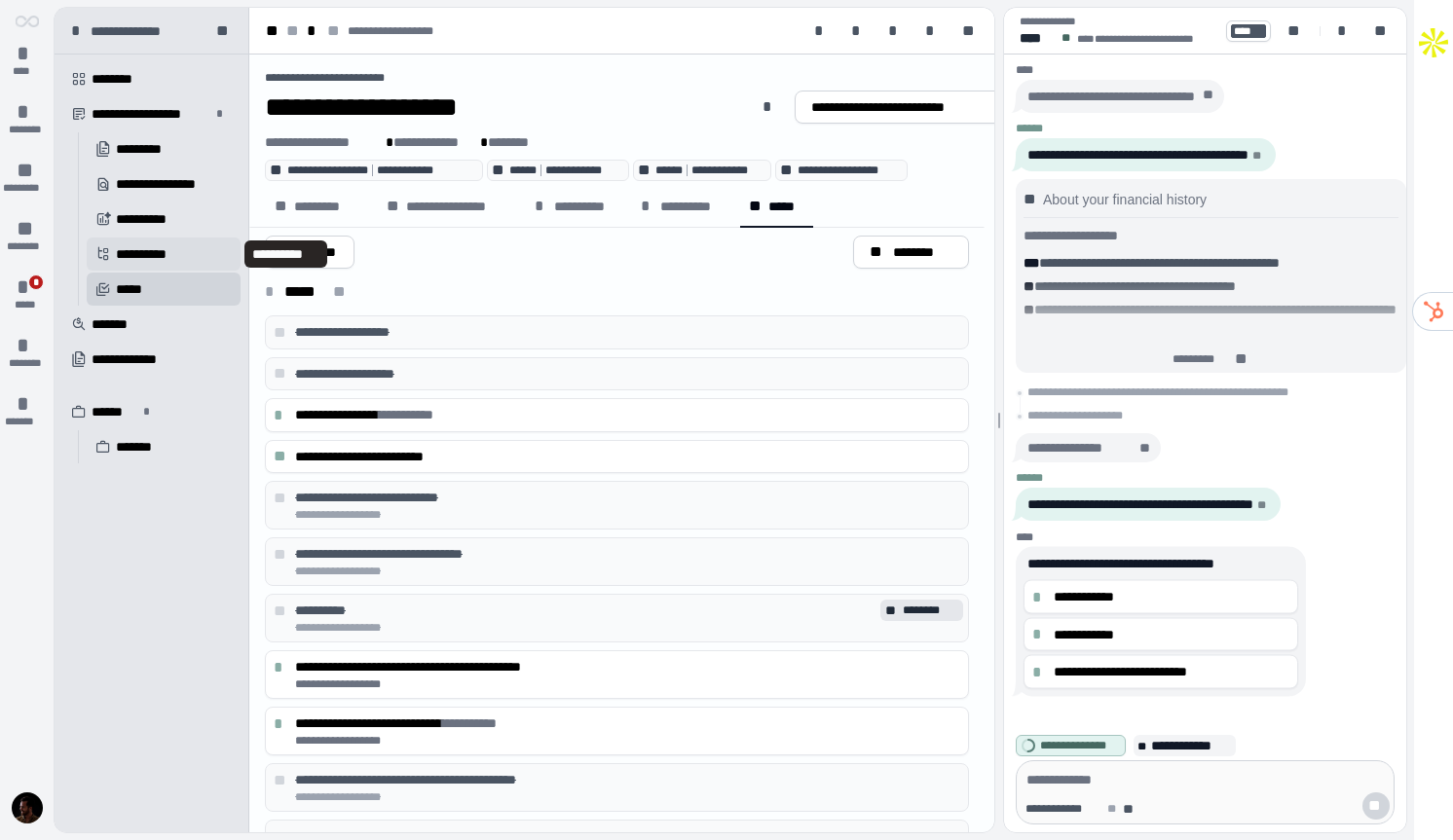 click on "**********" at bounding box center (149, 254) 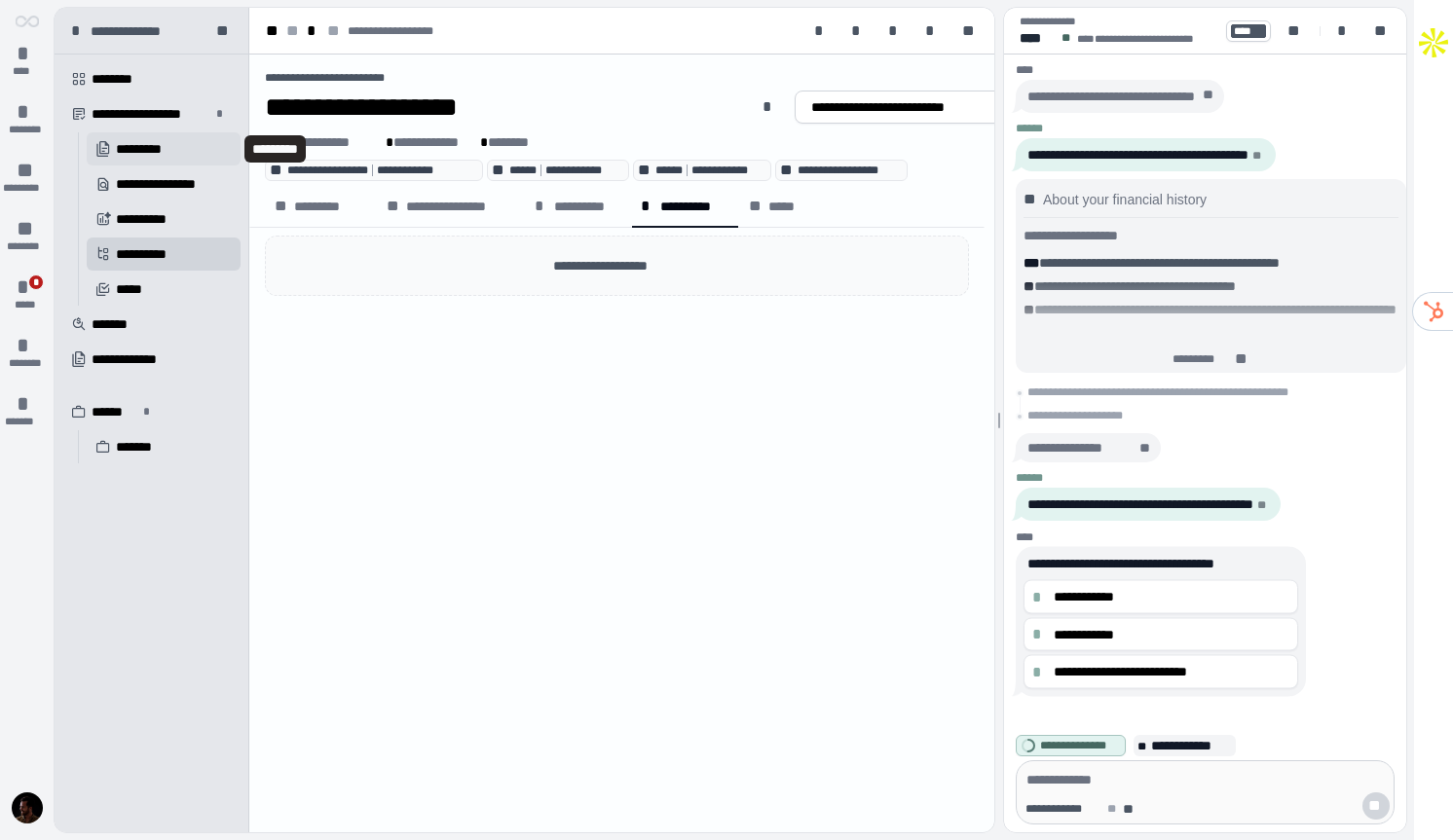 click on "*********" at bounding box center (152, 149) 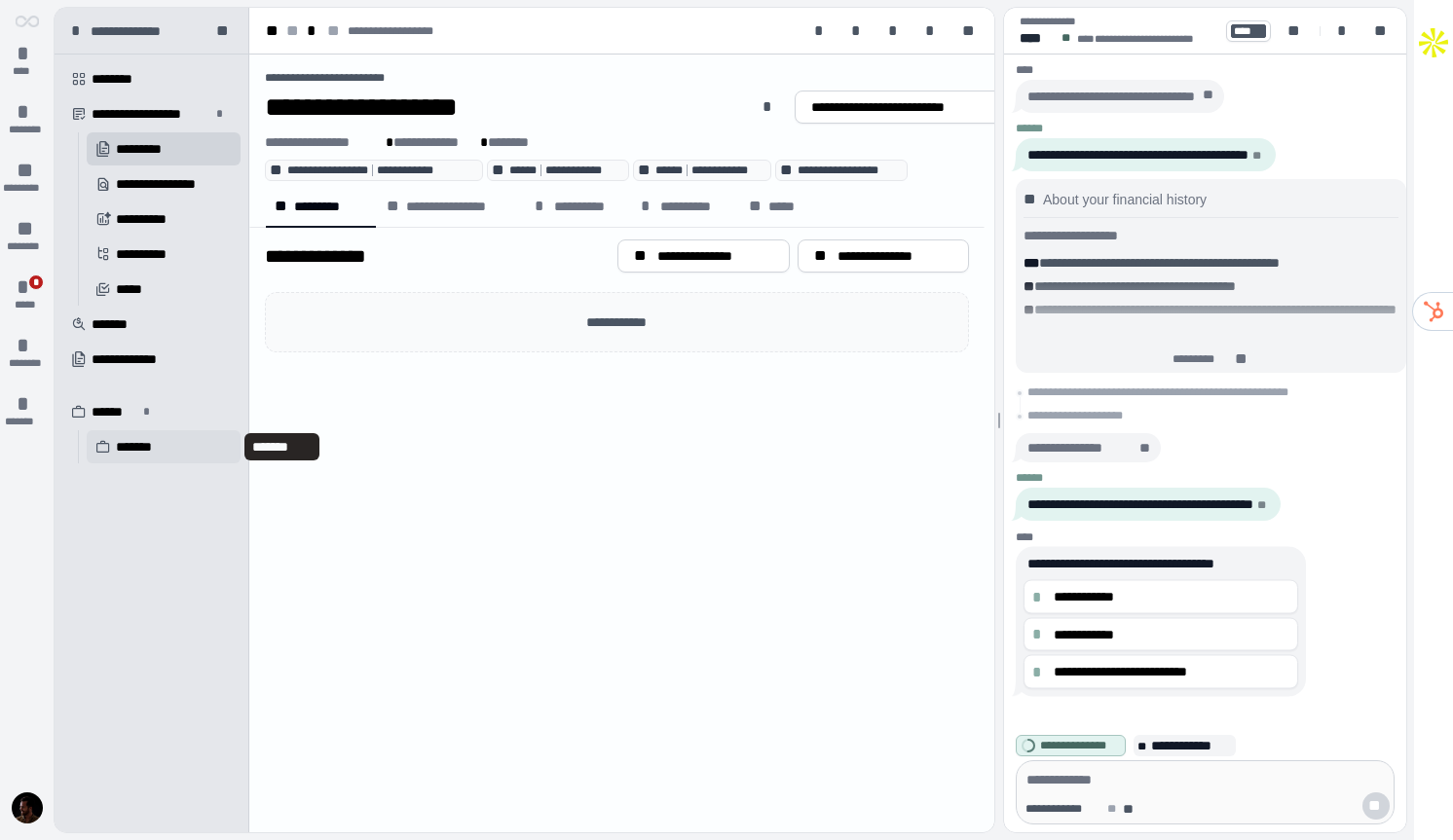 click on "*******" at bounding box center (145, 447) 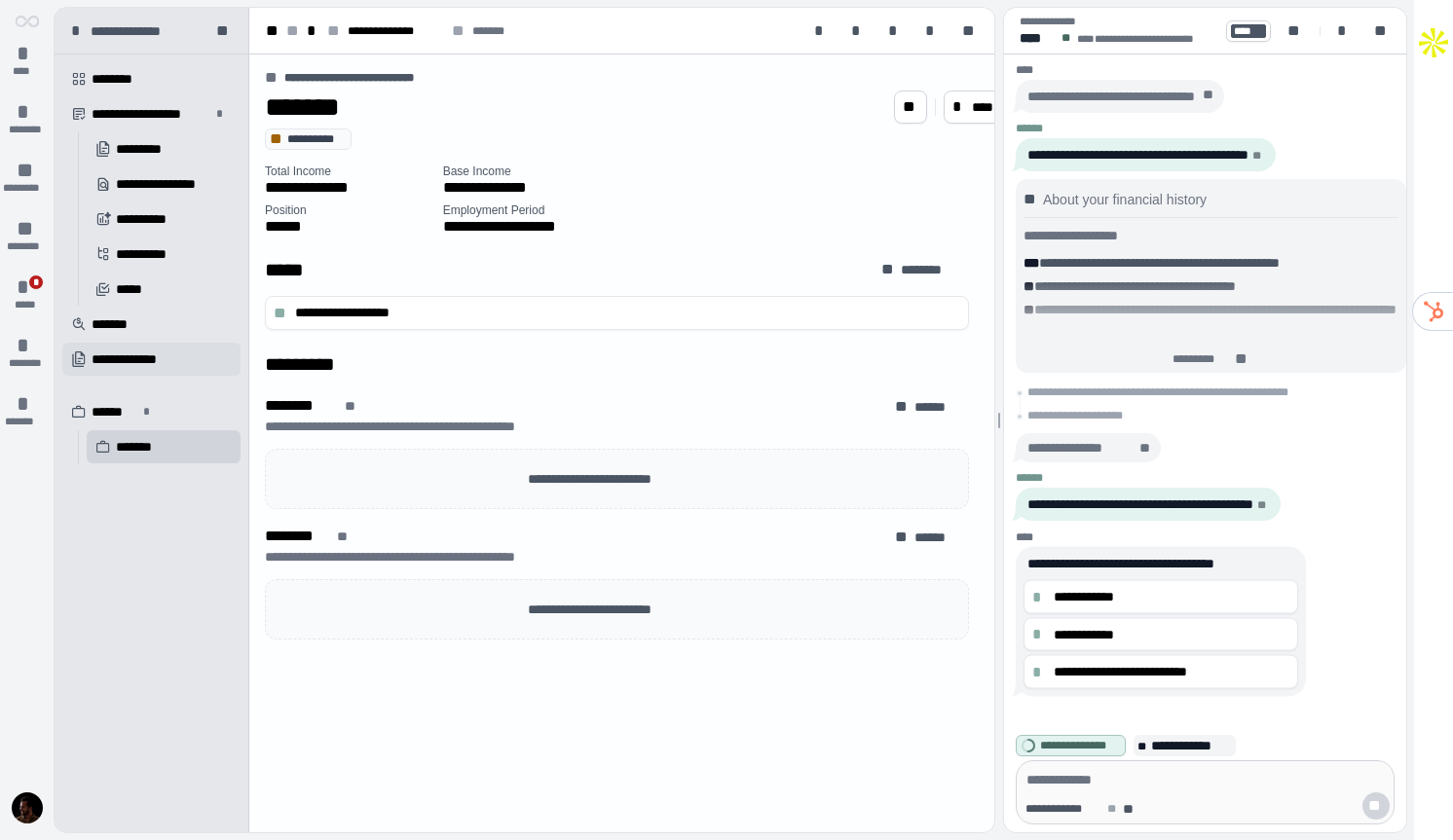 click on "**********" at bounding box center (137, 359) 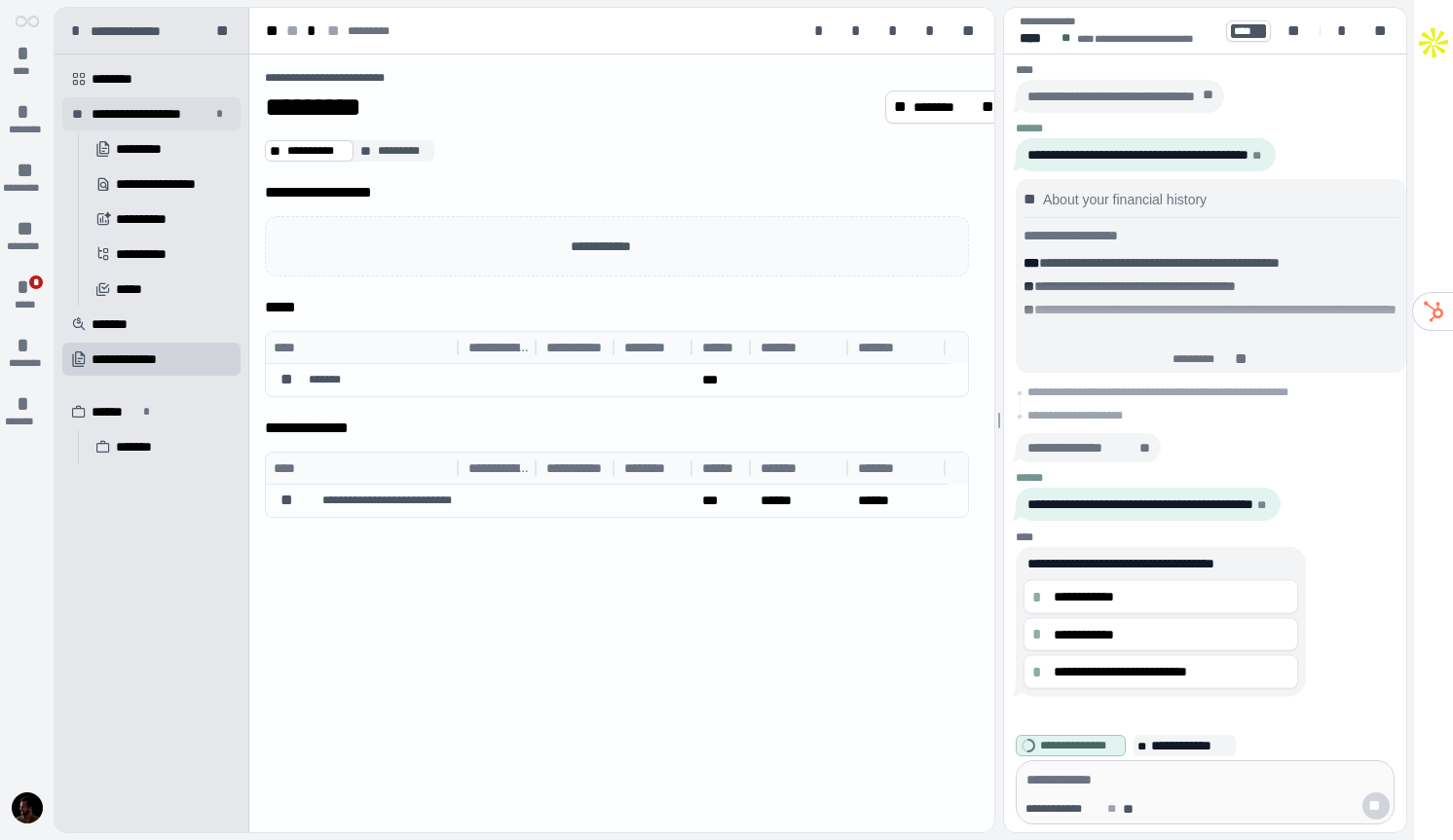 click on "**********" at bounding box center [151, 114] 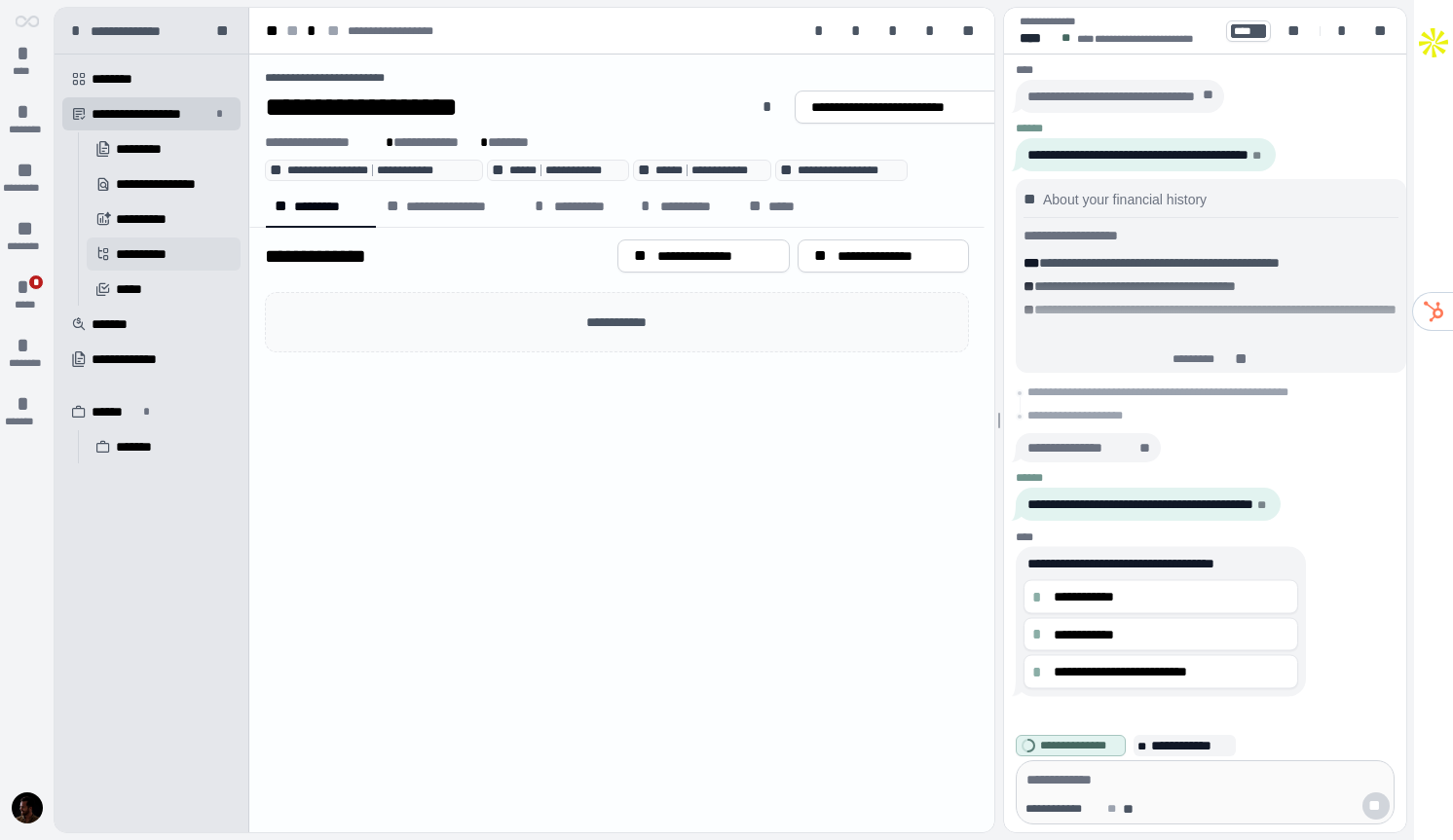 click on "**********" at bounding box center [149, 254] 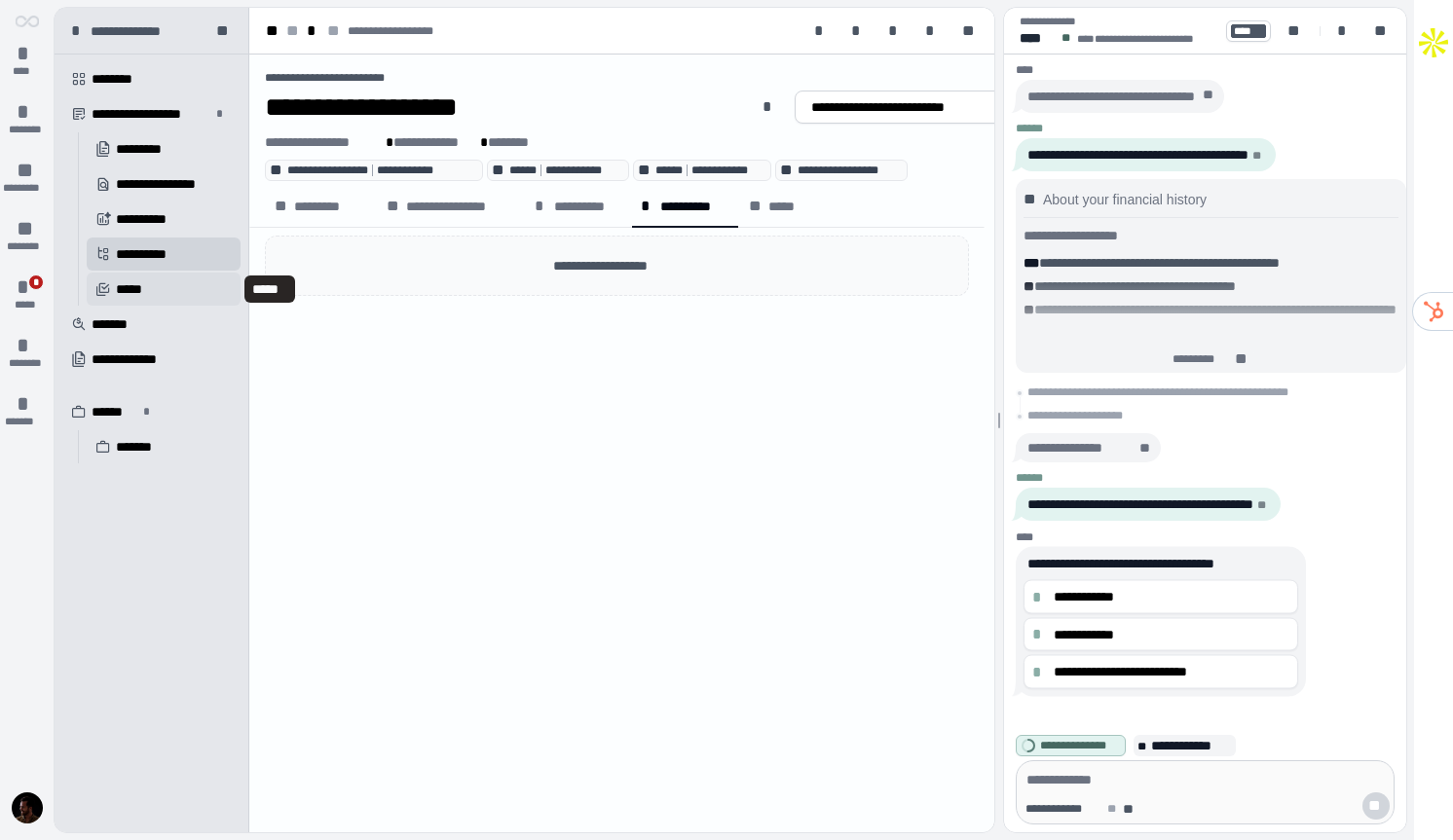 click on "󰄹 *****" at bounding box center [164, 289] 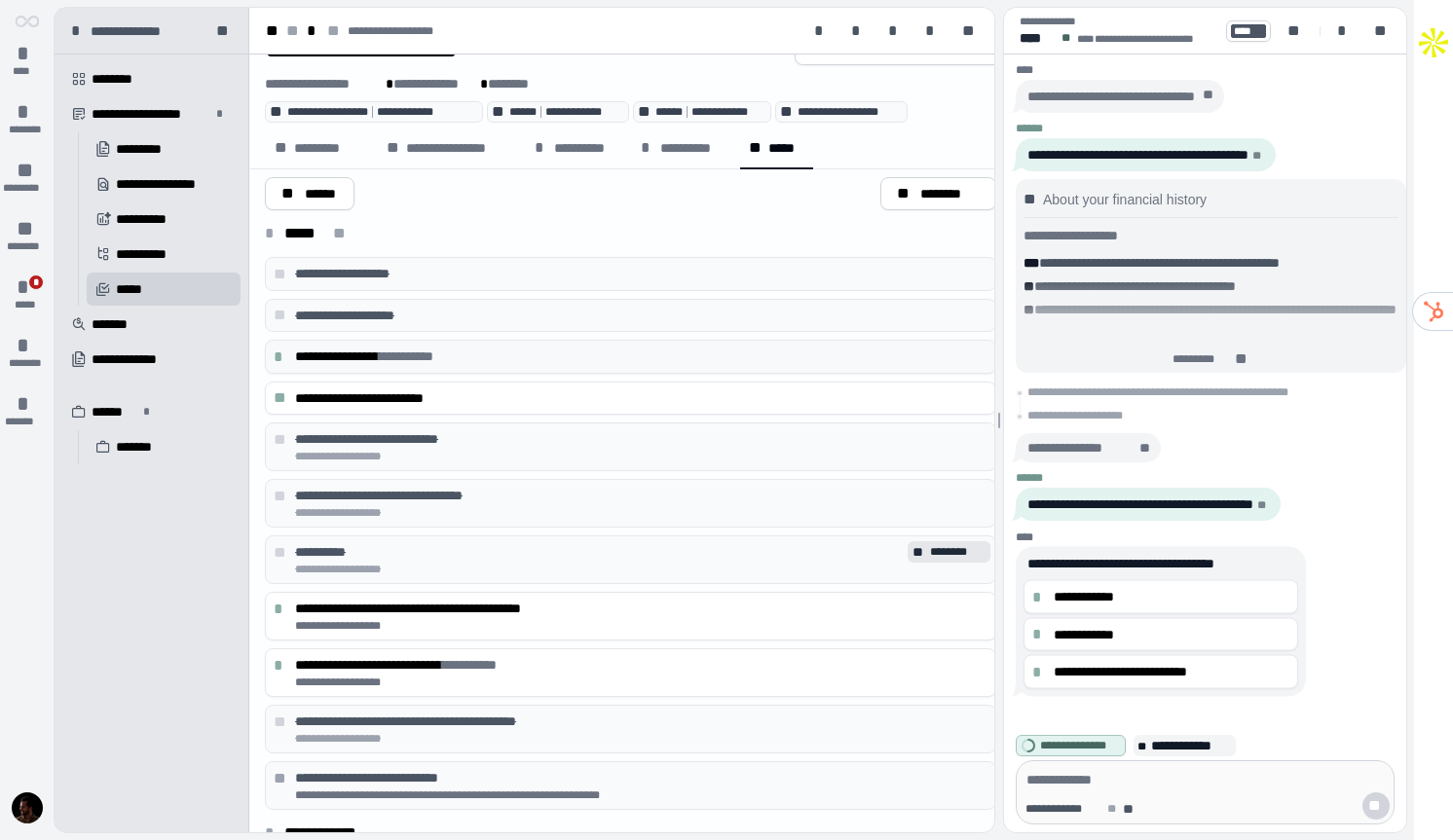 scroll, scrollTop: 32, scrollLeft: 0, axis: vertical 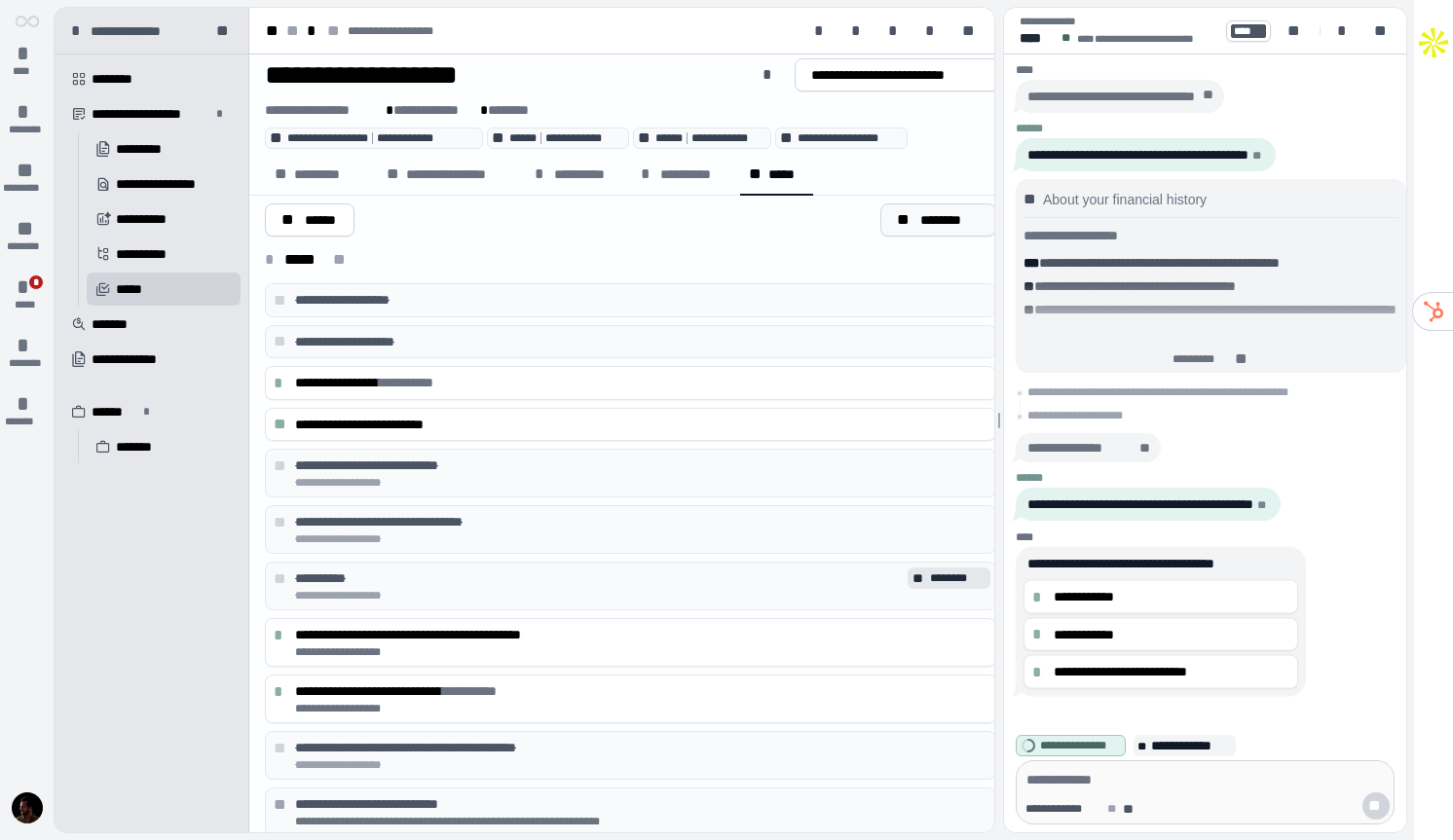 click on "** ********" at bounding box center (938, 220) 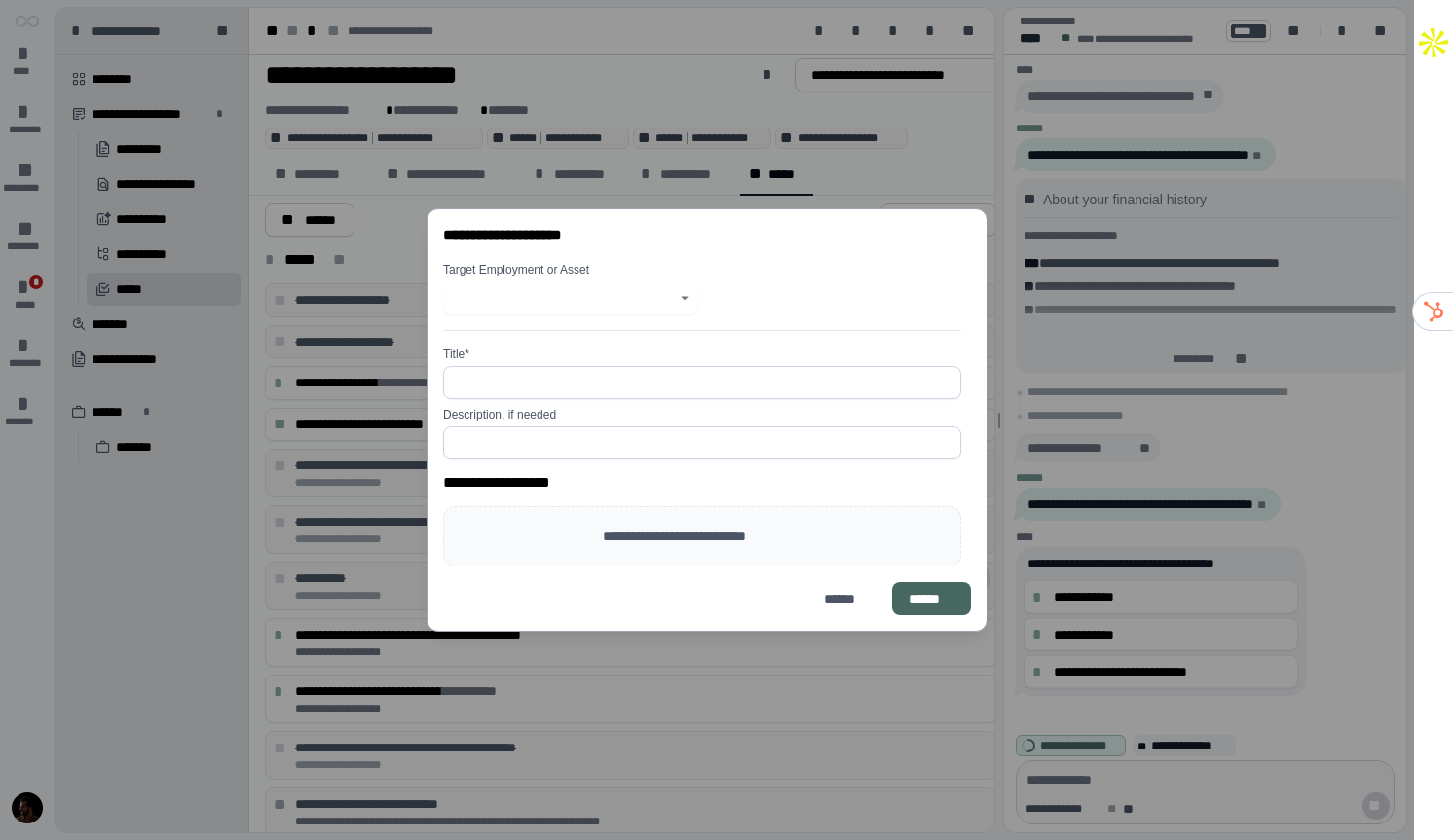 click 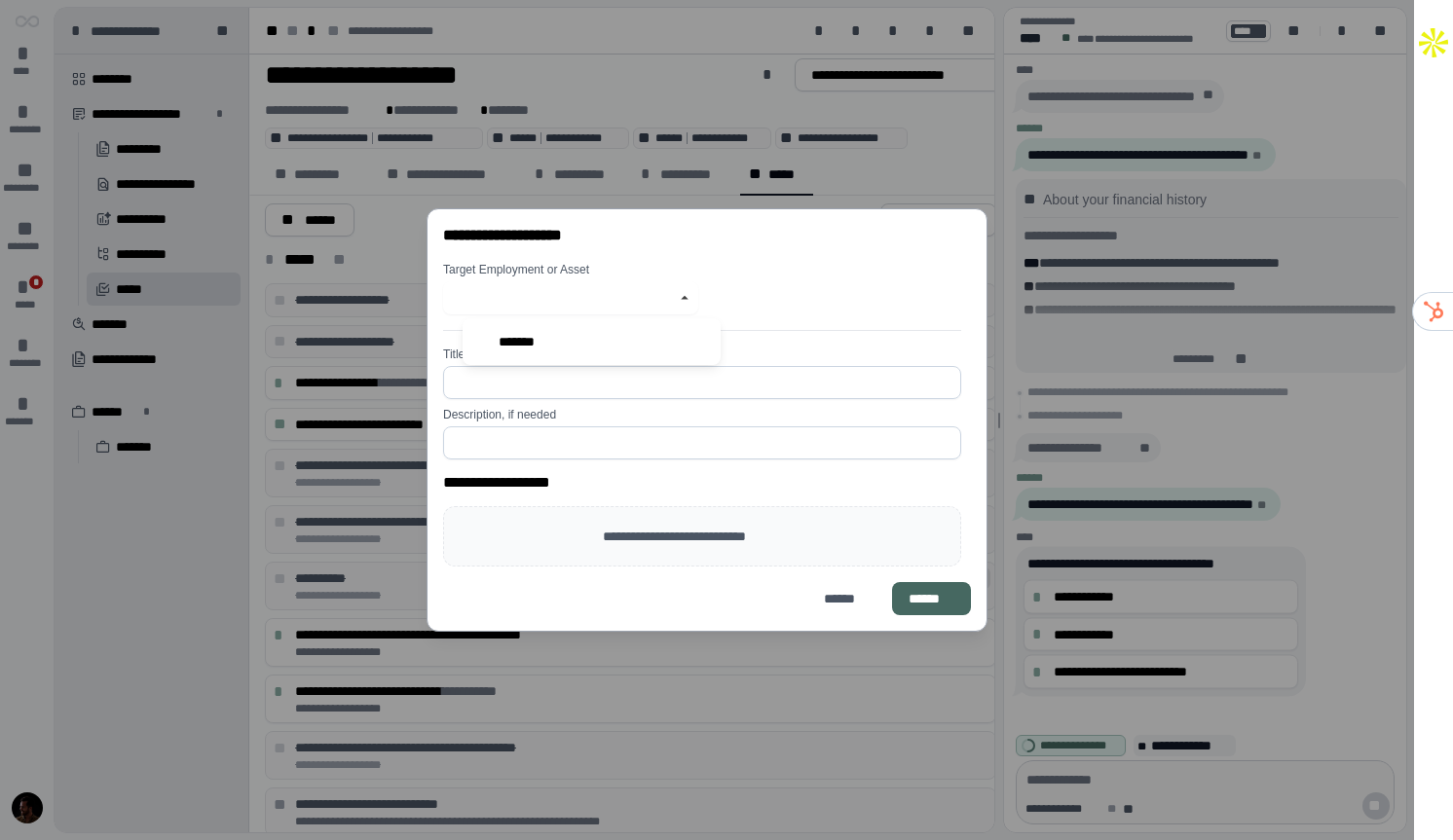 type on "*******" 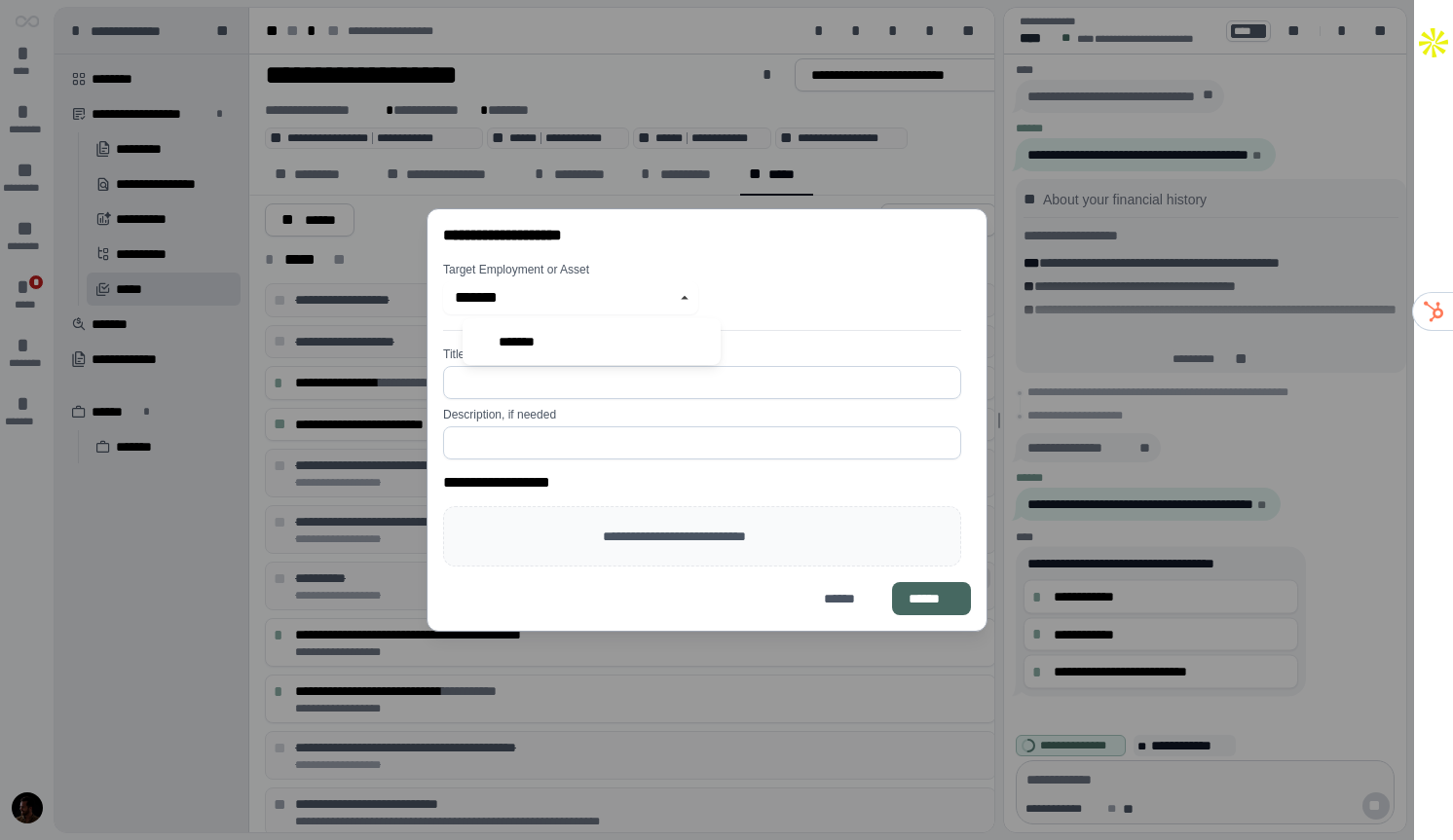 click on "**********" at bounding box center [702, 414] 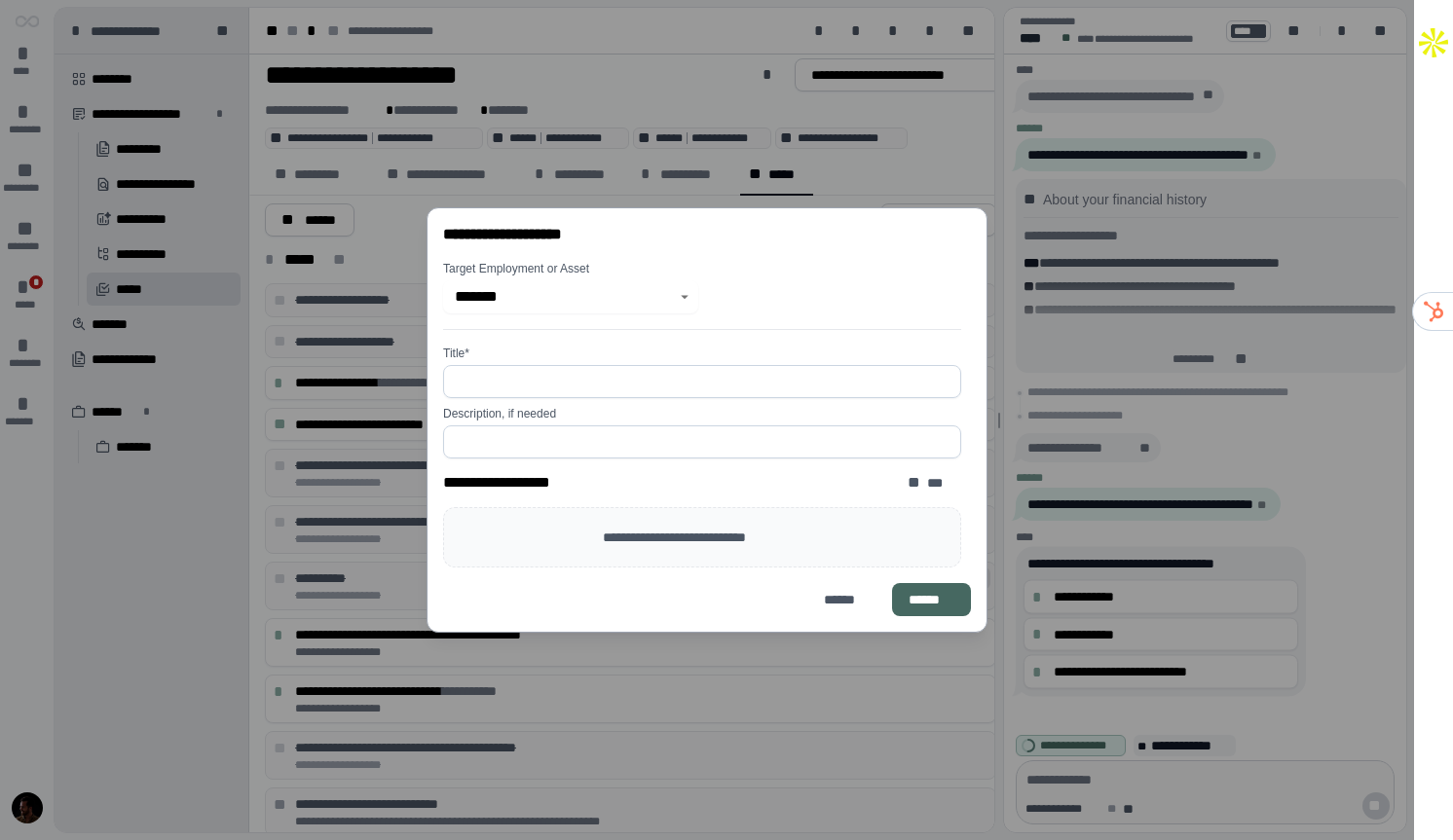 click on "*******" at bounding box center (571, 297) 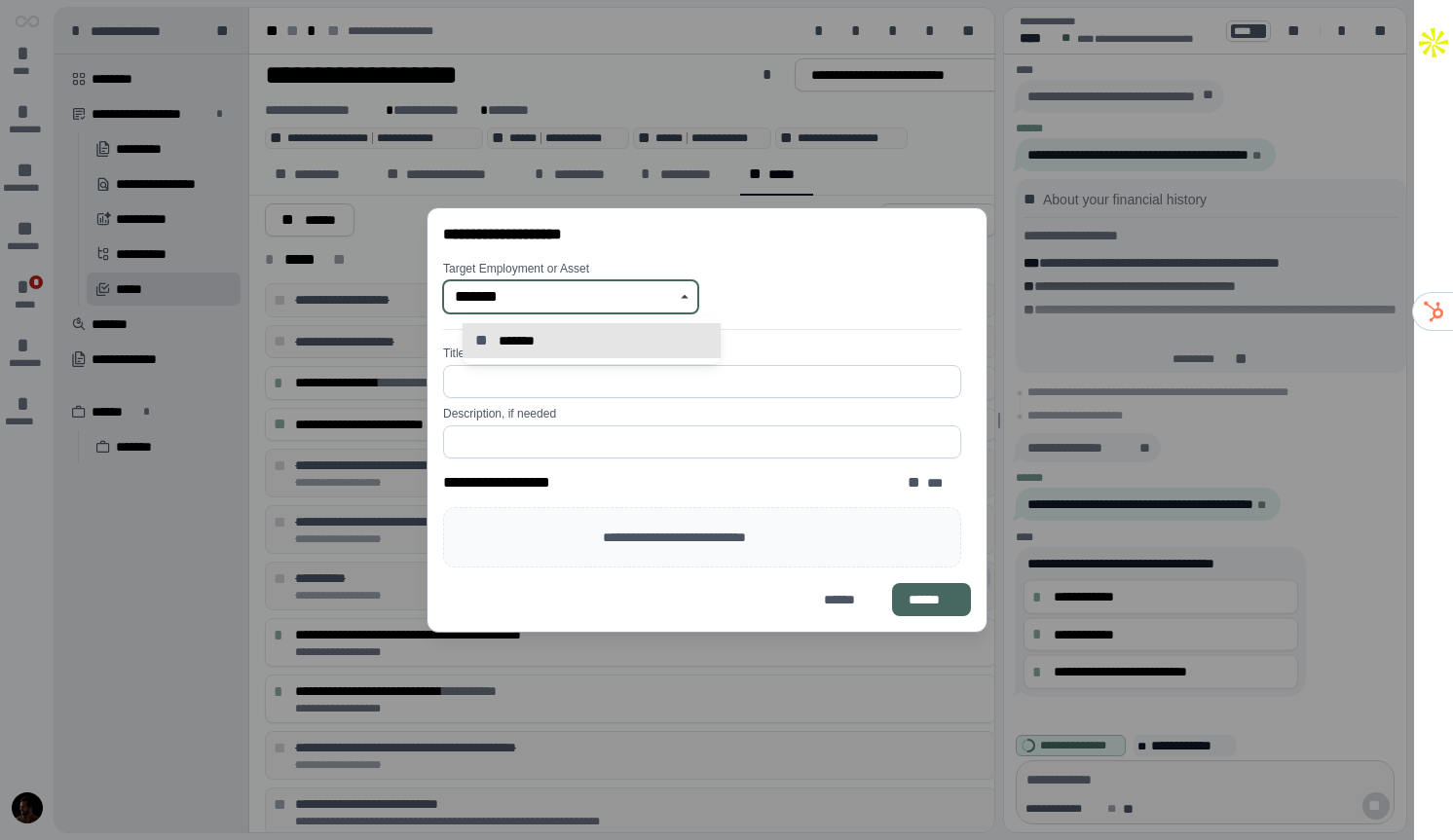 click 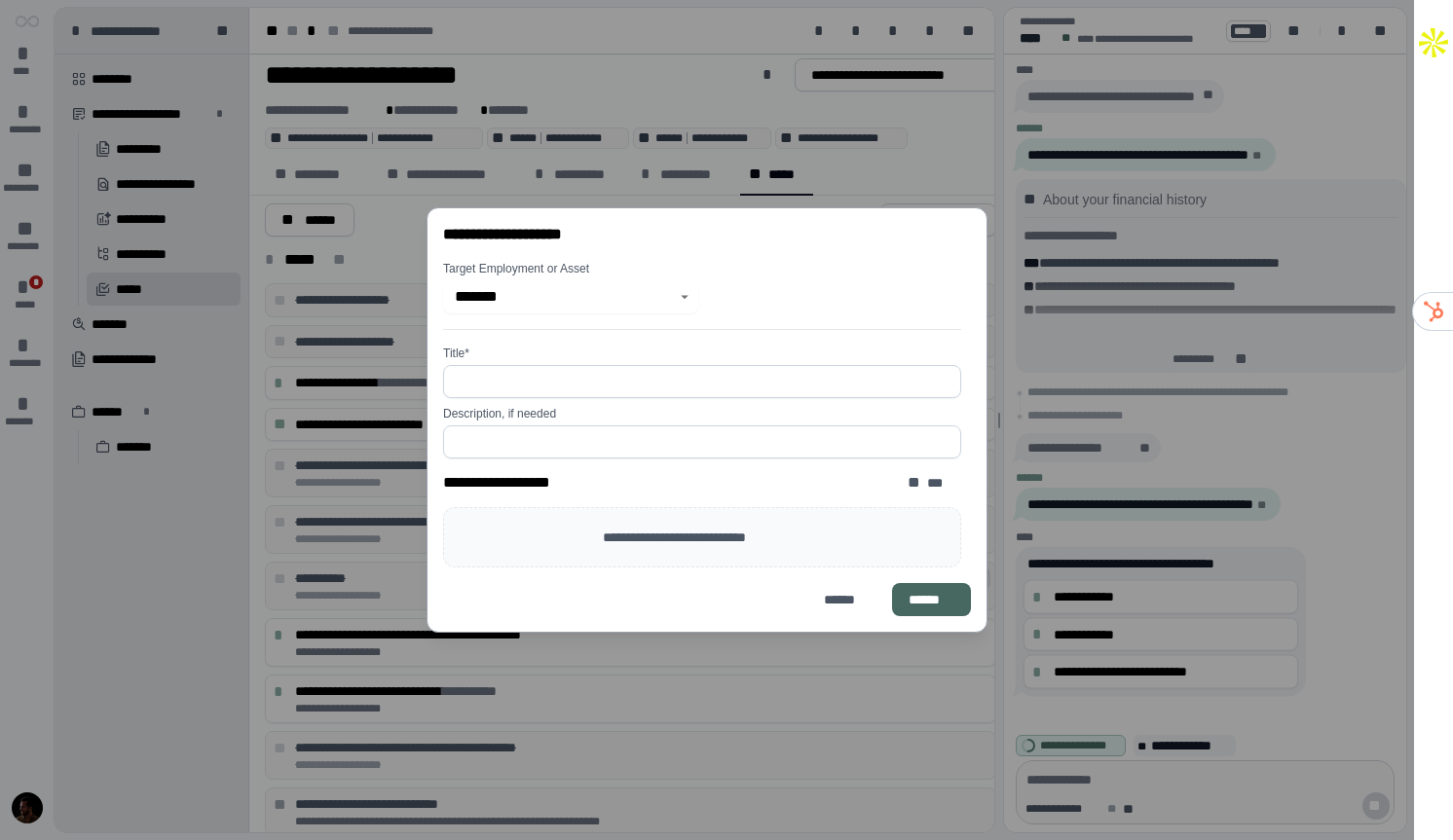 click on "**********" at bounding box center (702, 414) 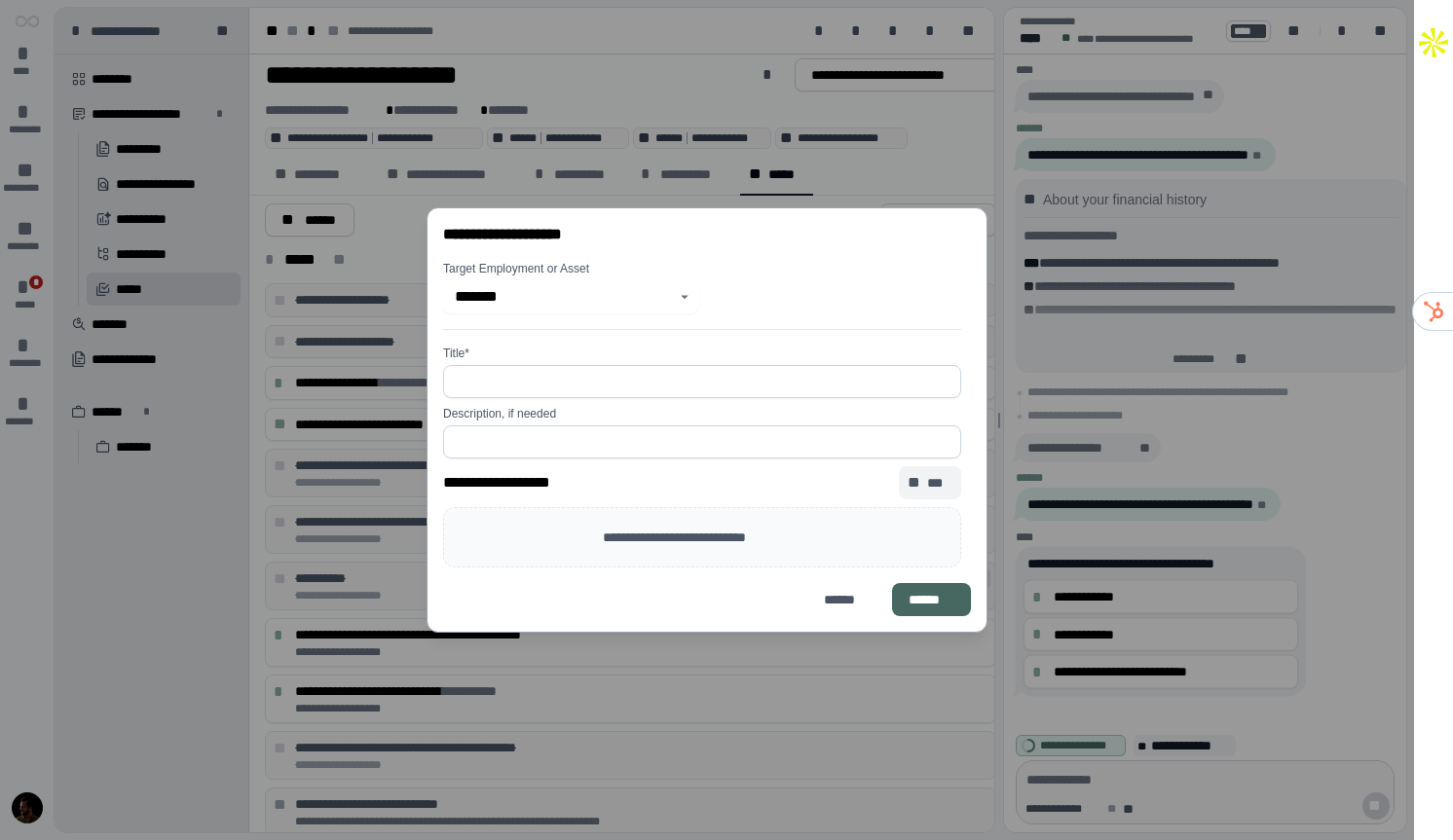 click on "***" at bounding box center [940, 483] 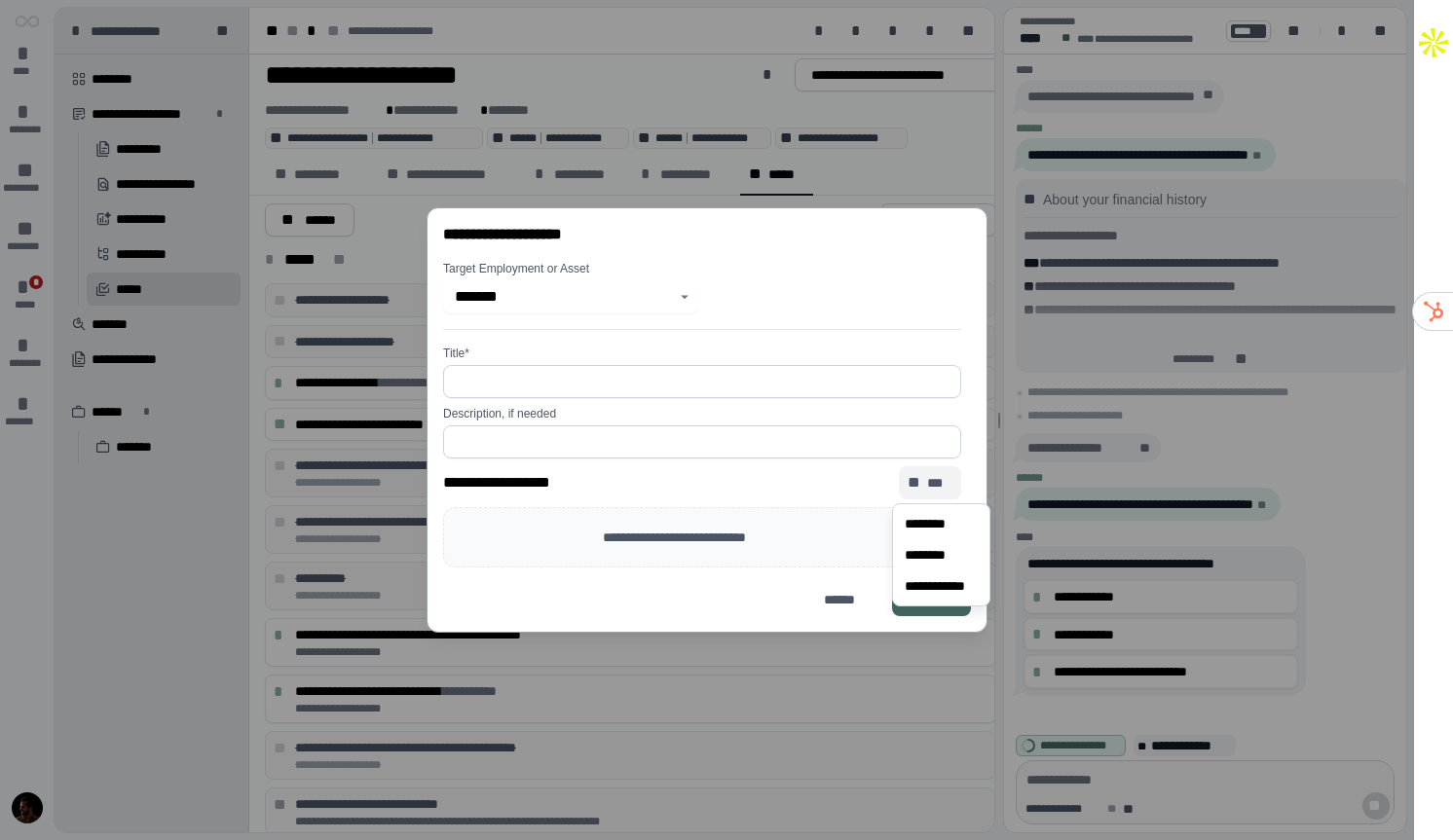 click on "**********" at bounding box center (702, 487) 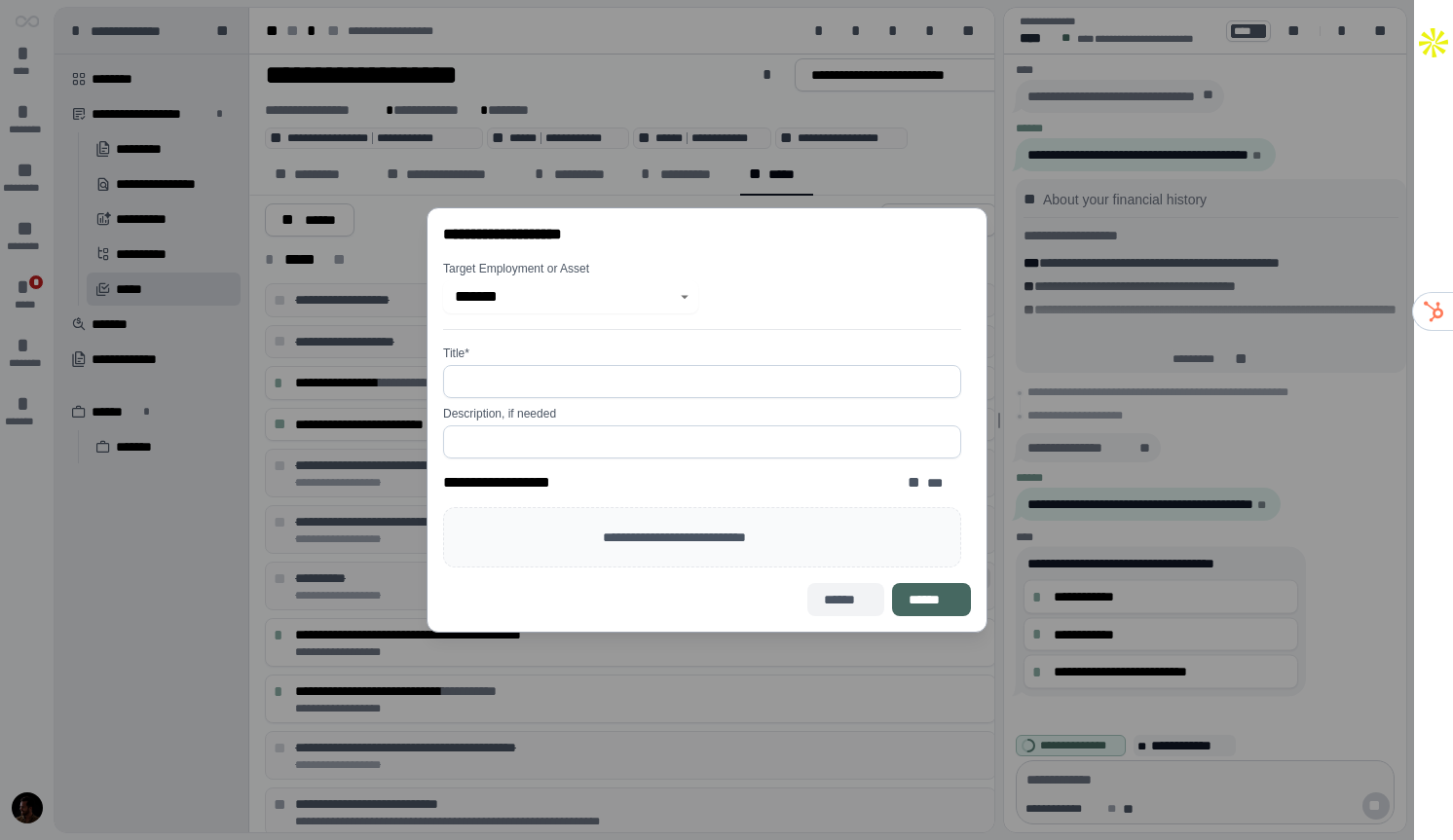 click on "******" at bounding box center (845, 600) 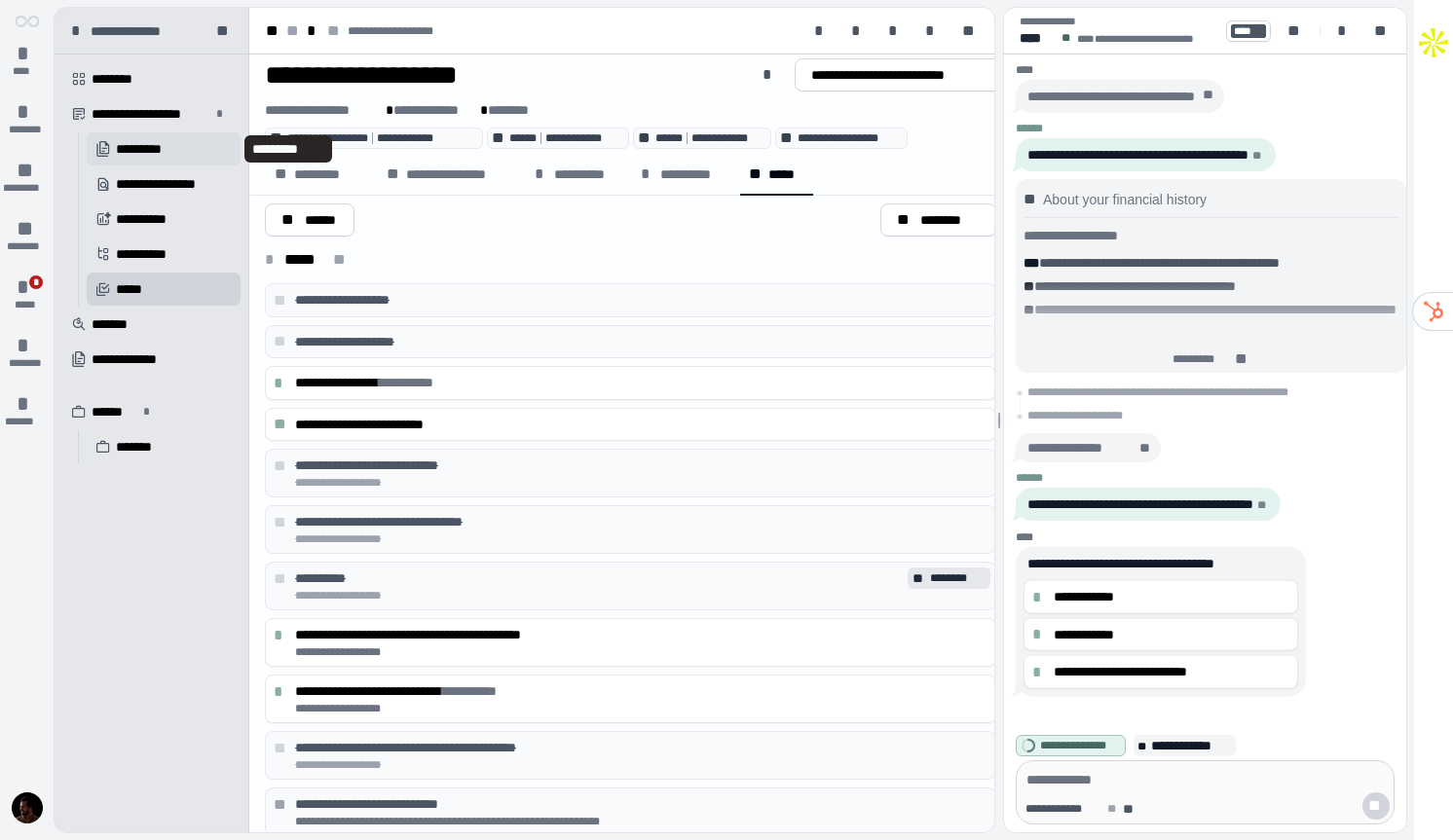 click on "*********" at bounding box center (152, 149) 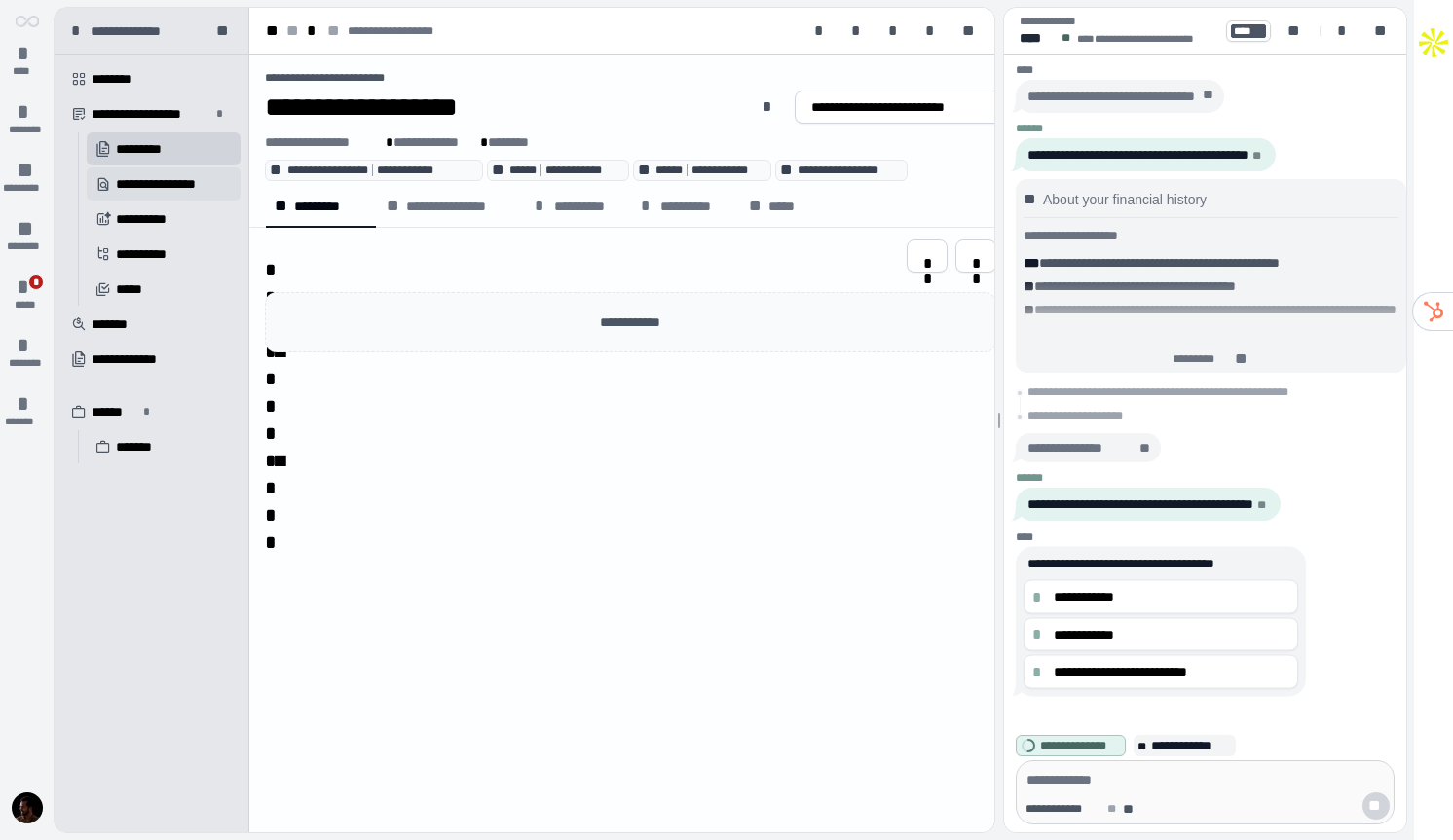 scroll, scrollTop: 0, scrollLeft: 0, axis: both 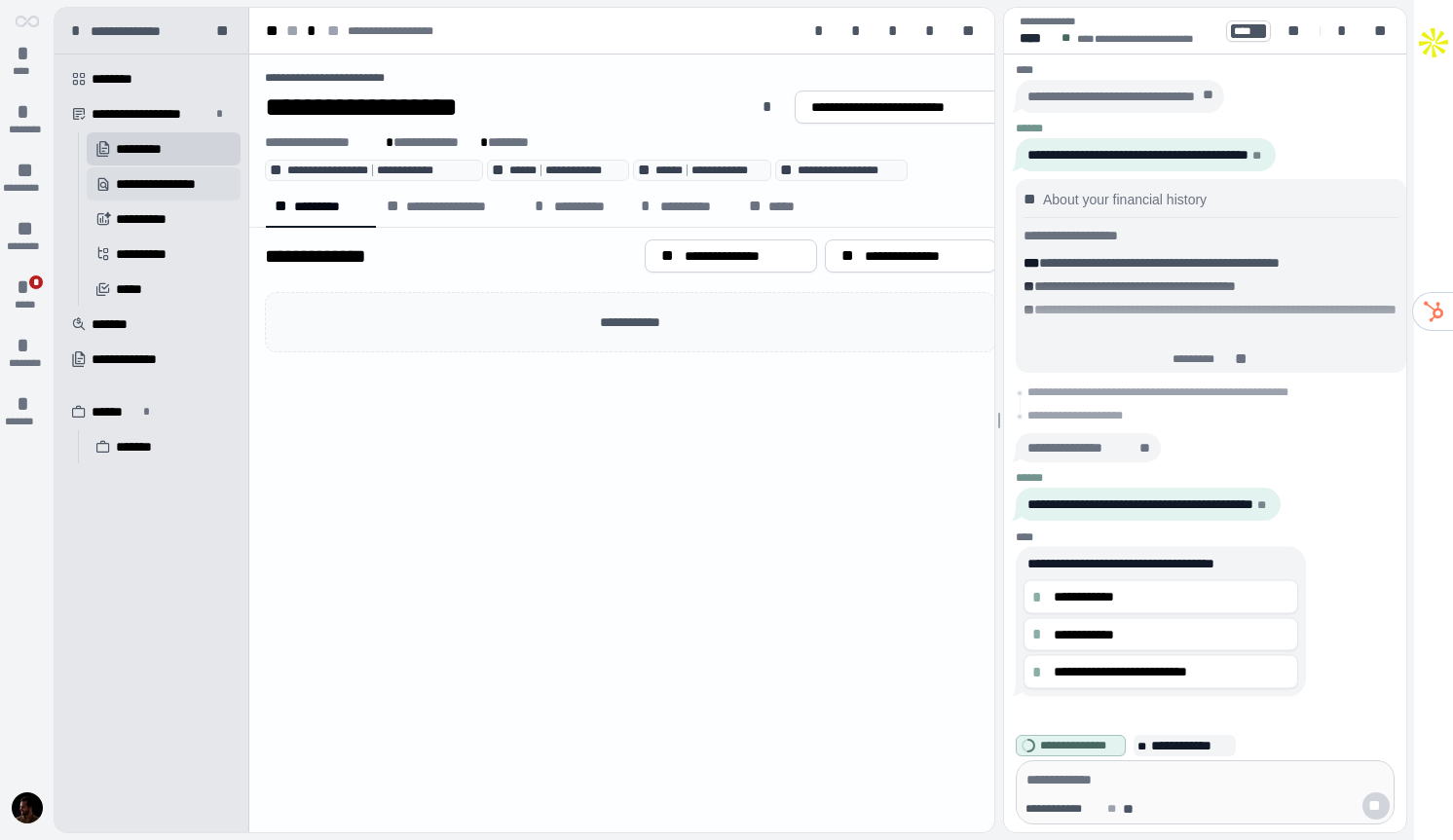 click on "**********" at bounding box center [168, 184] 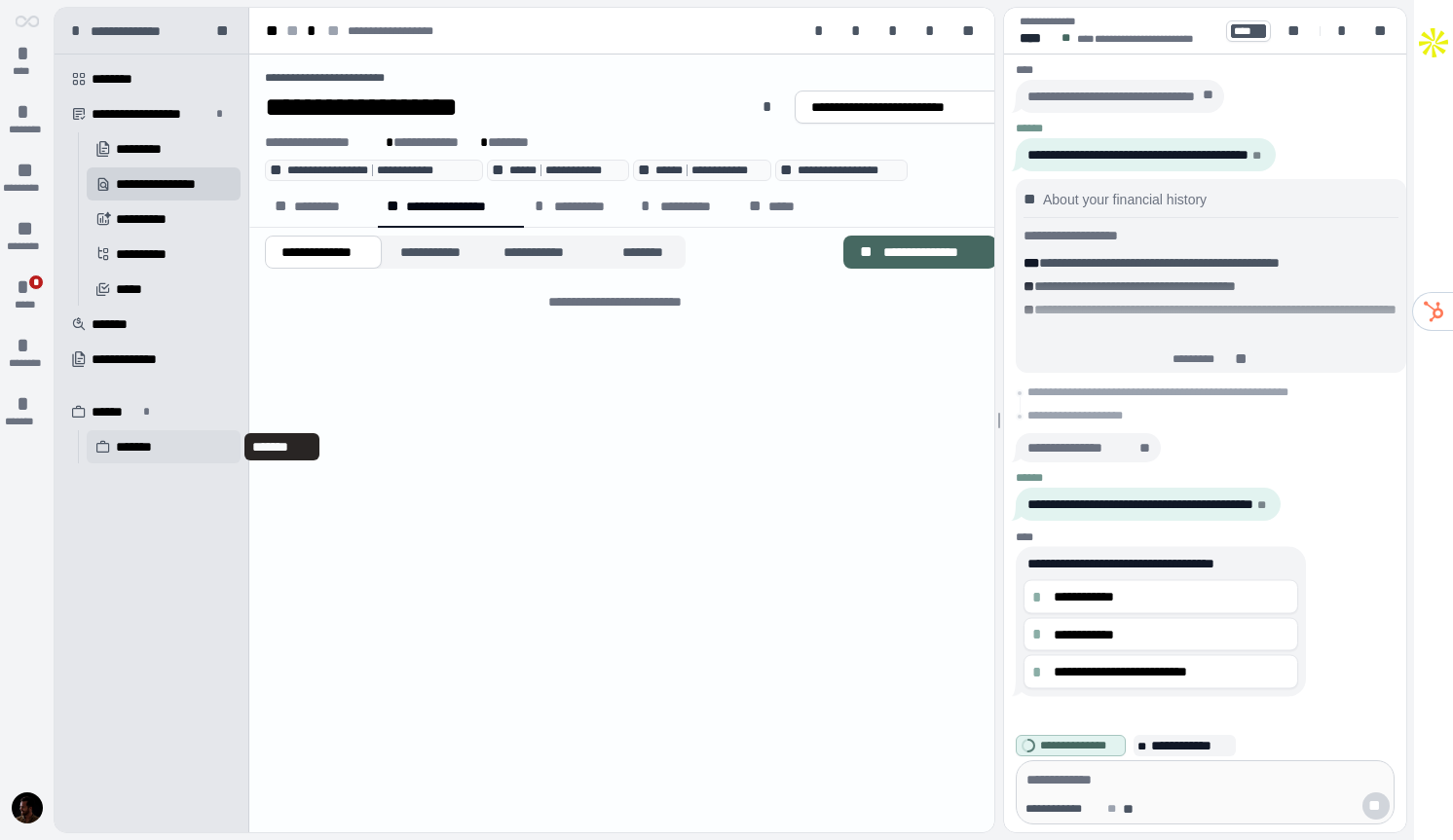 click on "*******" at bounding box center (145, 447) 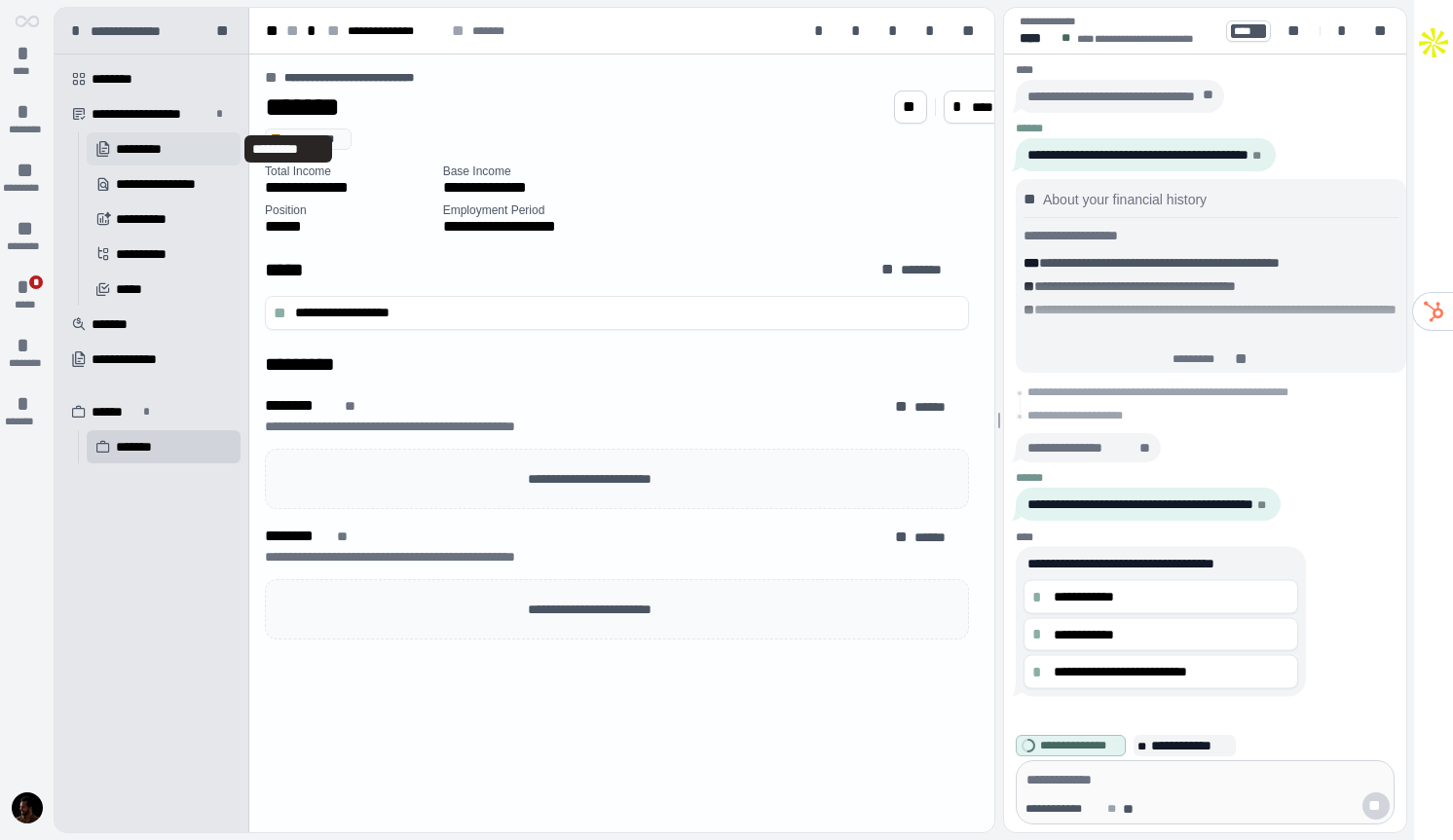 click on "󱔘 *********" at bounding box center [164, 149] 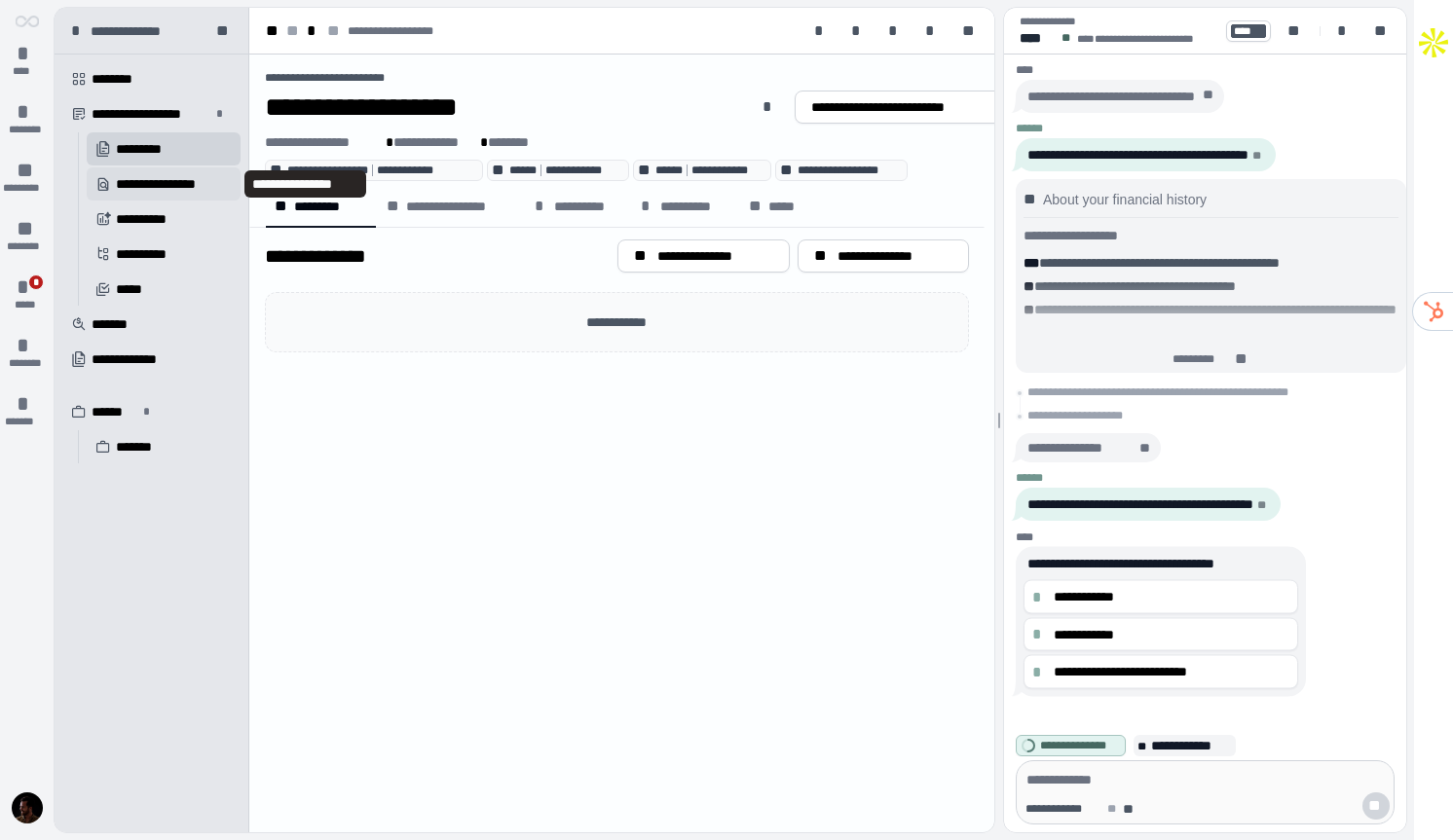 click on "**********" at bounding box center [168, 184] 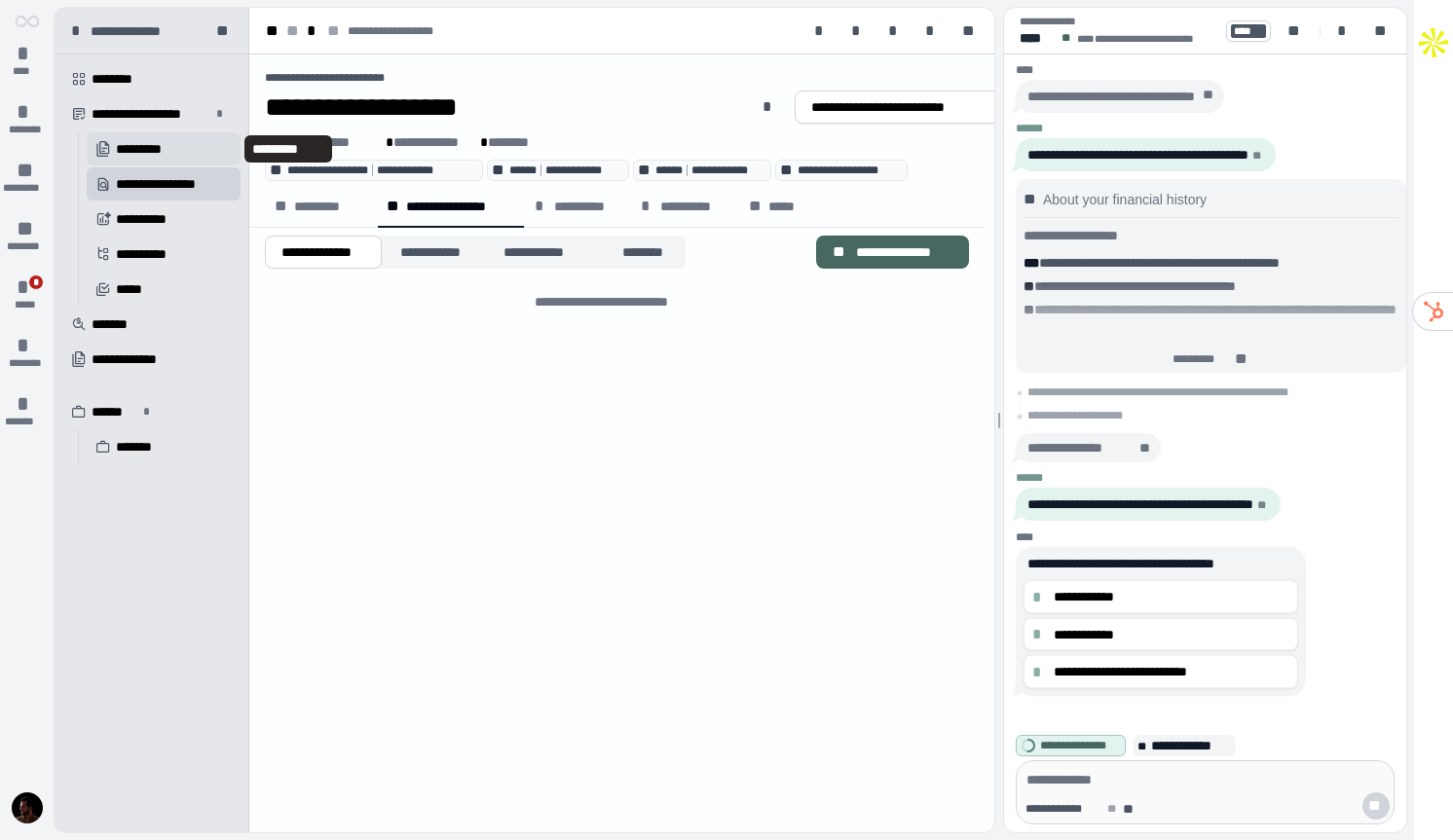 click on "󱔘 *********" at bounding box center (164, 149) 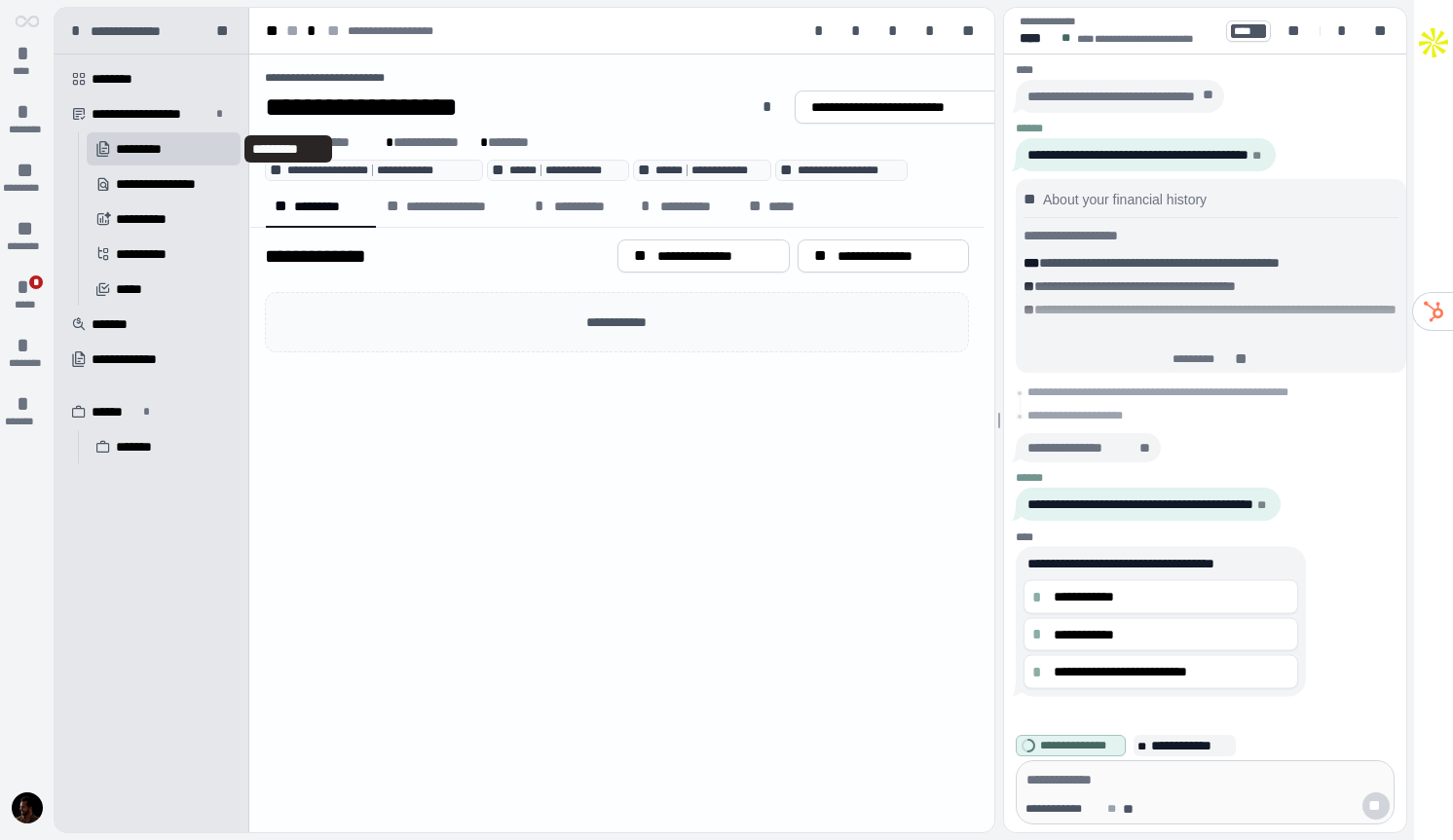 click on "**********" at bounding box center [616, 256] 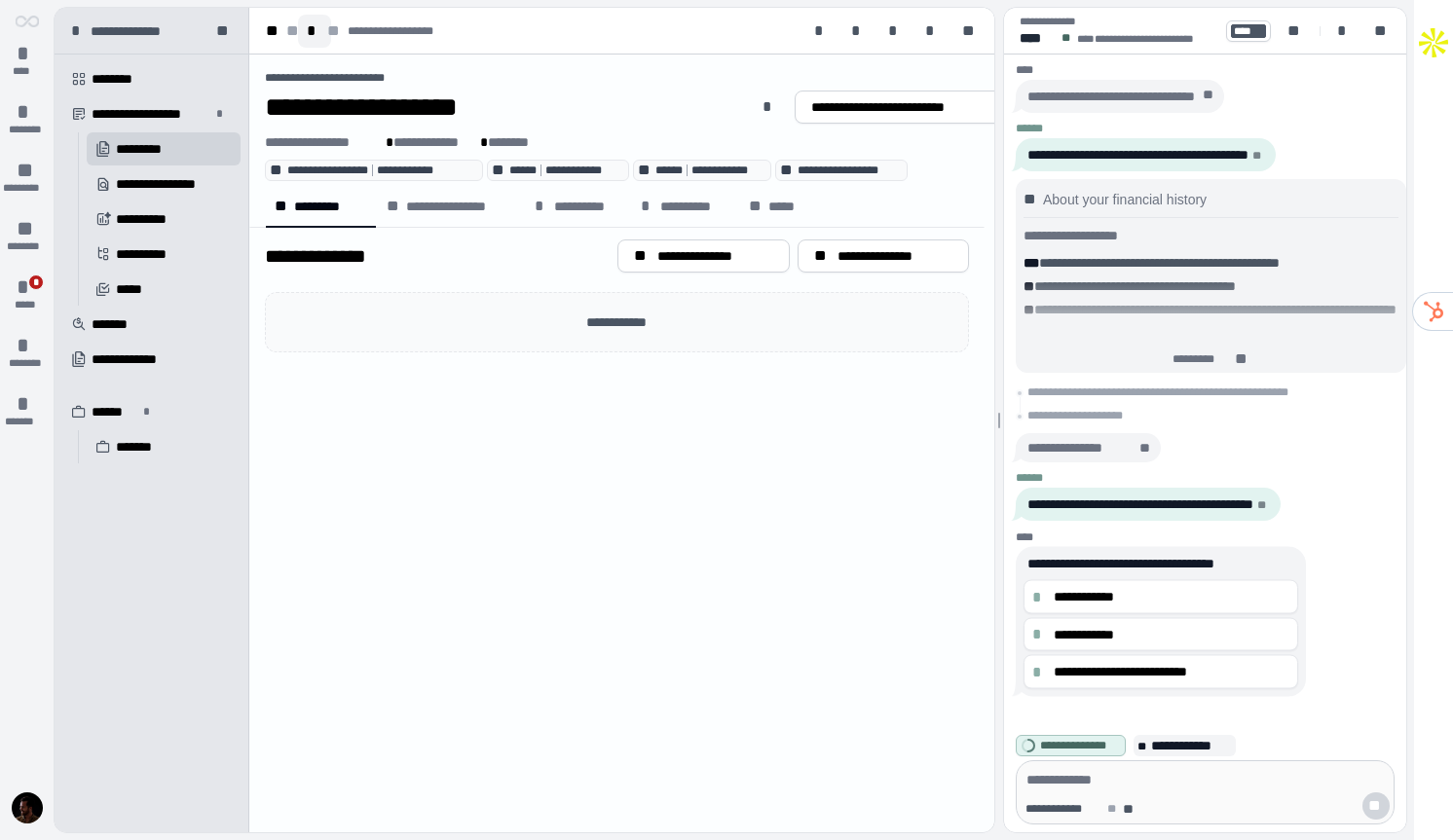 click on "*" at bounding box center [315, 31] 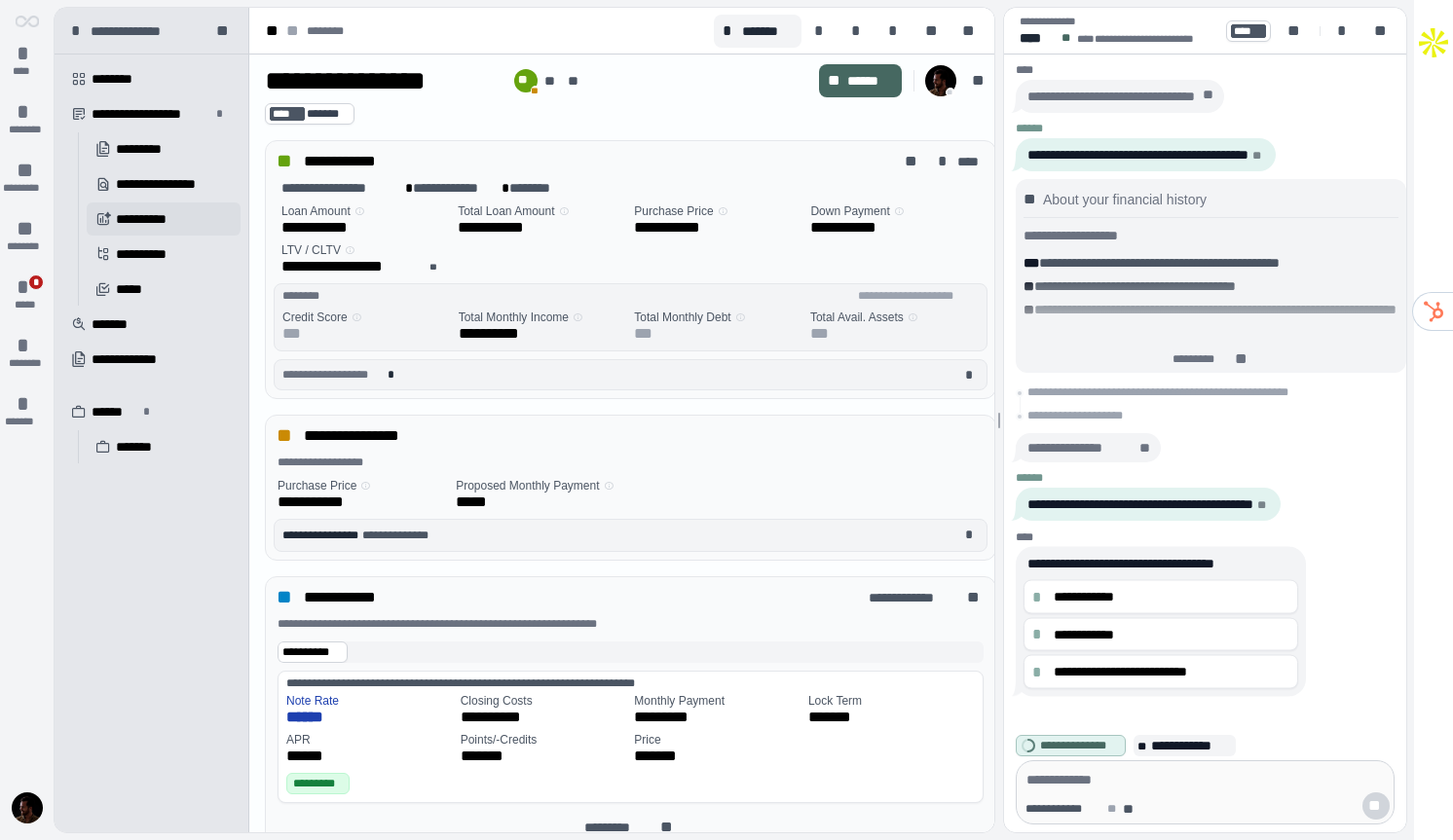scroll, scrollTop: 25, scrollLeft: 0, axis: vertical 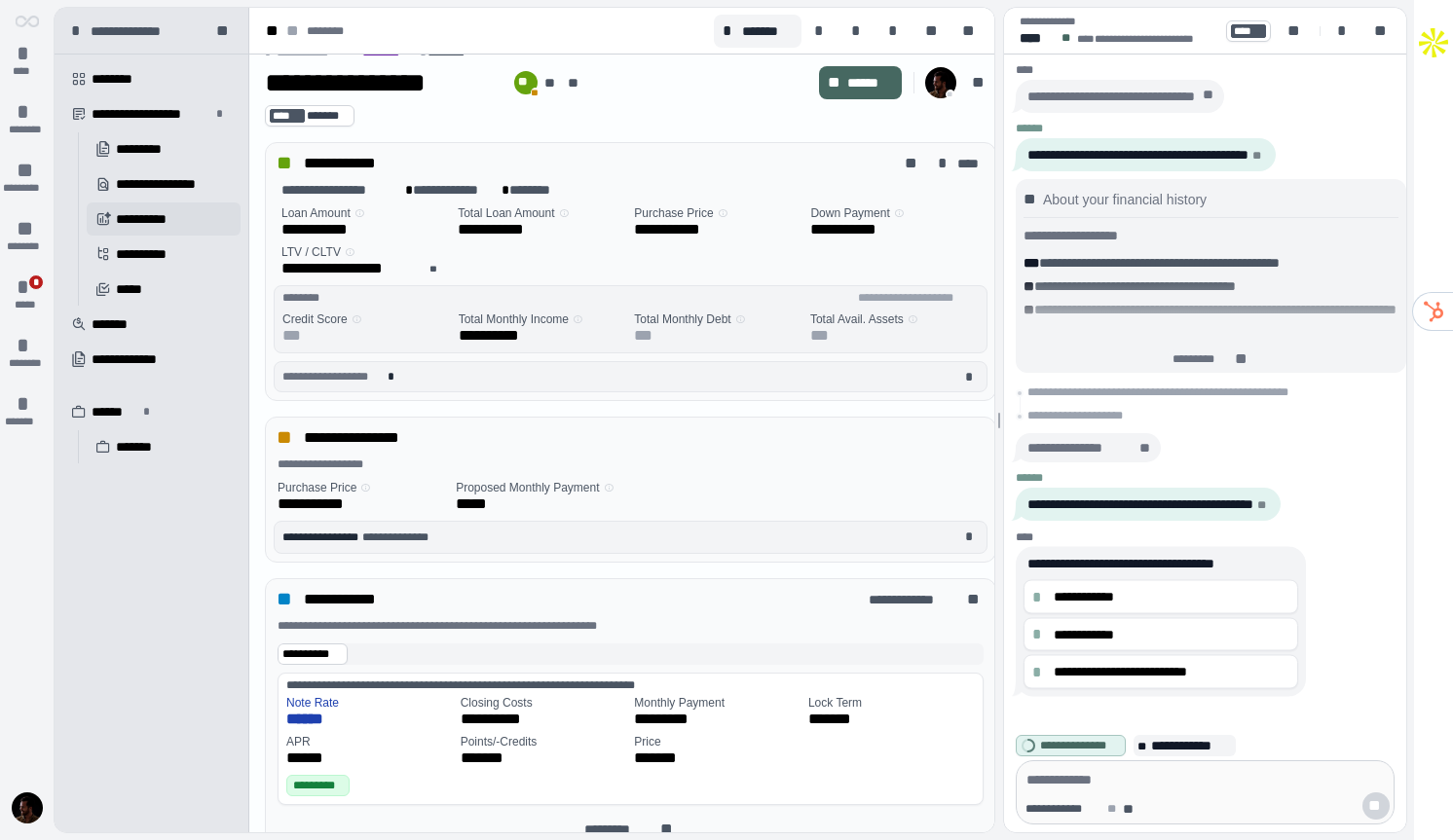 click on "**********" at bounding box center (148, 219) 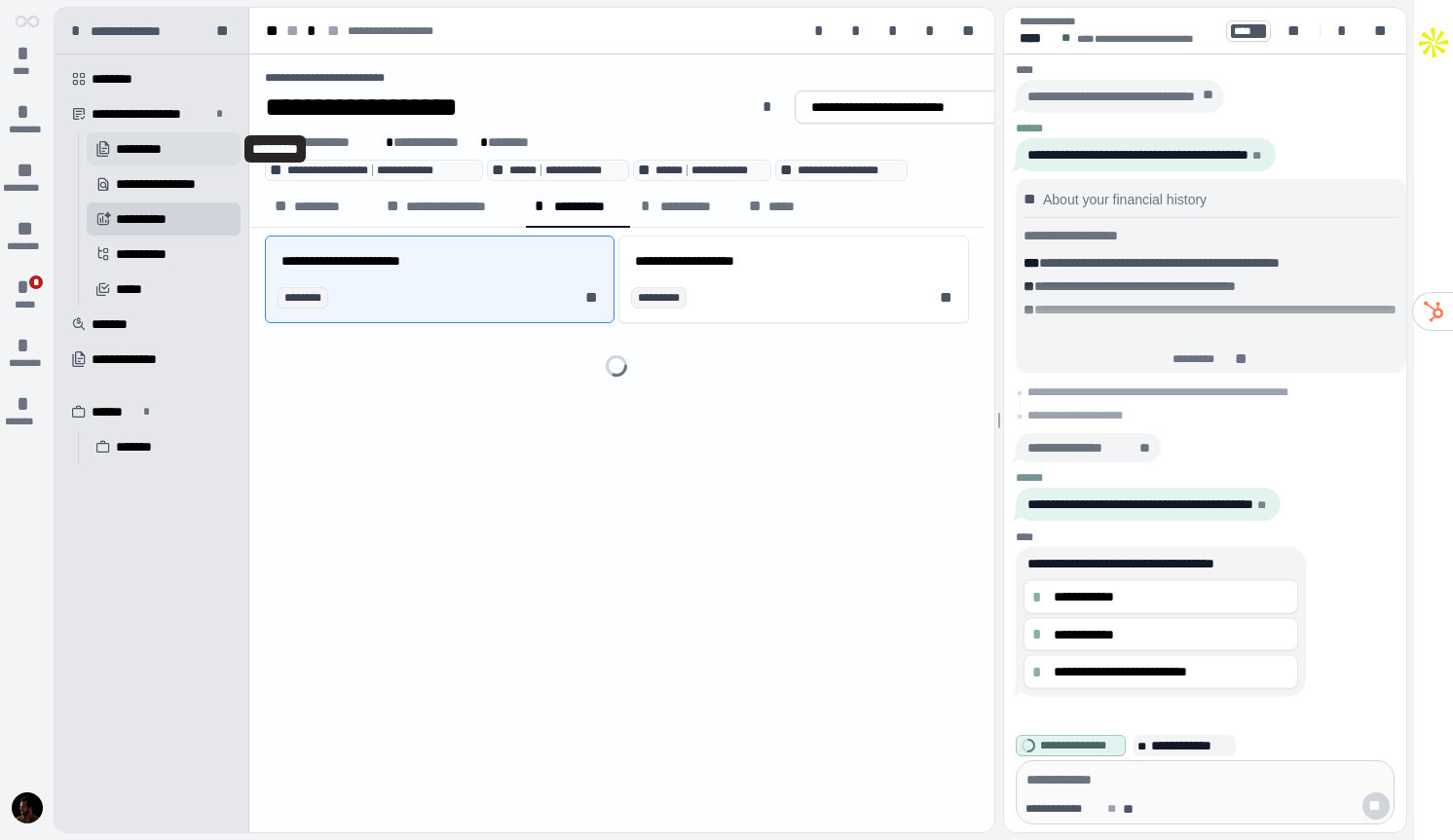 click on "*********" at bounding box center (152, 149) 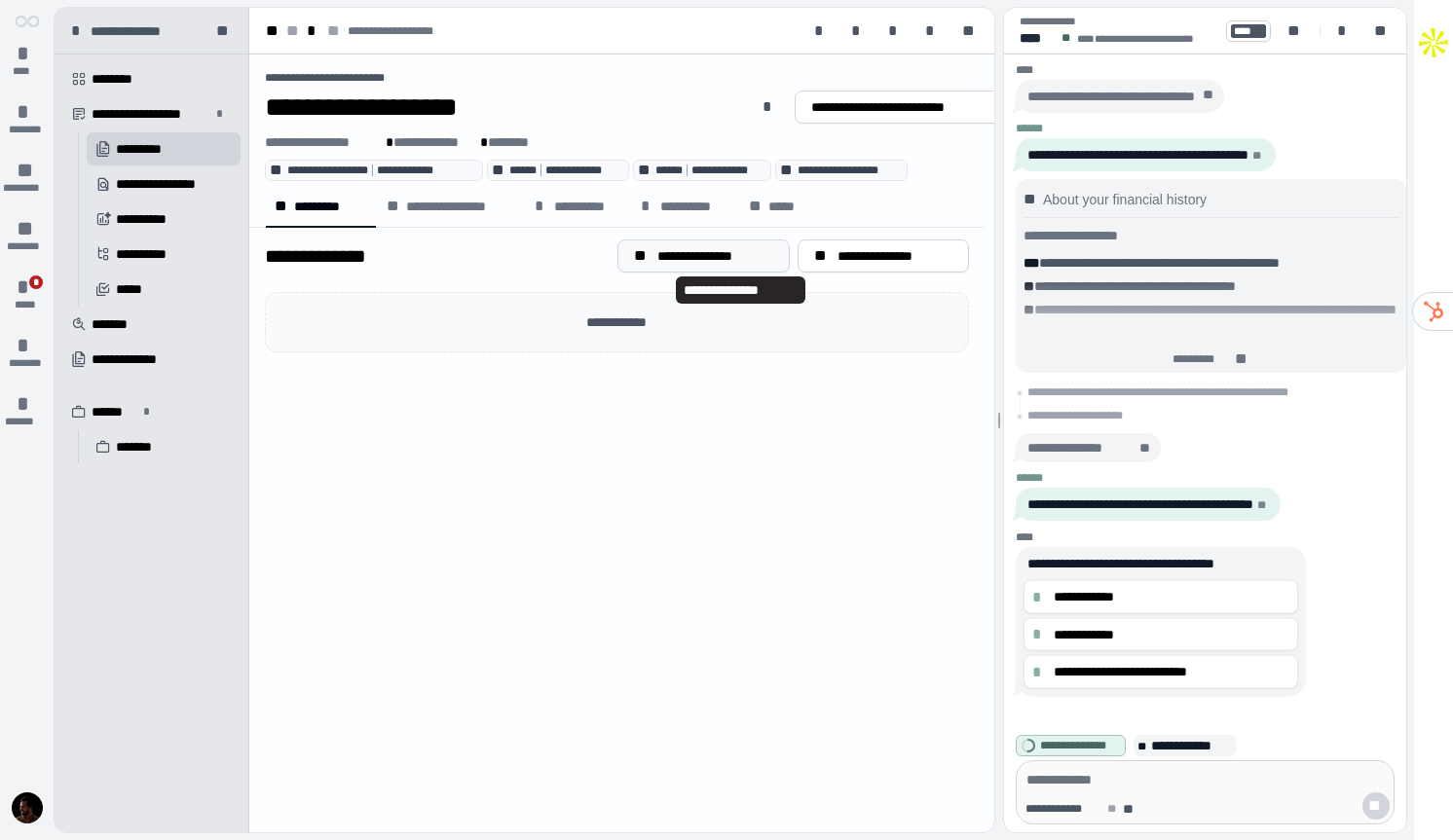 click on "**********" at bounding box center [715, 256] 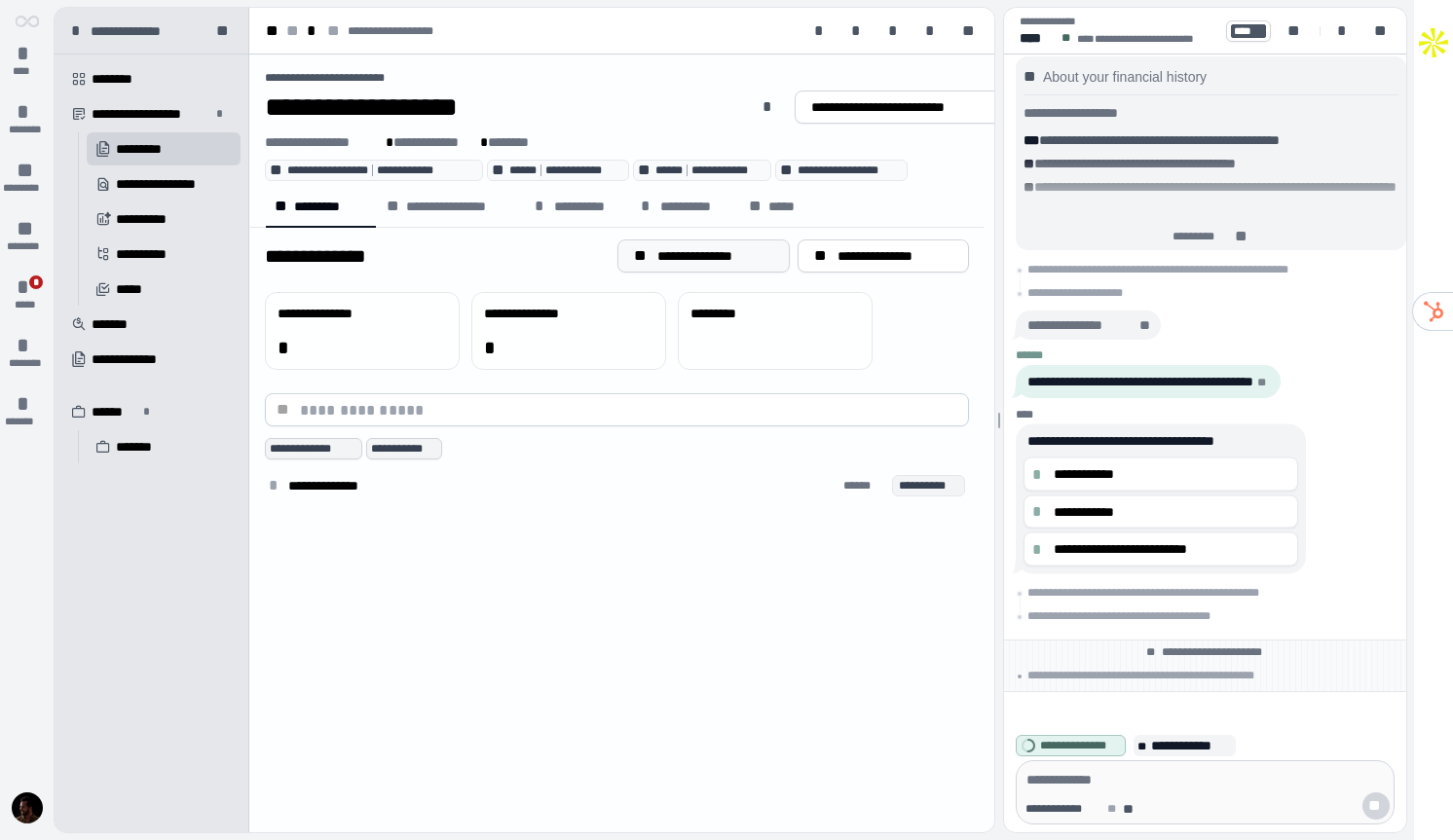 click on "**********" at bounding box center (715, 256) 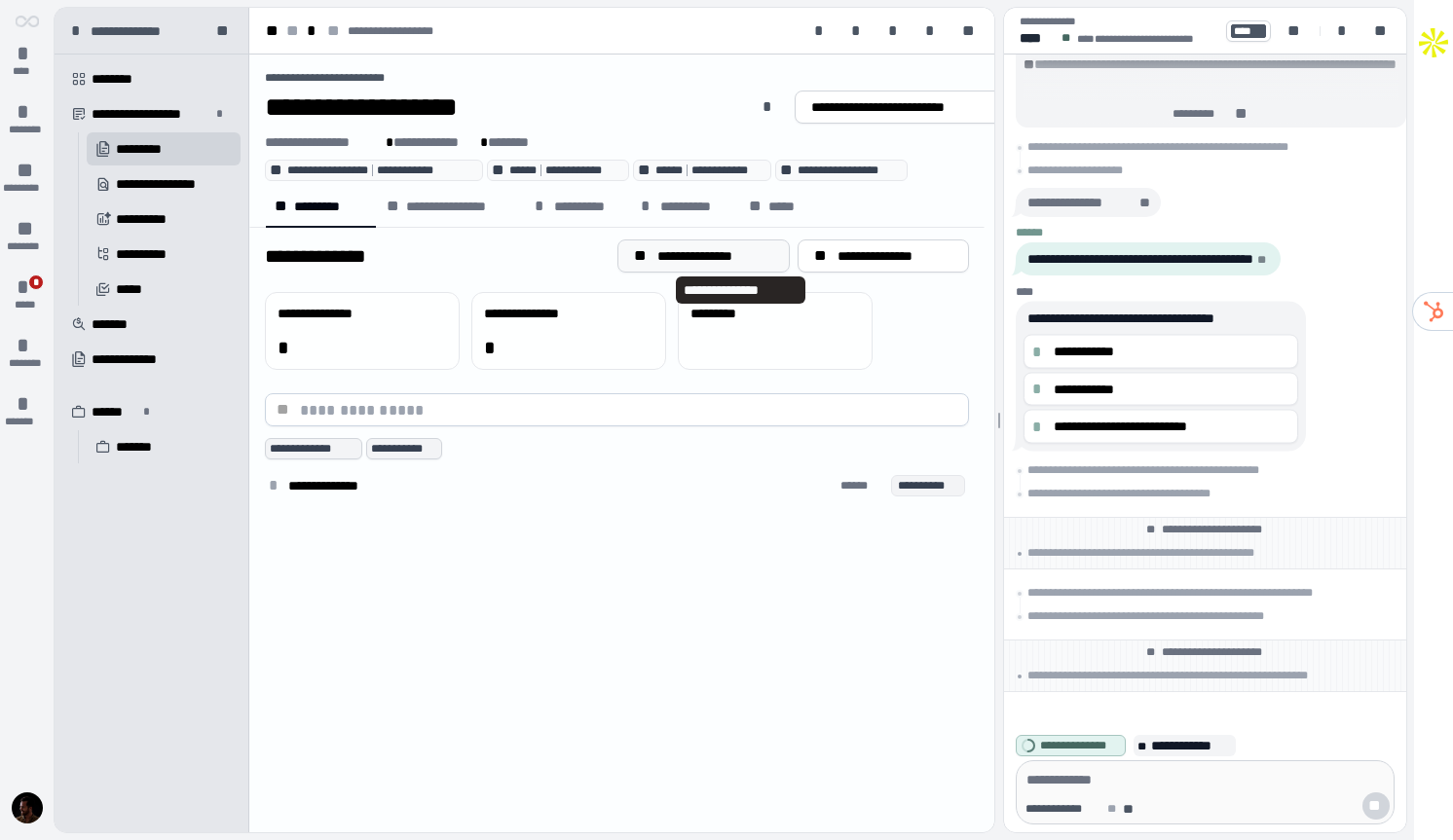 click on "**********" at bounding box center (715, 256) 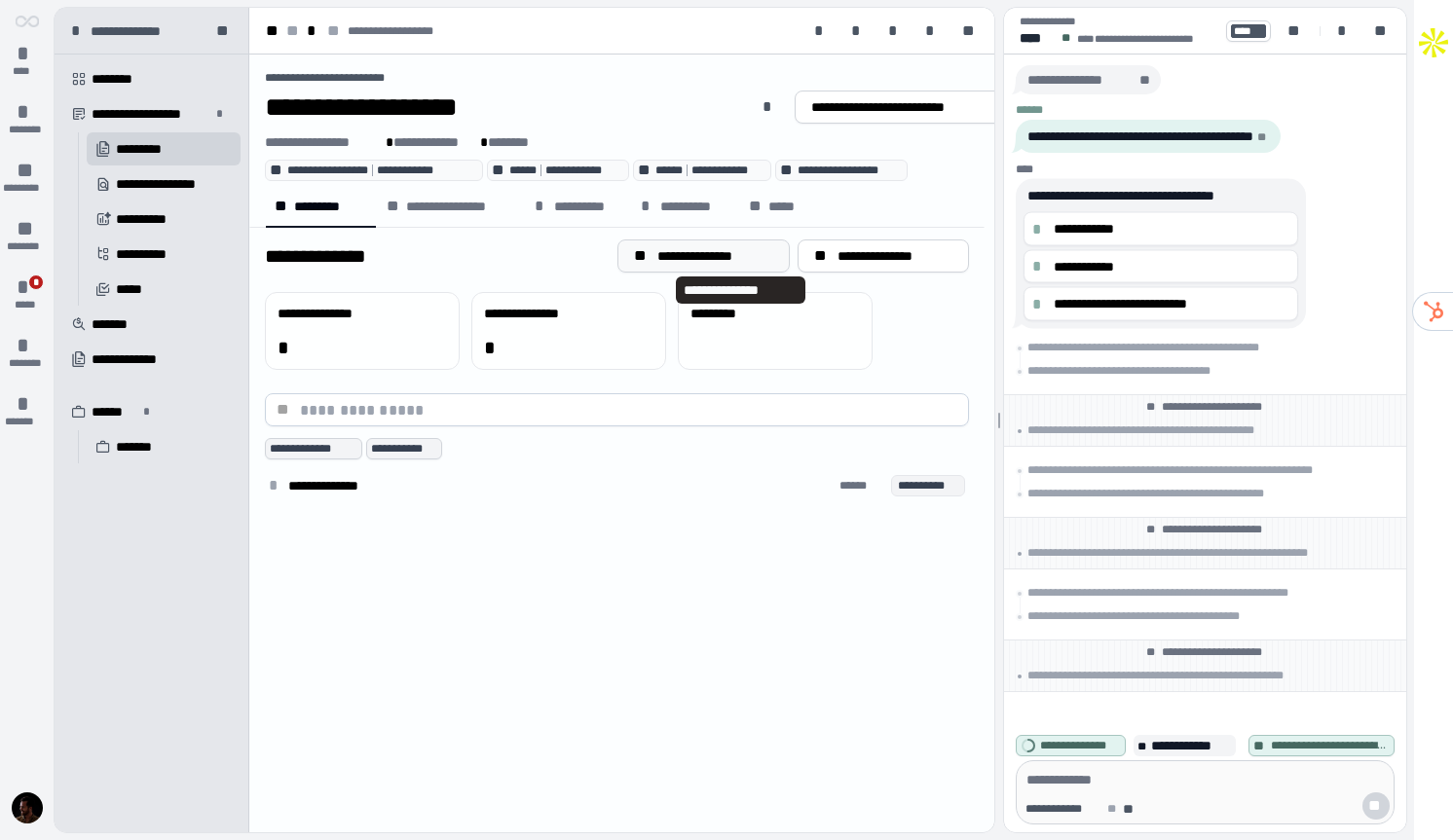 click on "**********" at bounding box center (715, 256) 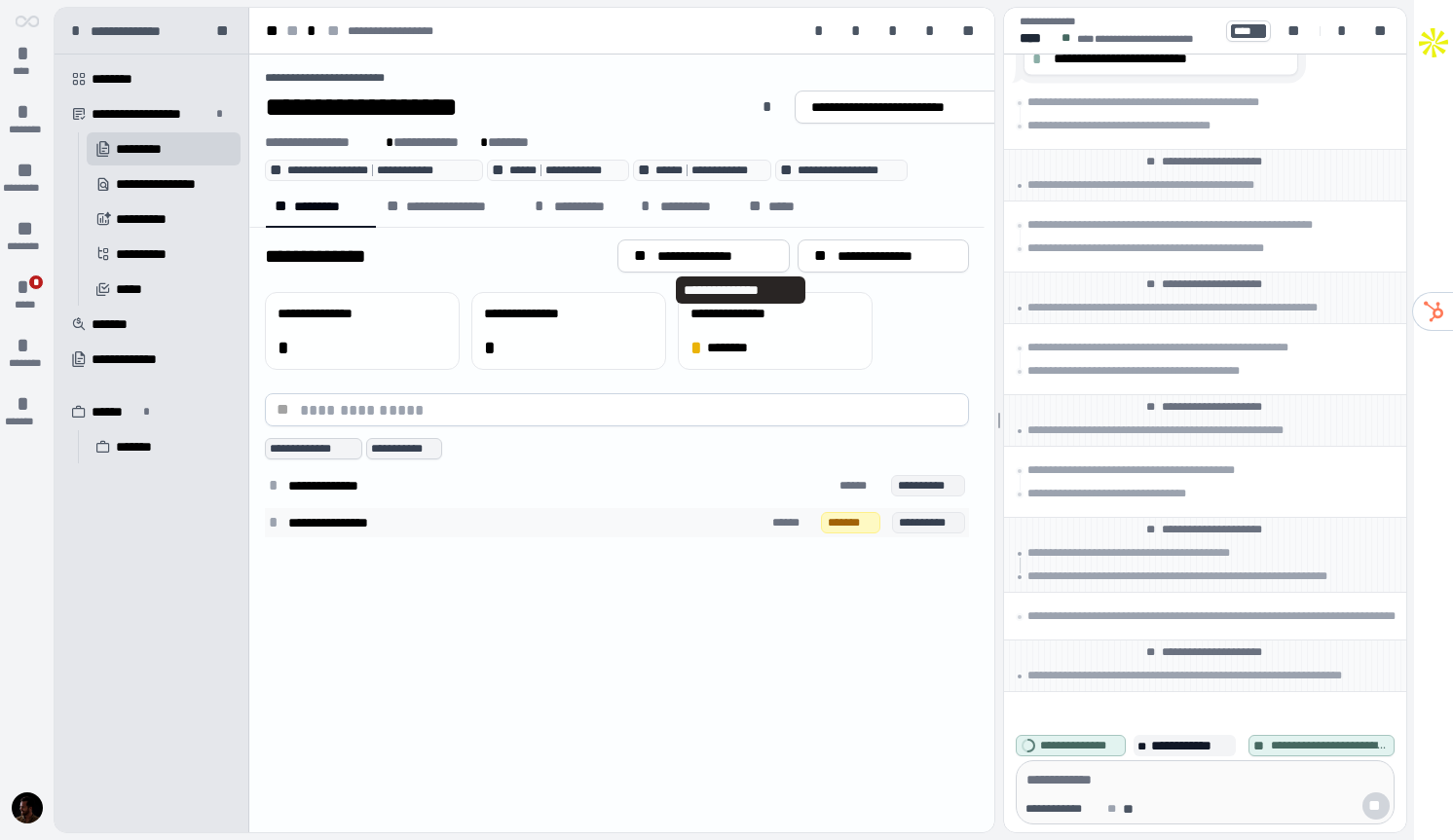 click on "**********" at bounding box center [347, 523] 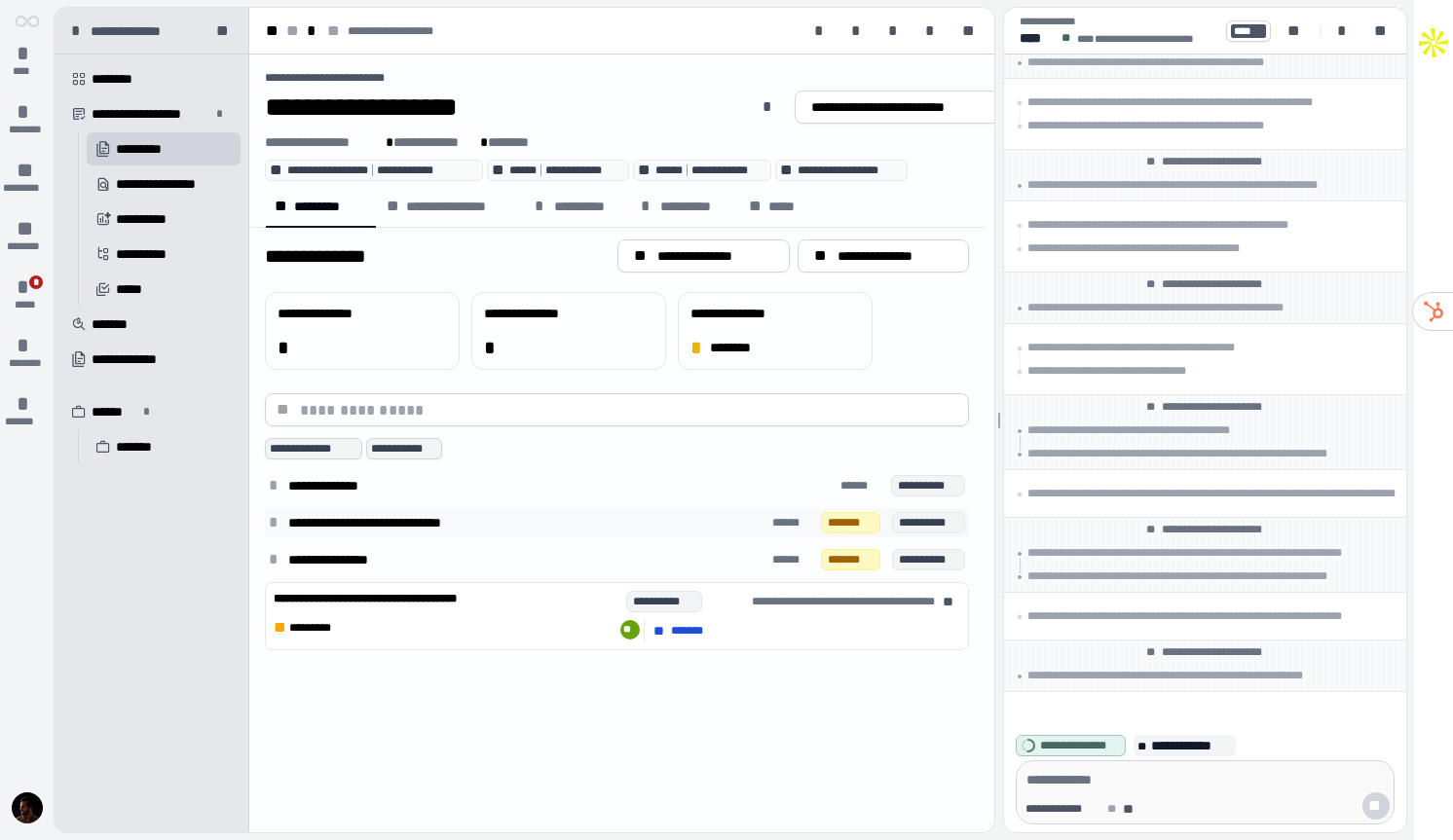 click on "**********" at bounding box center (385, 523) 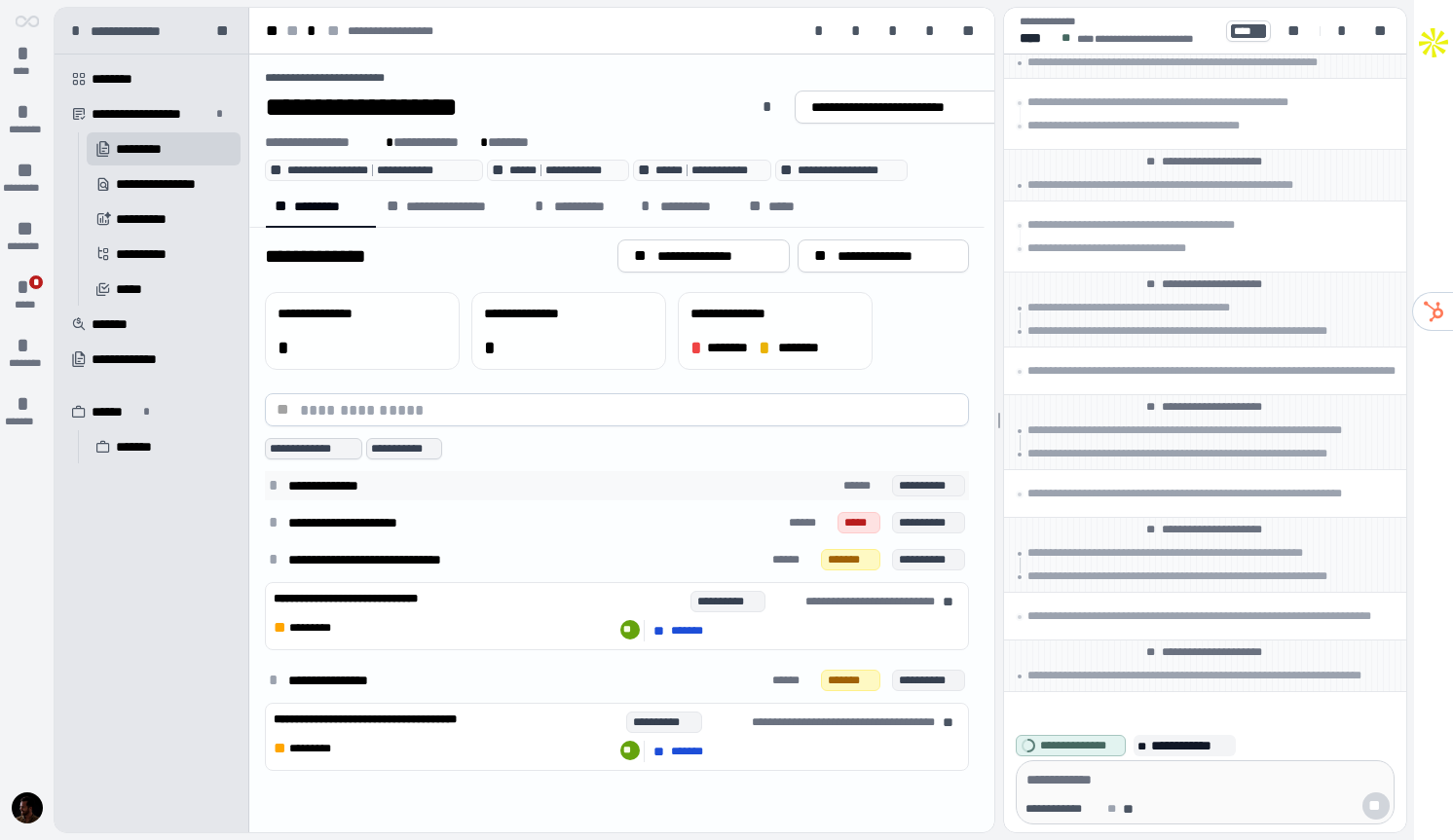 click on "**********" at bounding box center (616, 486) 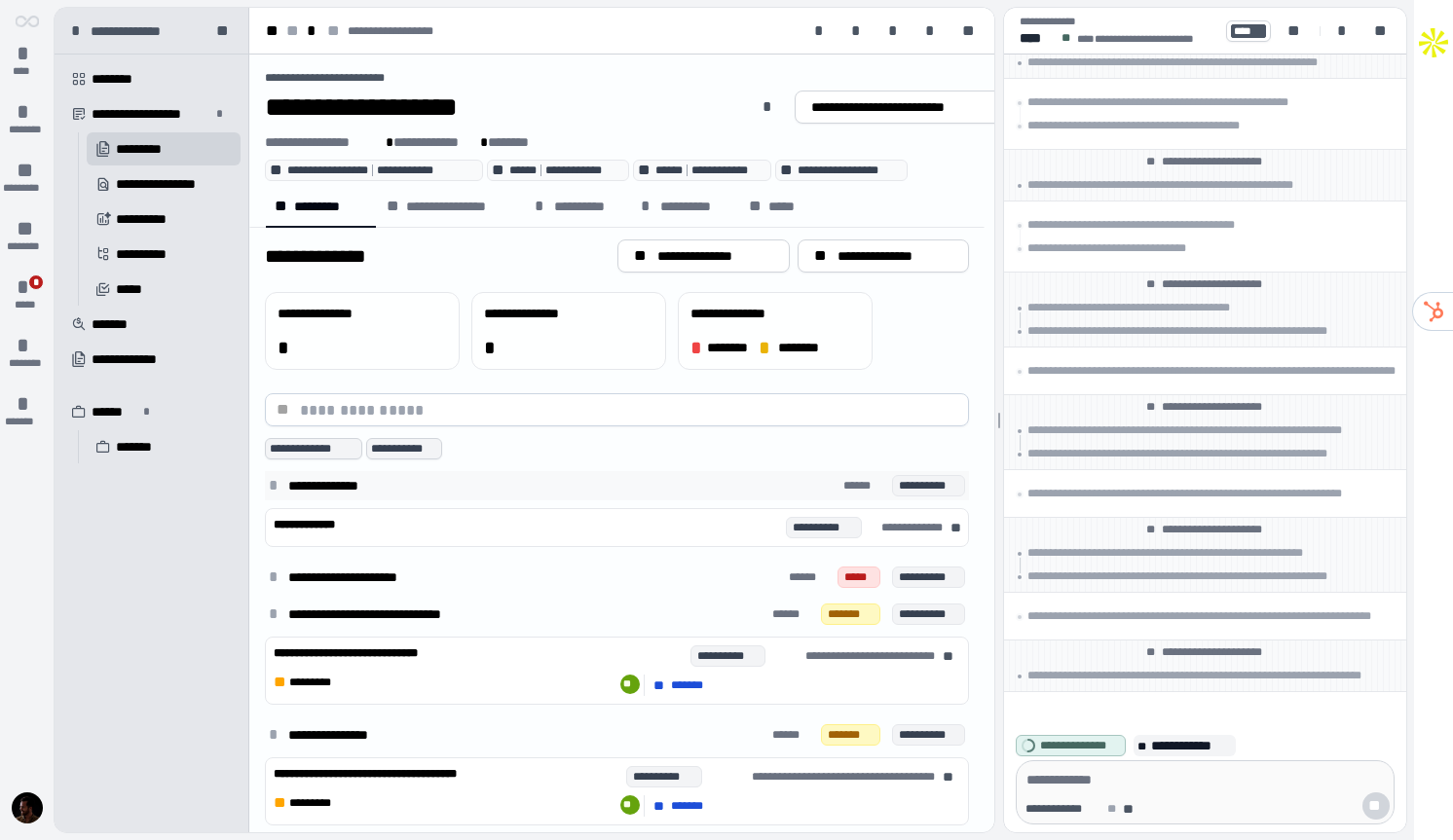 click on "**********" at bounding box center (616, 486) 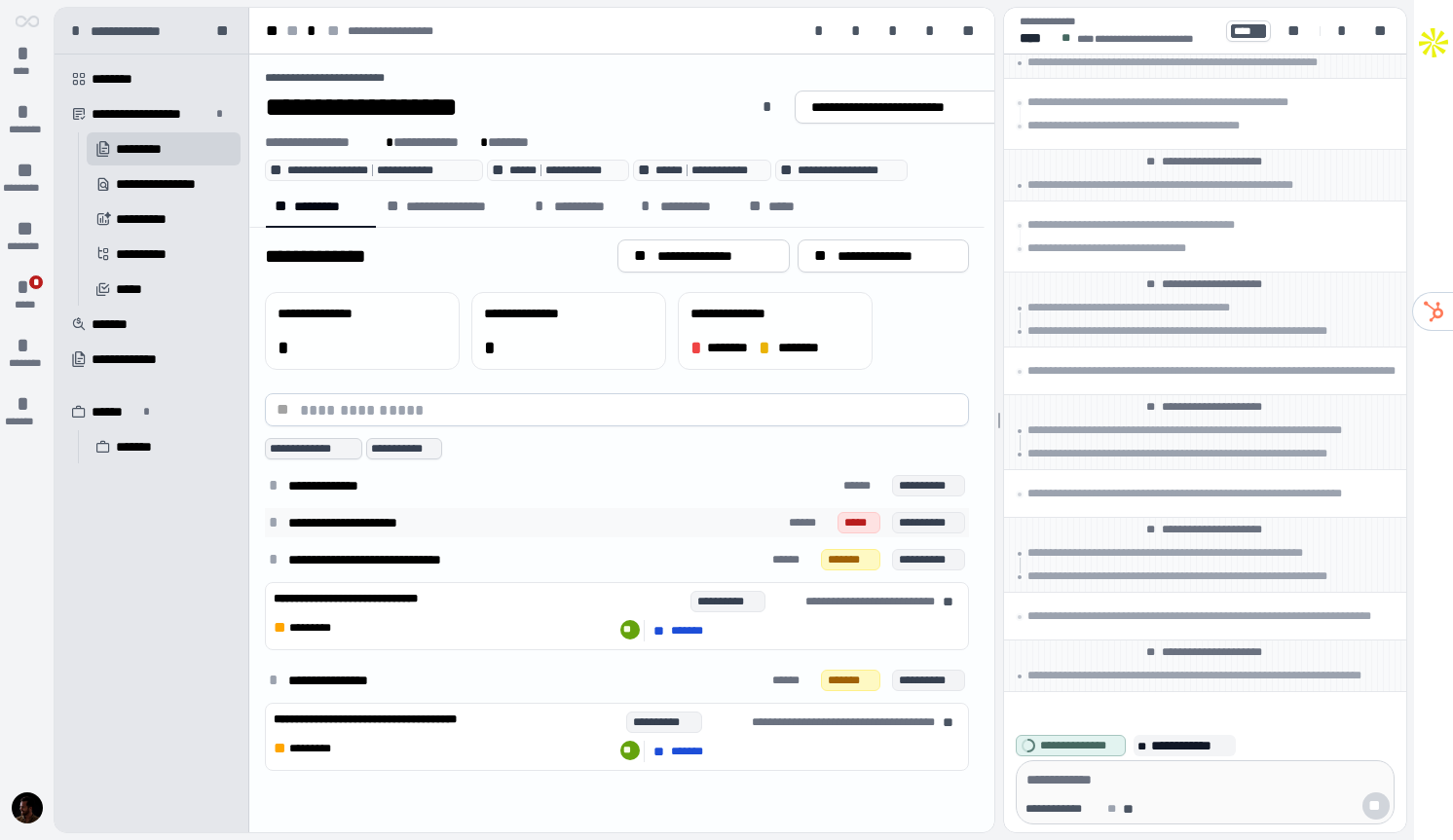 click on "**********" at bounding box center (616, 523) 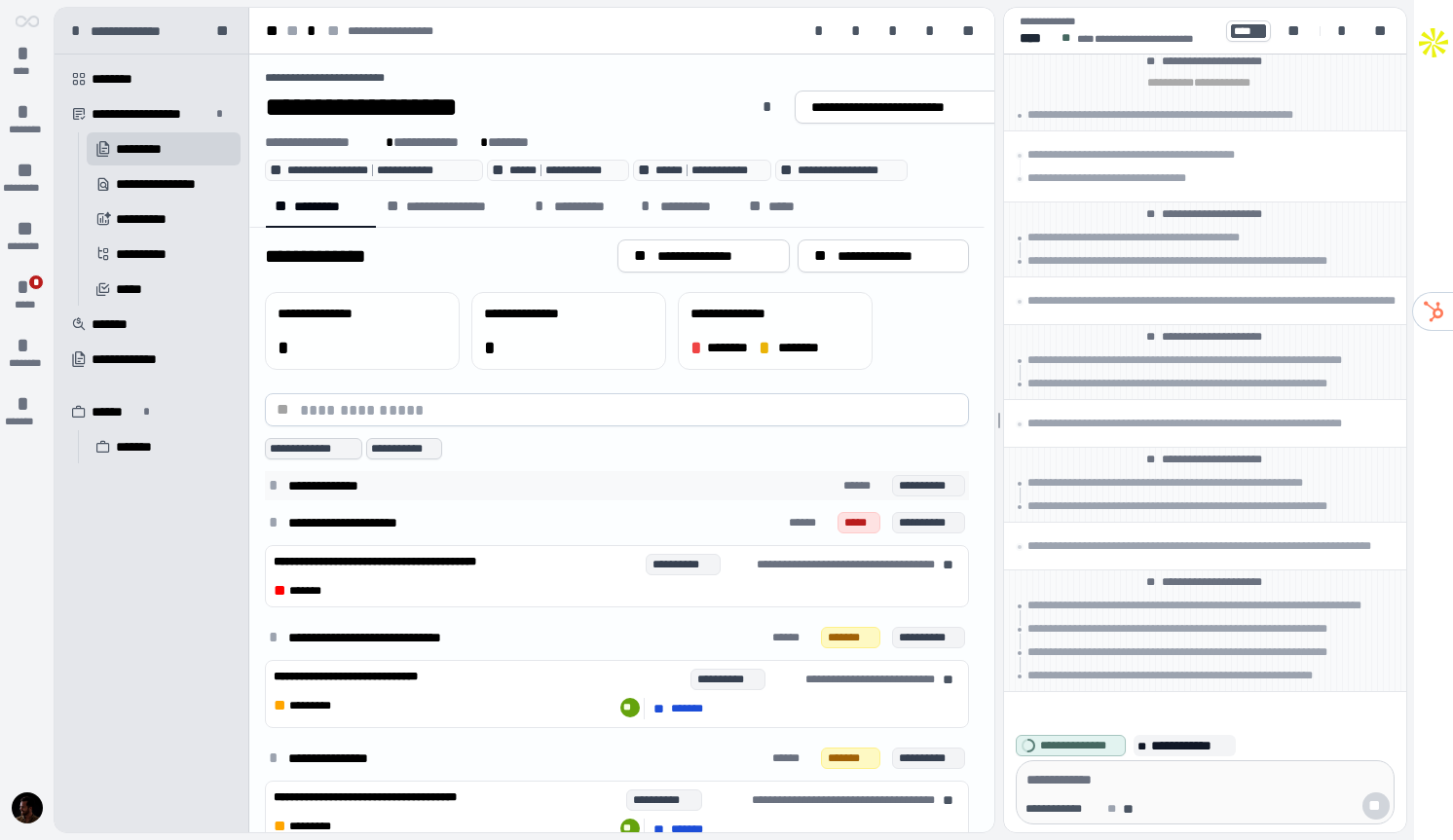 click on "**********" at bounding box center (343, 486) 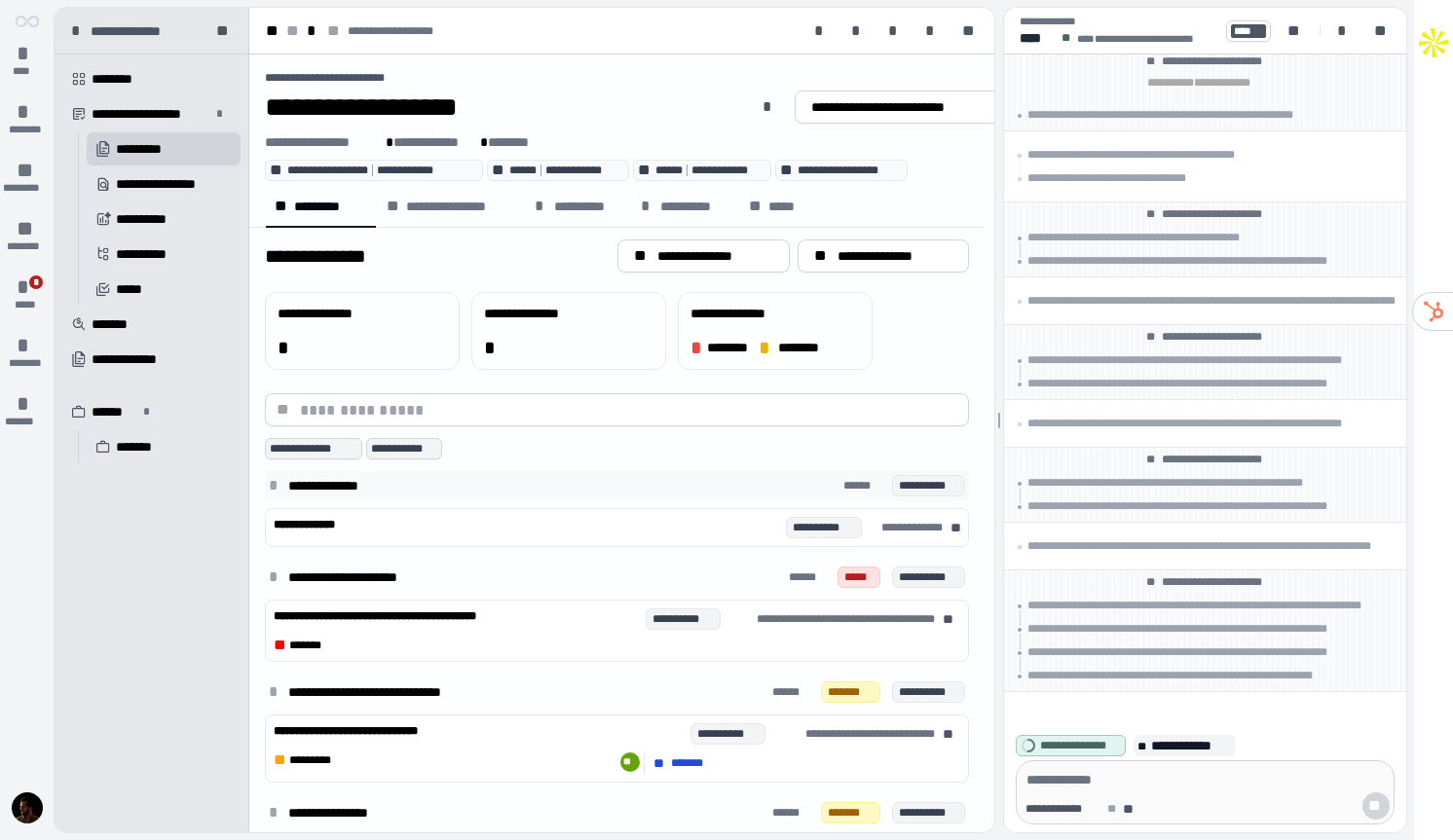 click on "**********" at bounding box center [343, 486] 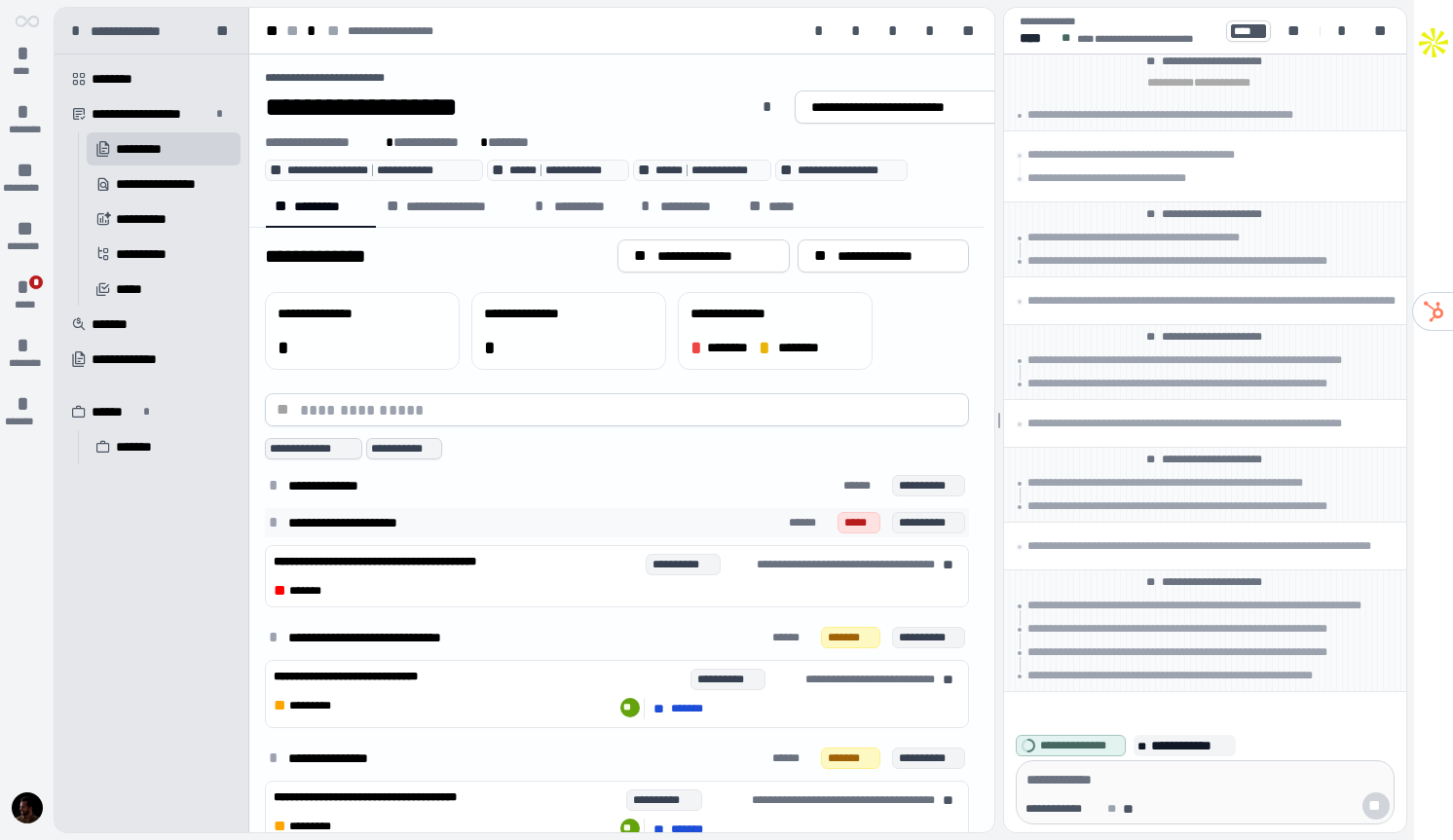click on "**********" at bounding box center (362, 523) 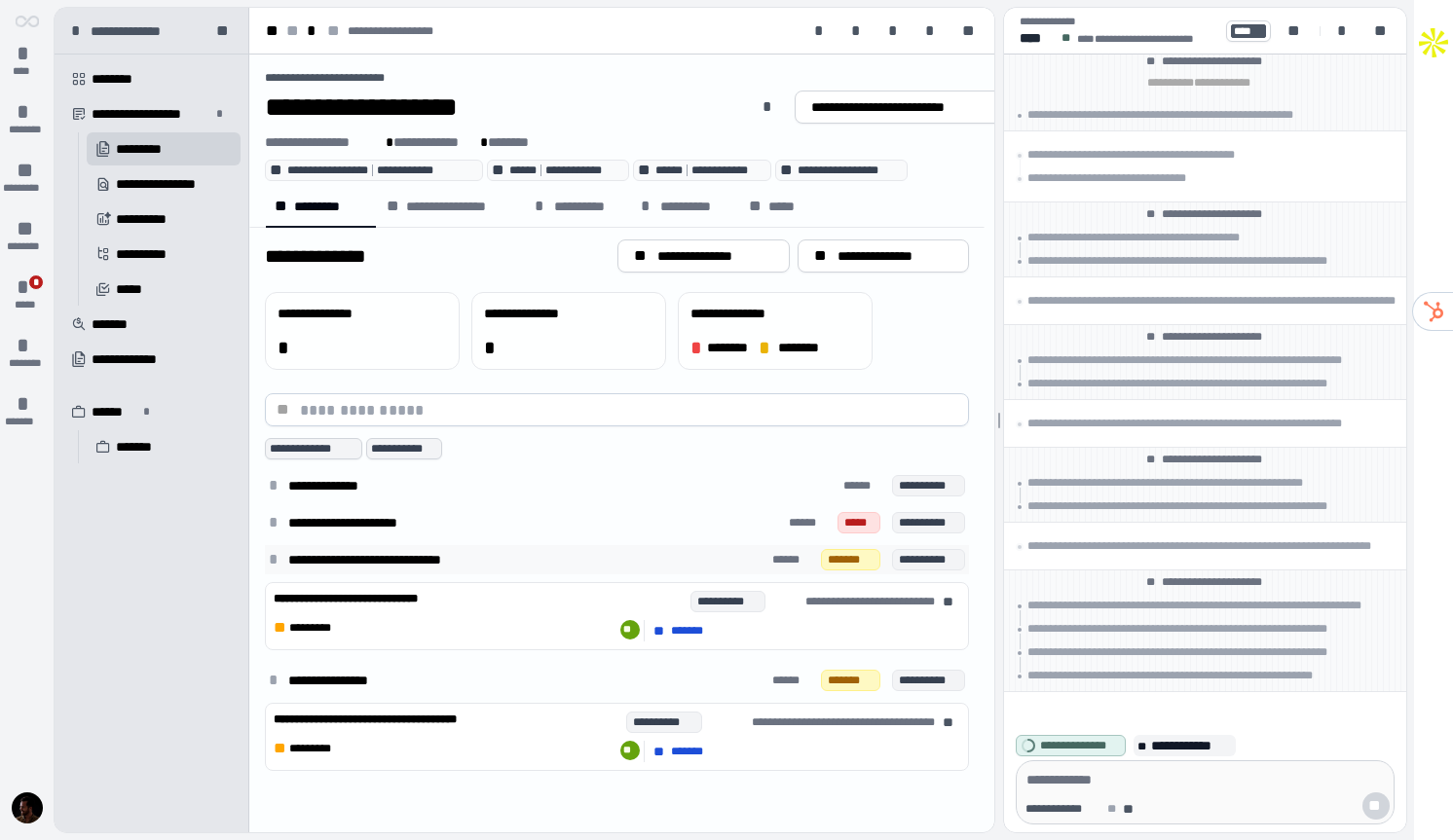 click on "**********" at bounding box center (385, 560) 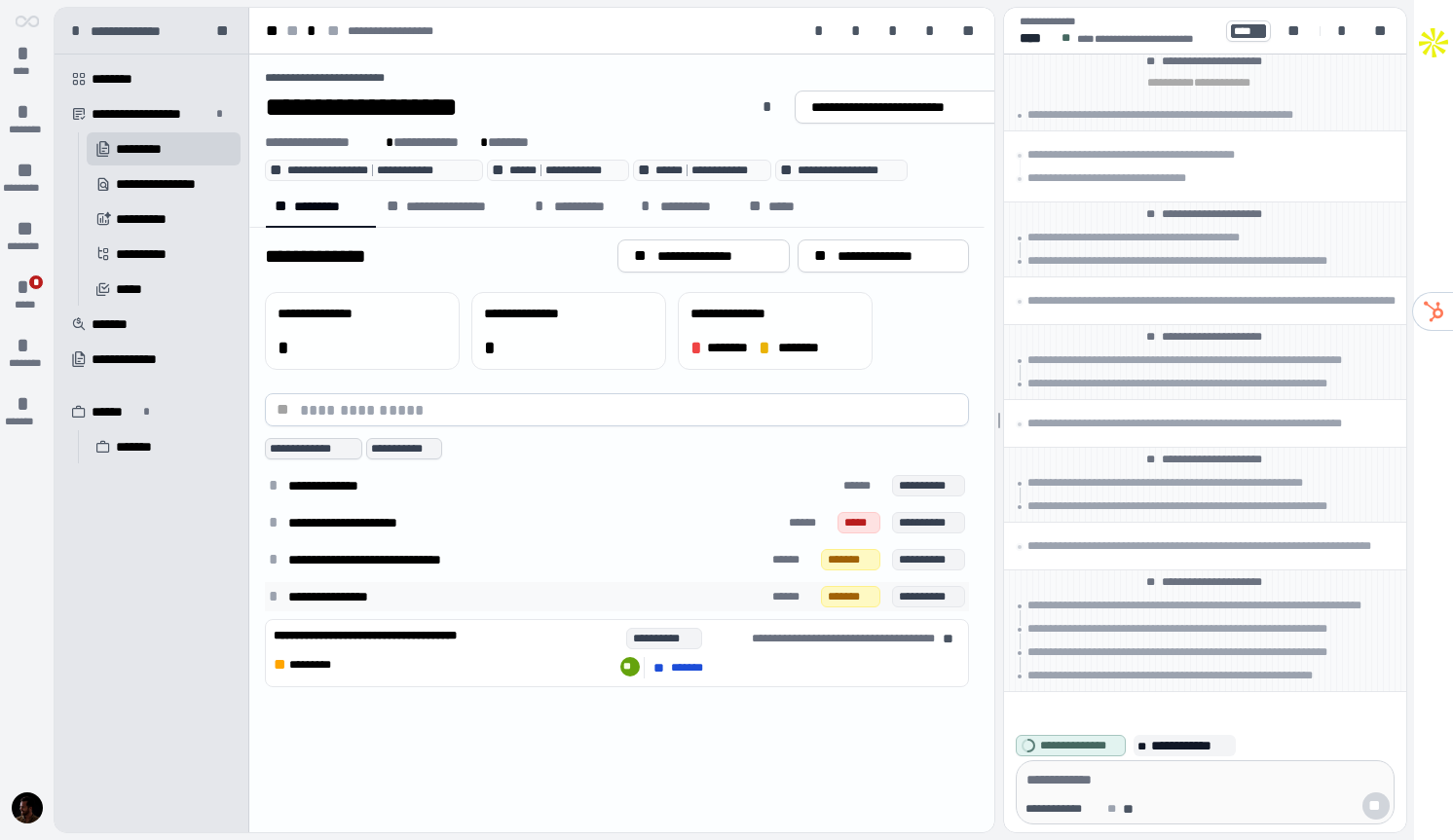 click on "**********" at bounding box center [616, 597] 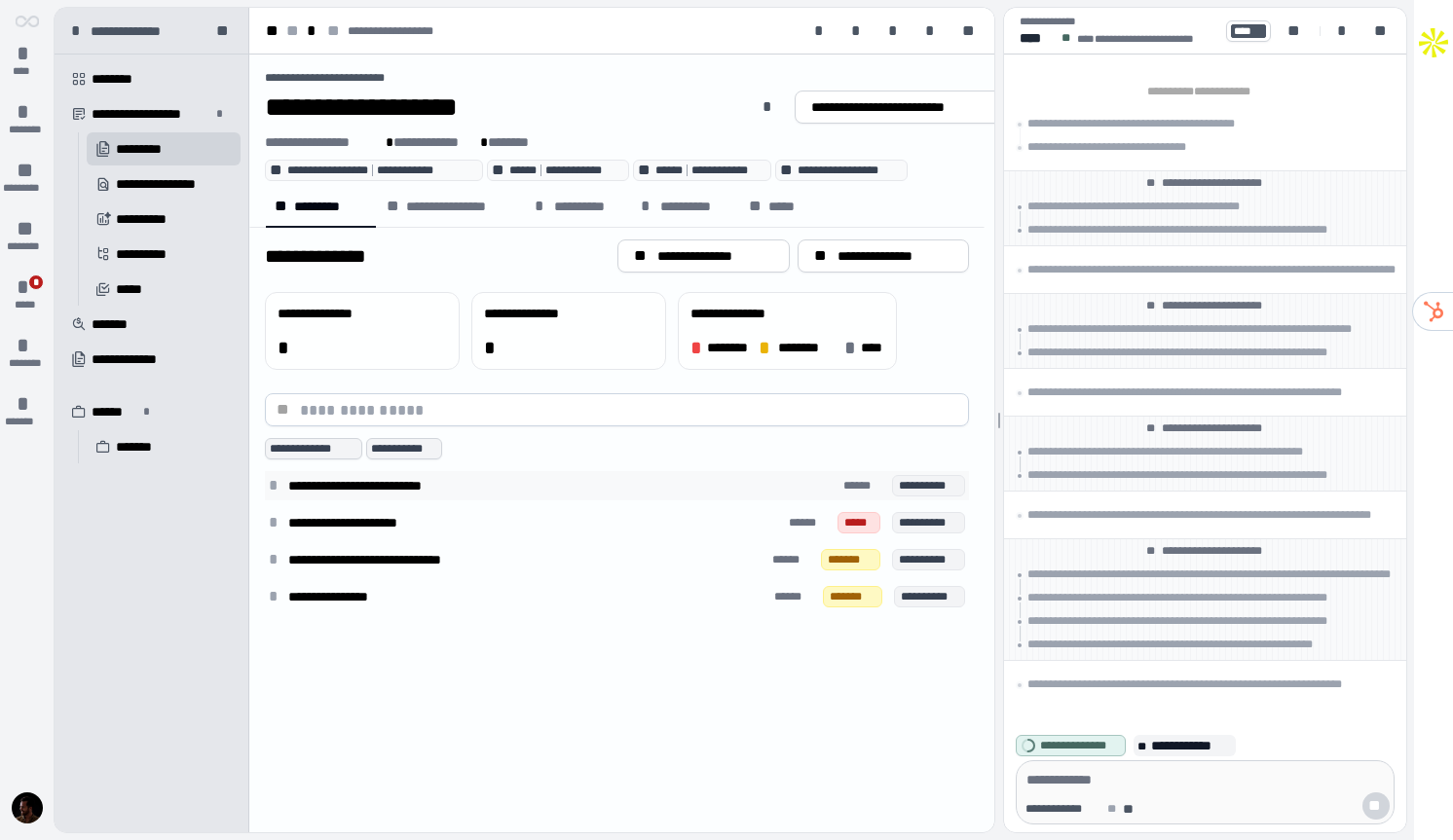 click on "**********" at bounding box center [386, 486] 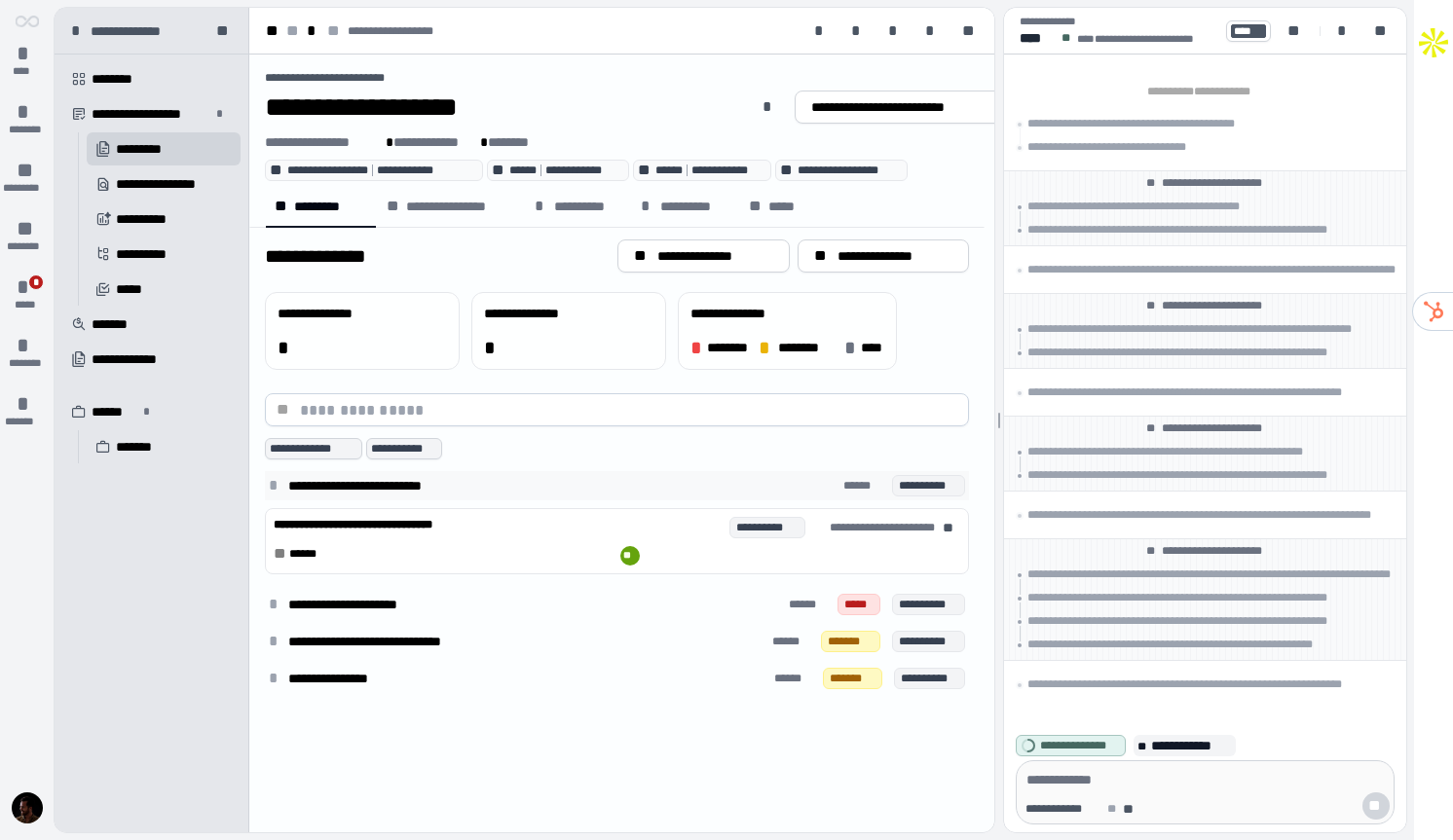 click on "**********" at bounding box center (386, 486) 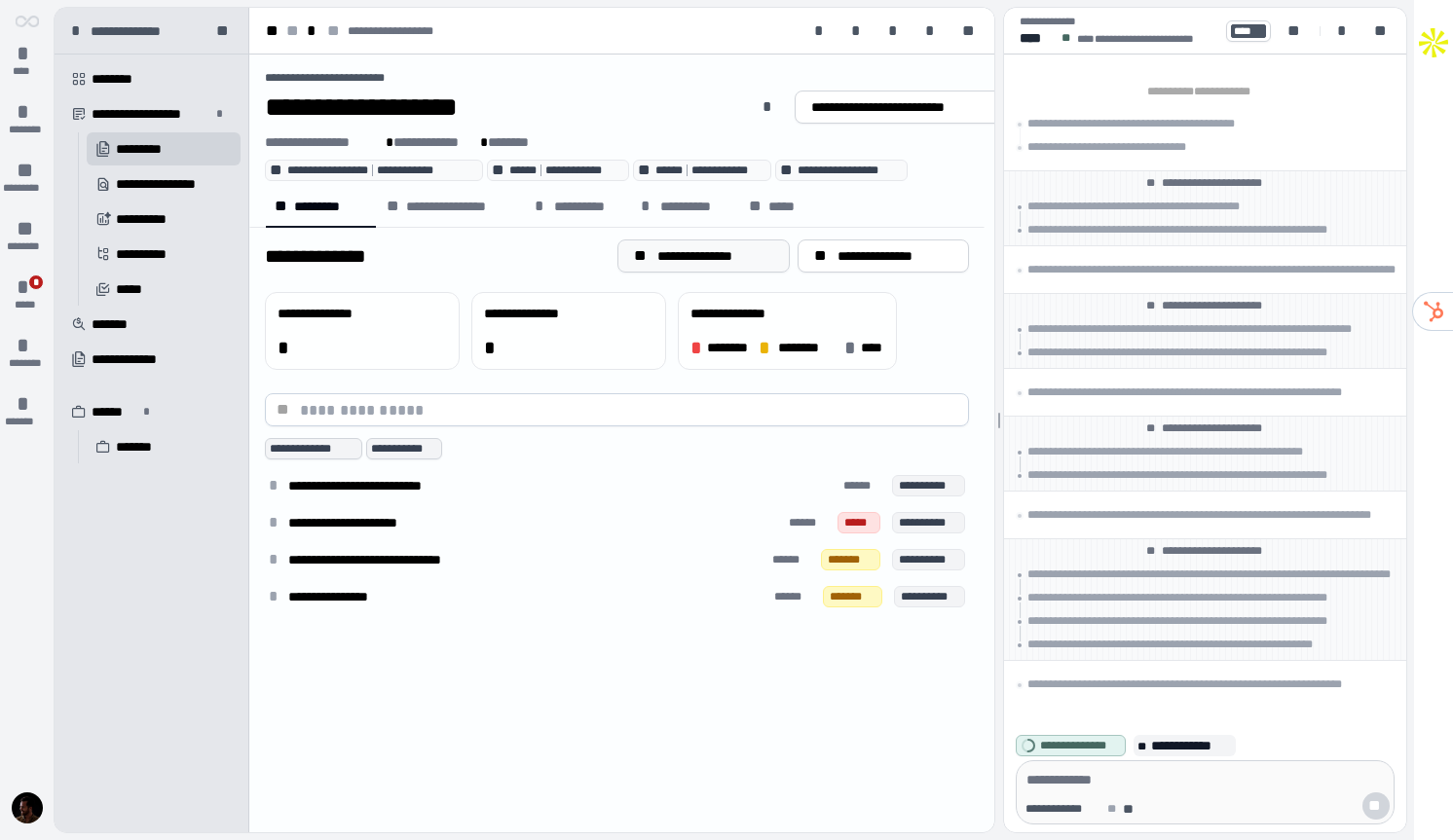 click on "**********" at bounding box center (715, 256) 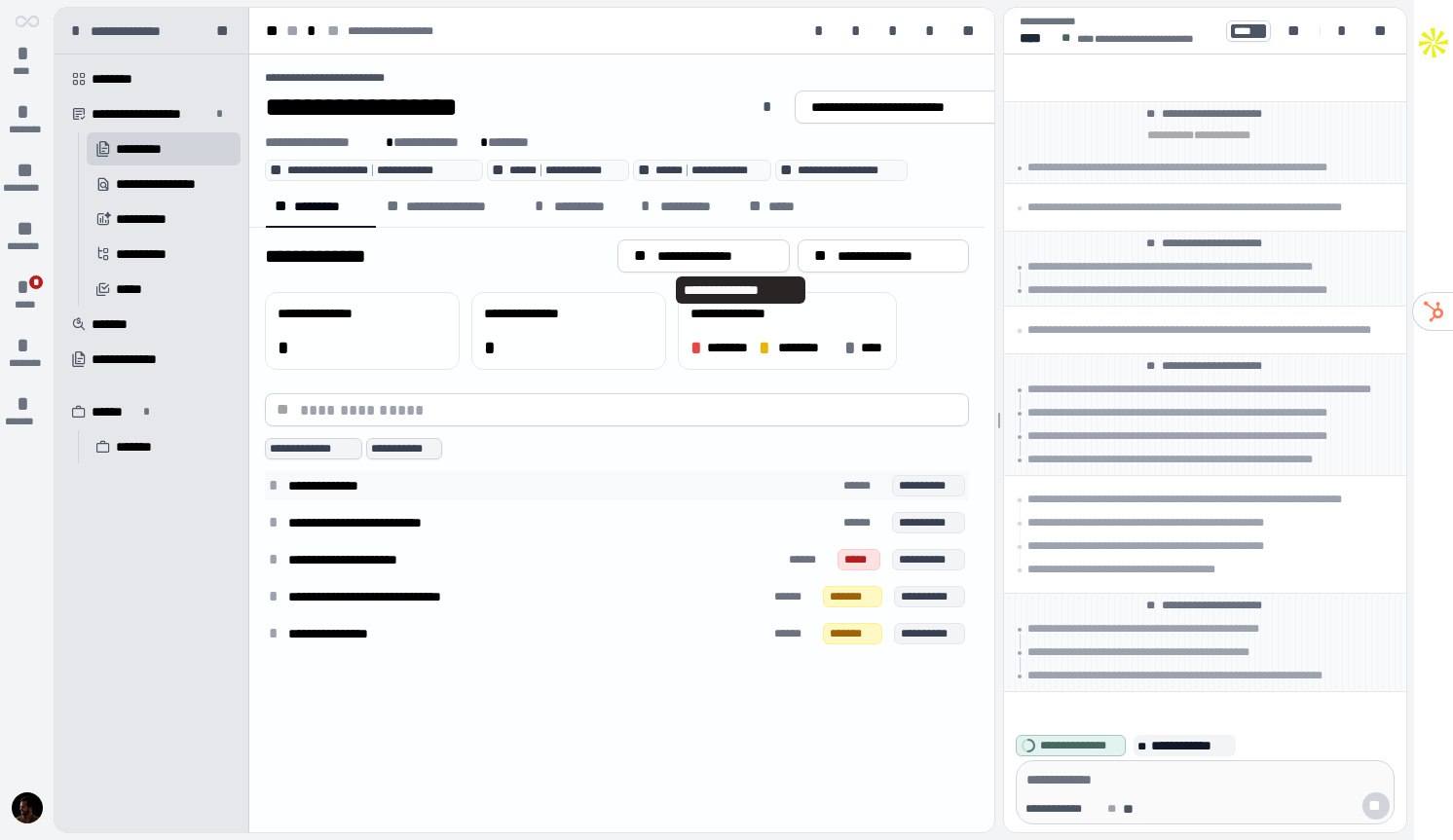 click on "*" at bounding box center [277, 486] 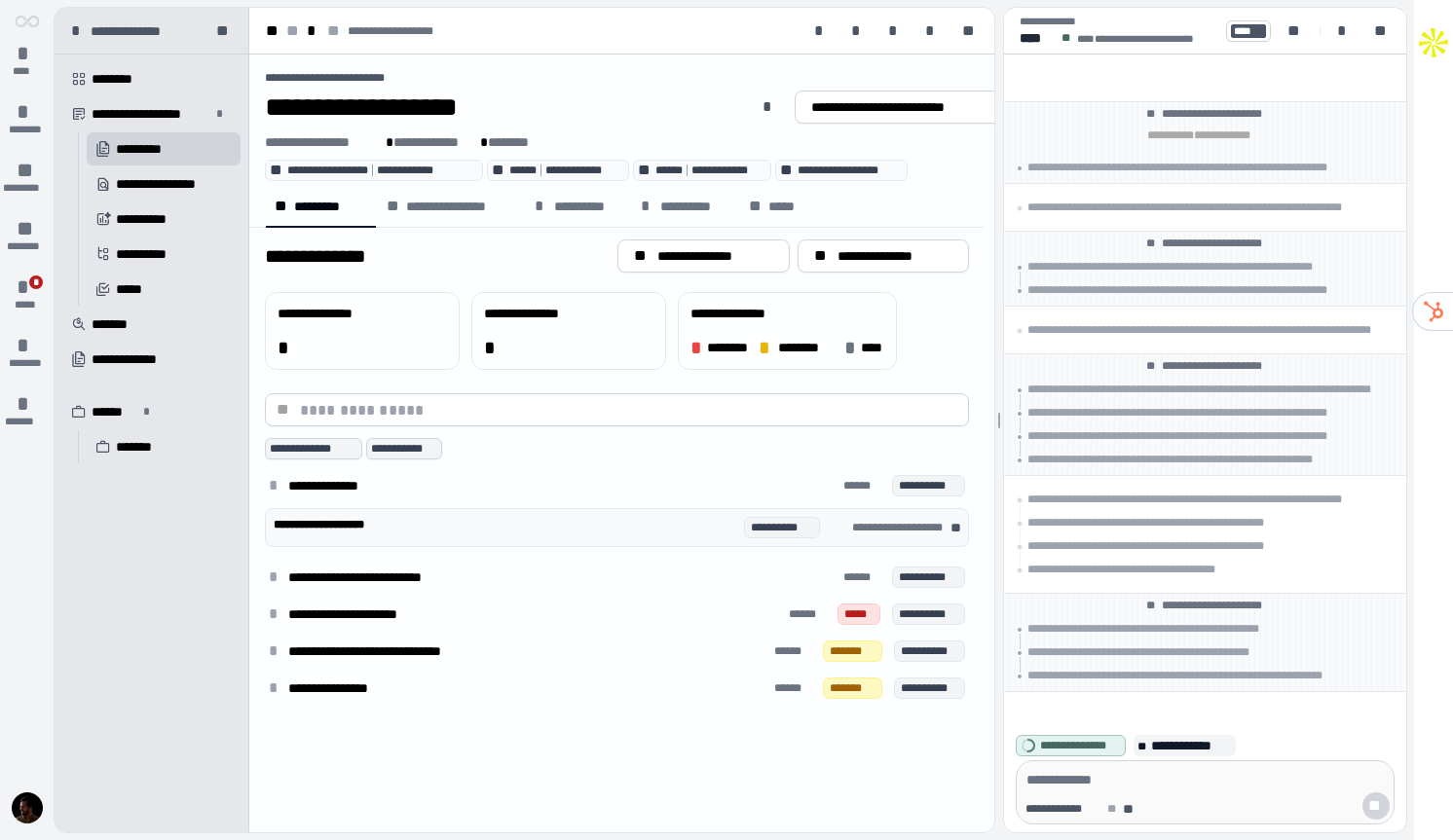 click on "**********" at bounding box center (782, 528) 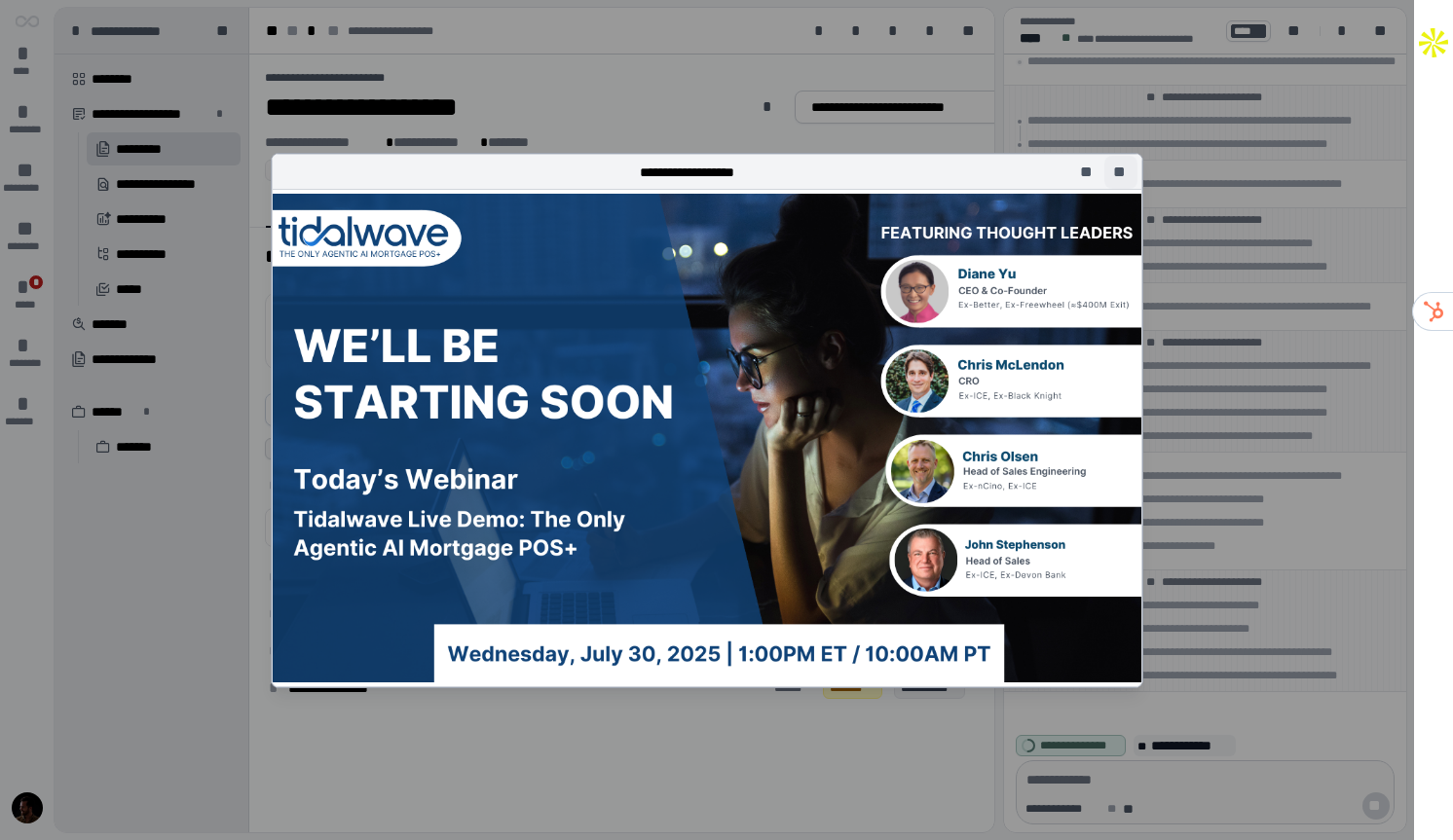 click on "**" at bounding box center (1121, 171) 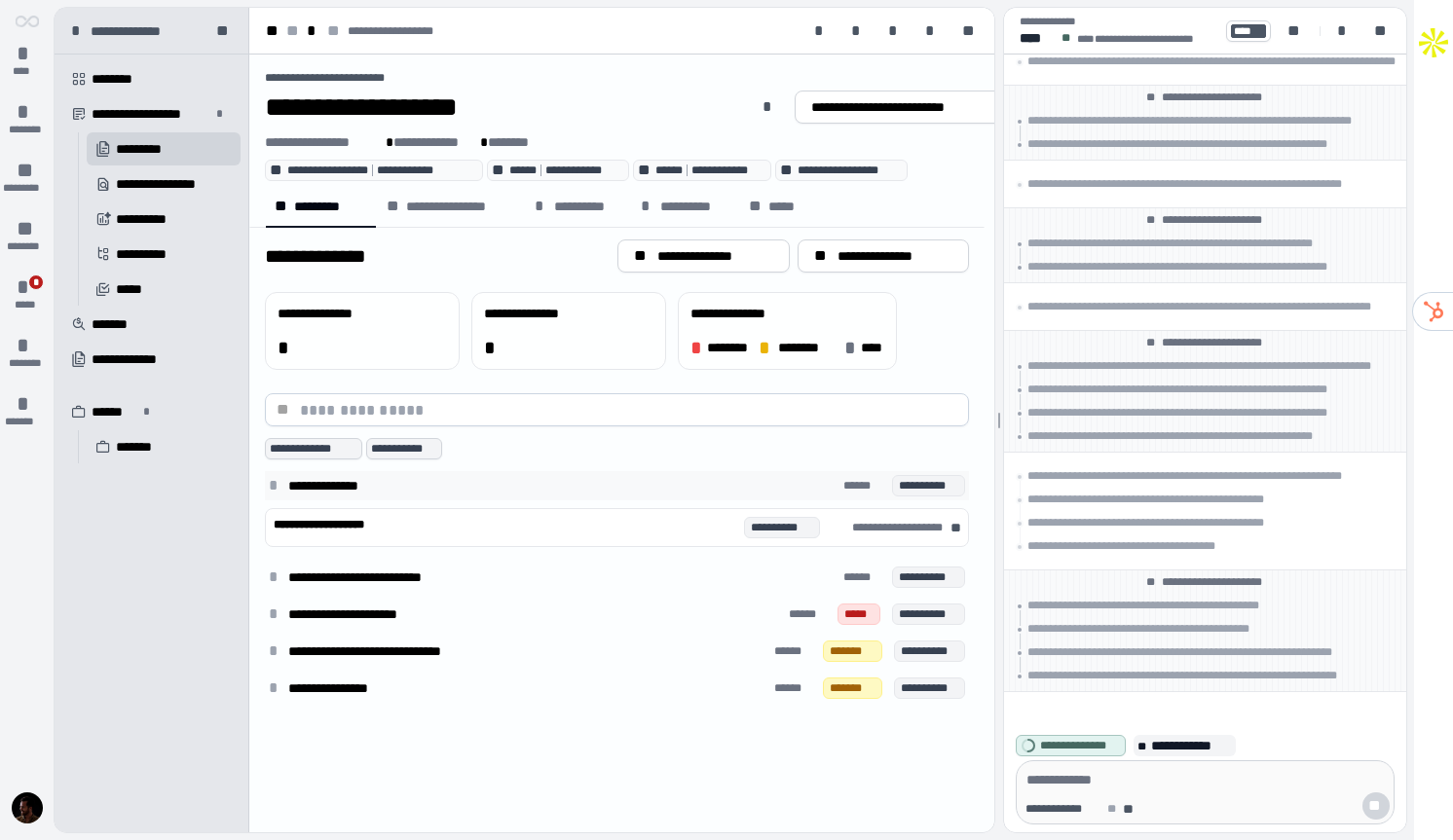 click on "*" at bounding box center [277, 486] 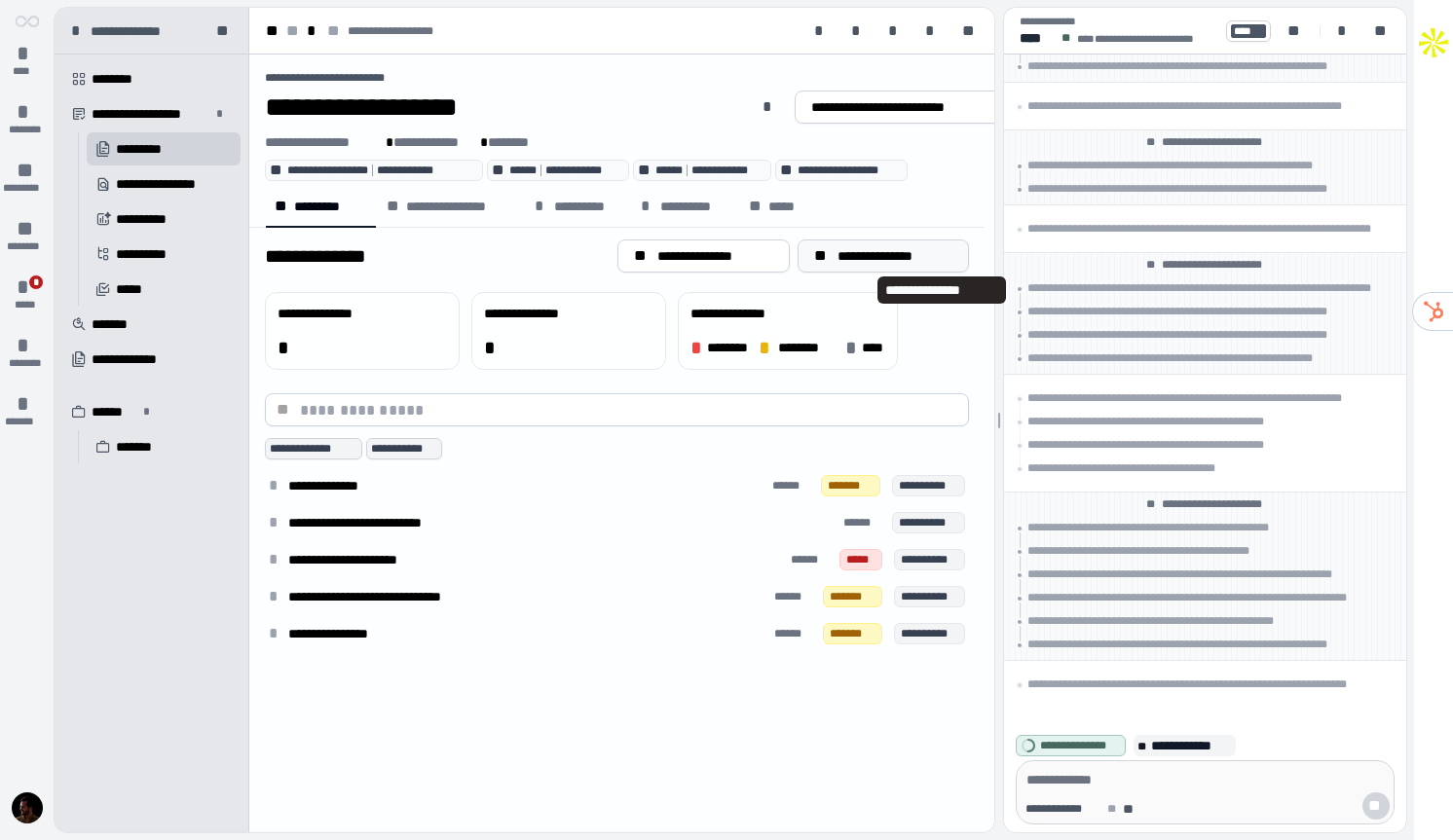 click on "**********" at bounding box center (895, 256) 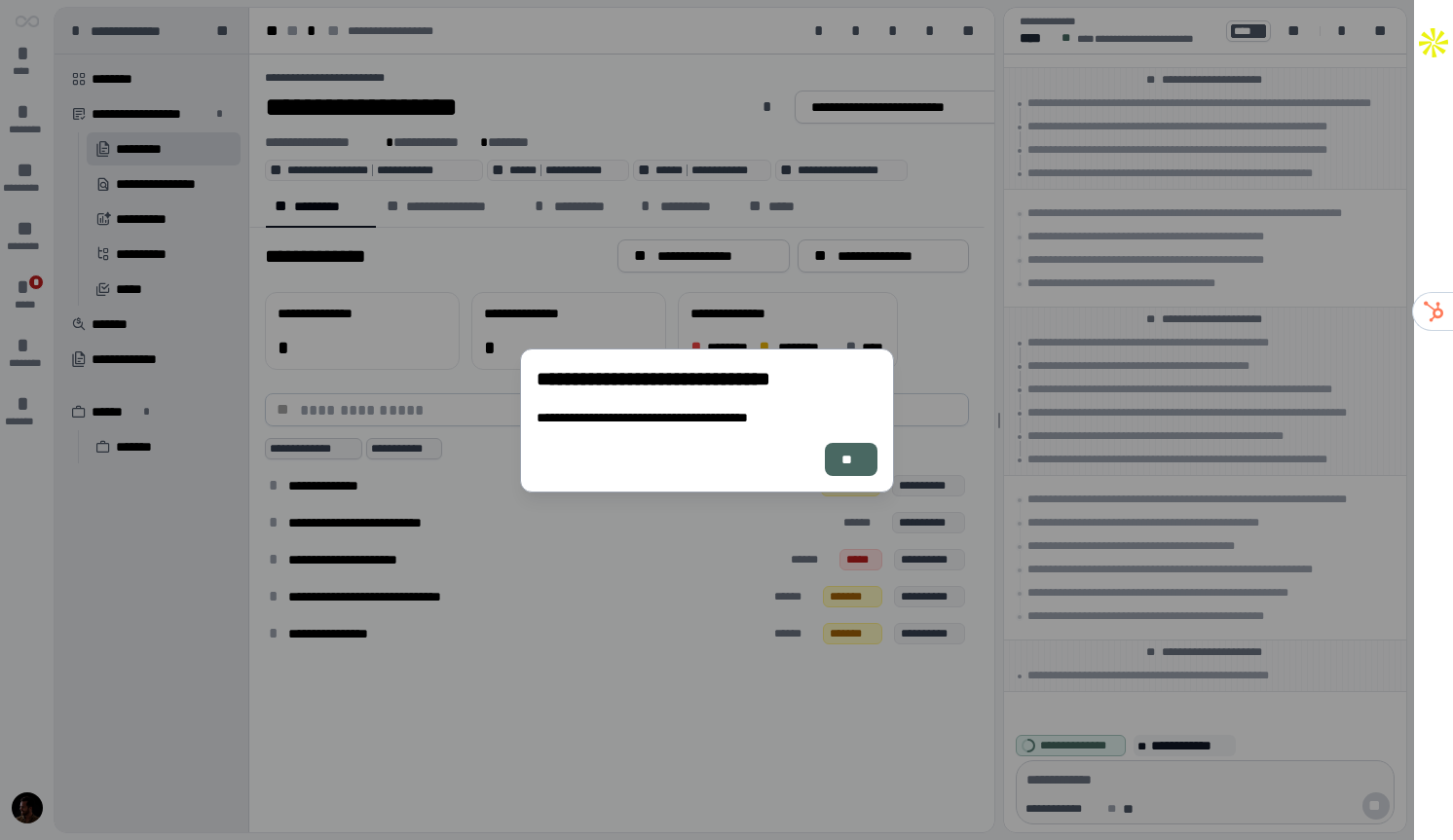 click on "**" at bounding box center (851, 459) 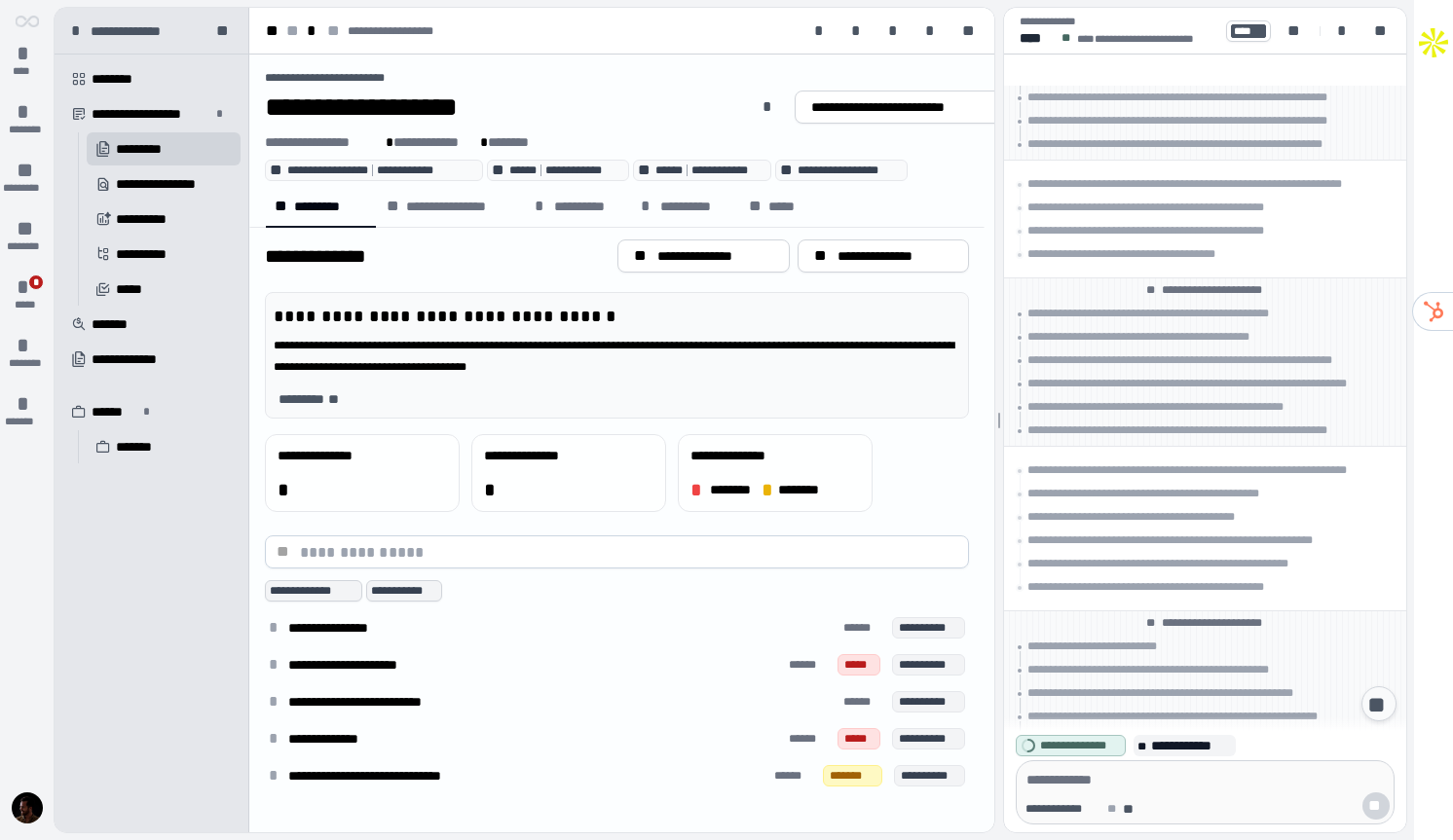 scroll, scrollTop: 2271, scrollLeft: 0, axis: vertical 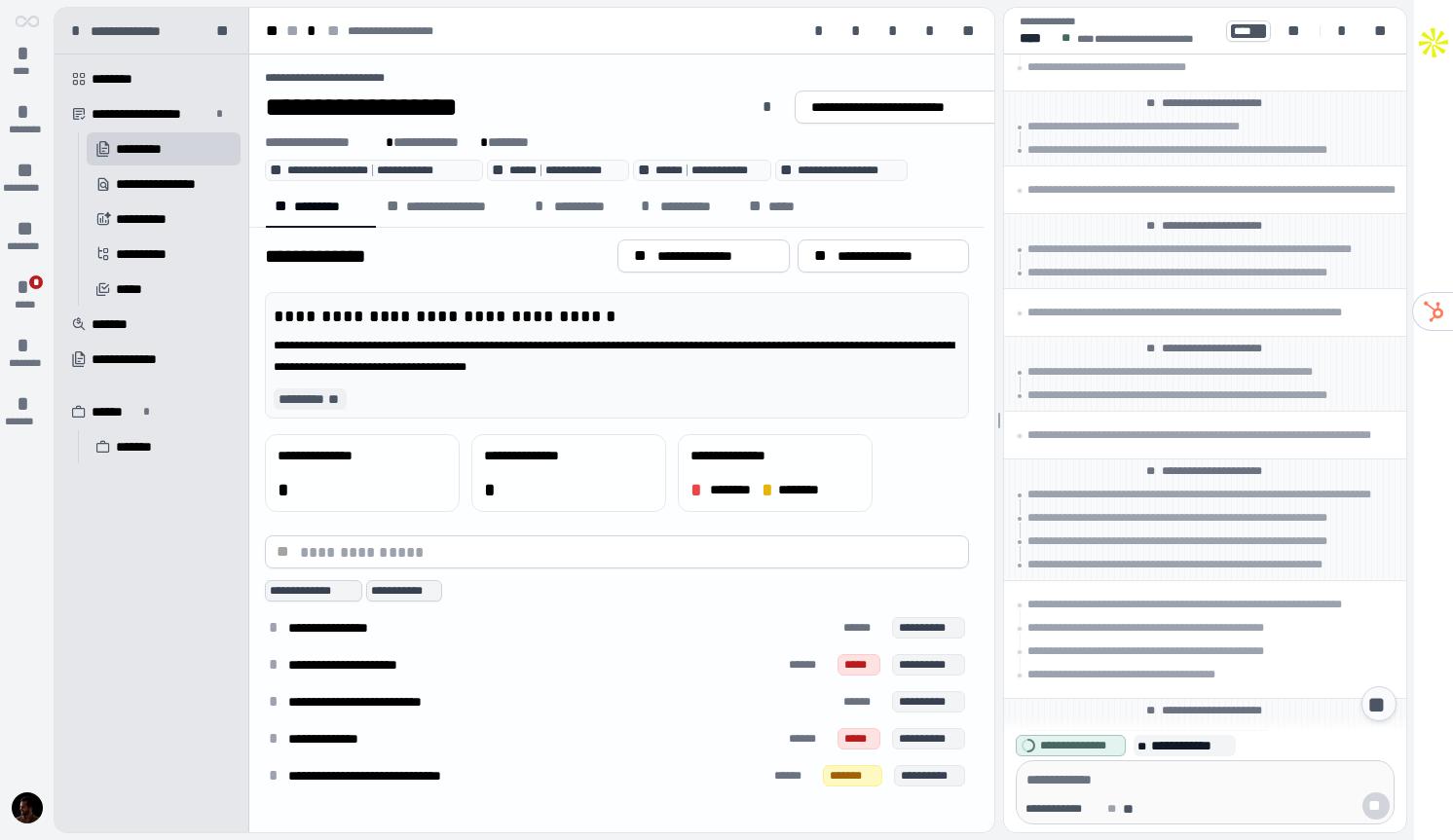 click on "*********" at bounding box center [301, 399] 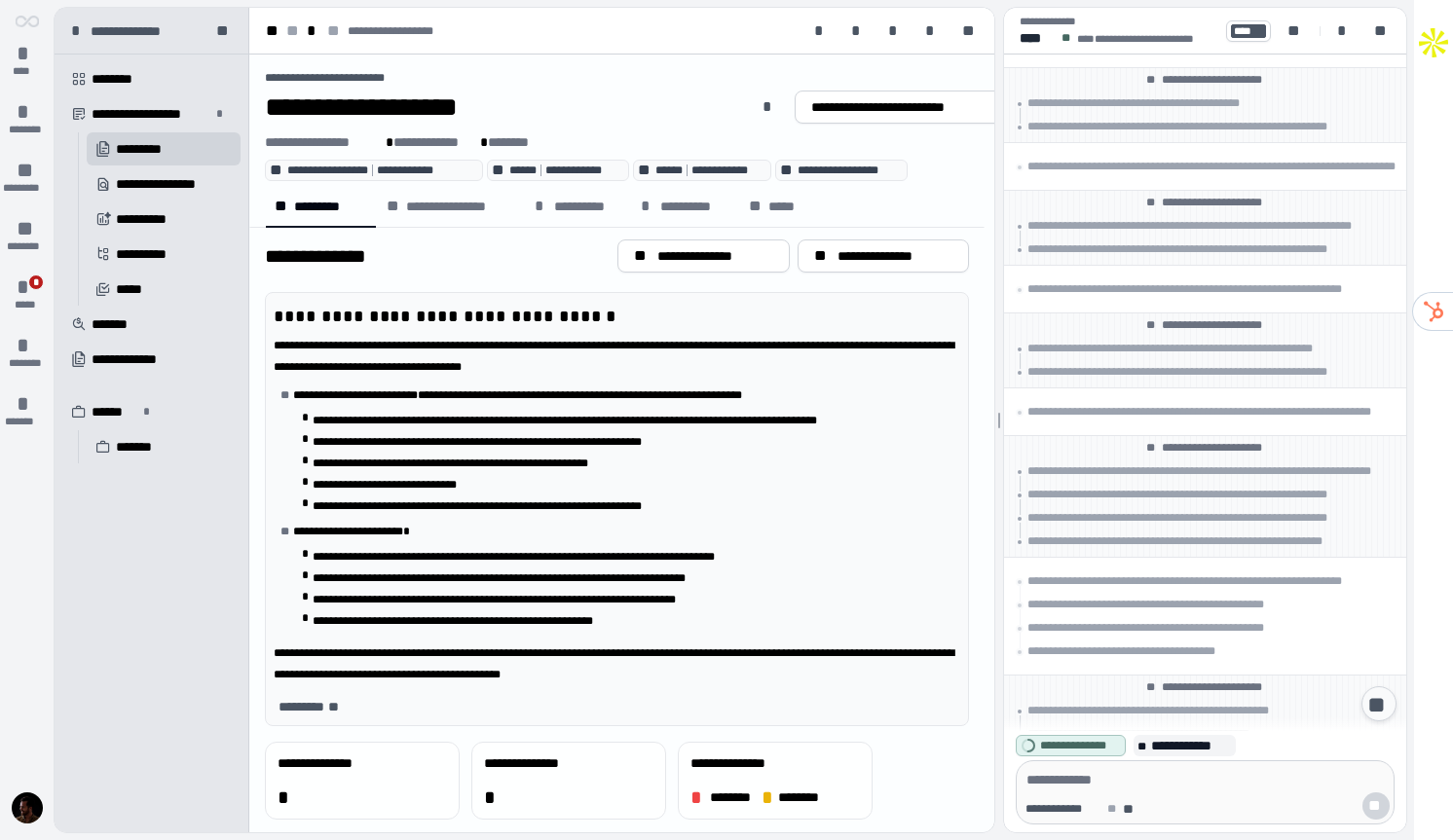 scroll, scrollTop: 2296, scrollLeft: 0, axis: vertical 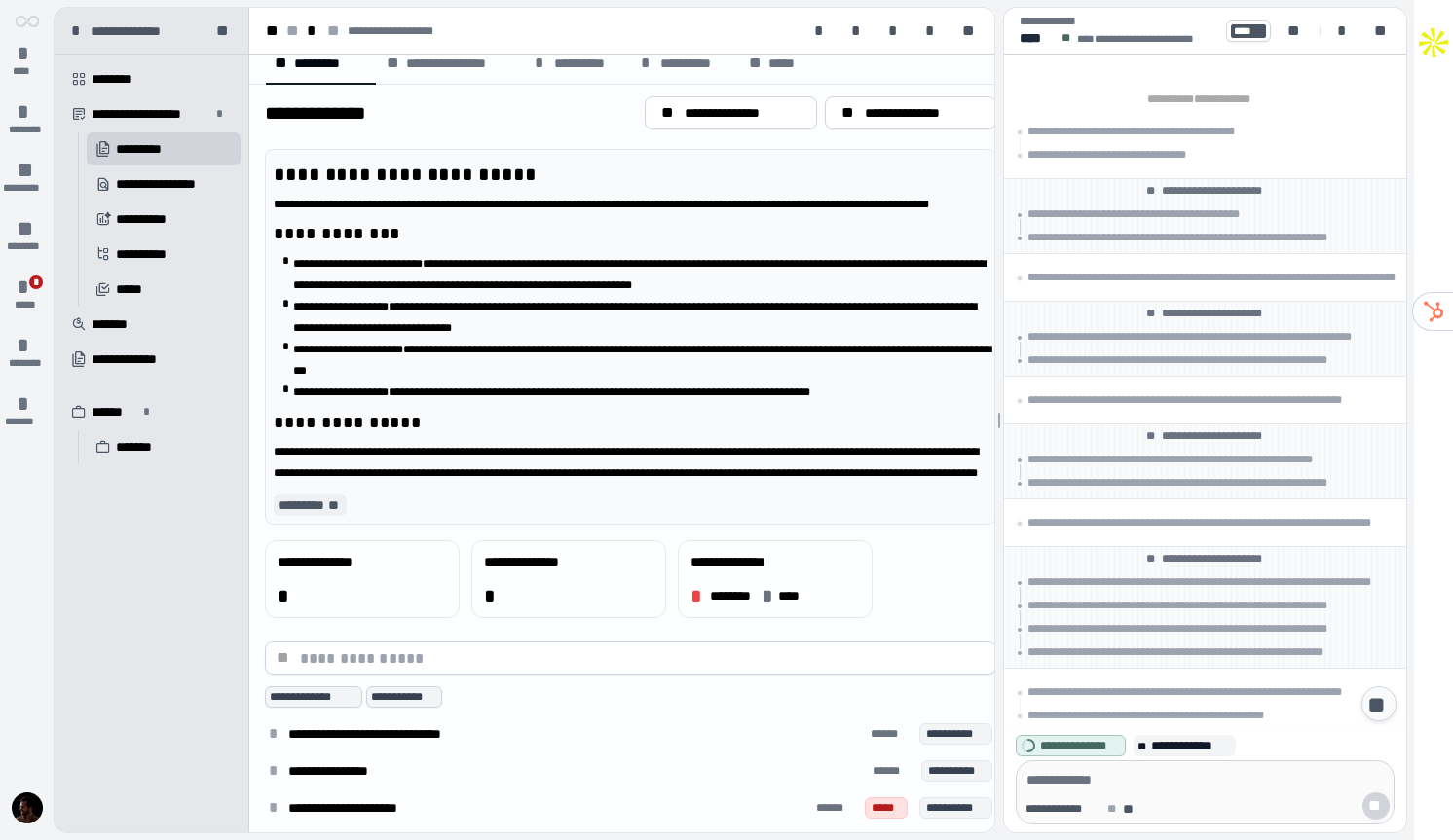 click on "*********" at bounding box center (301, 505) 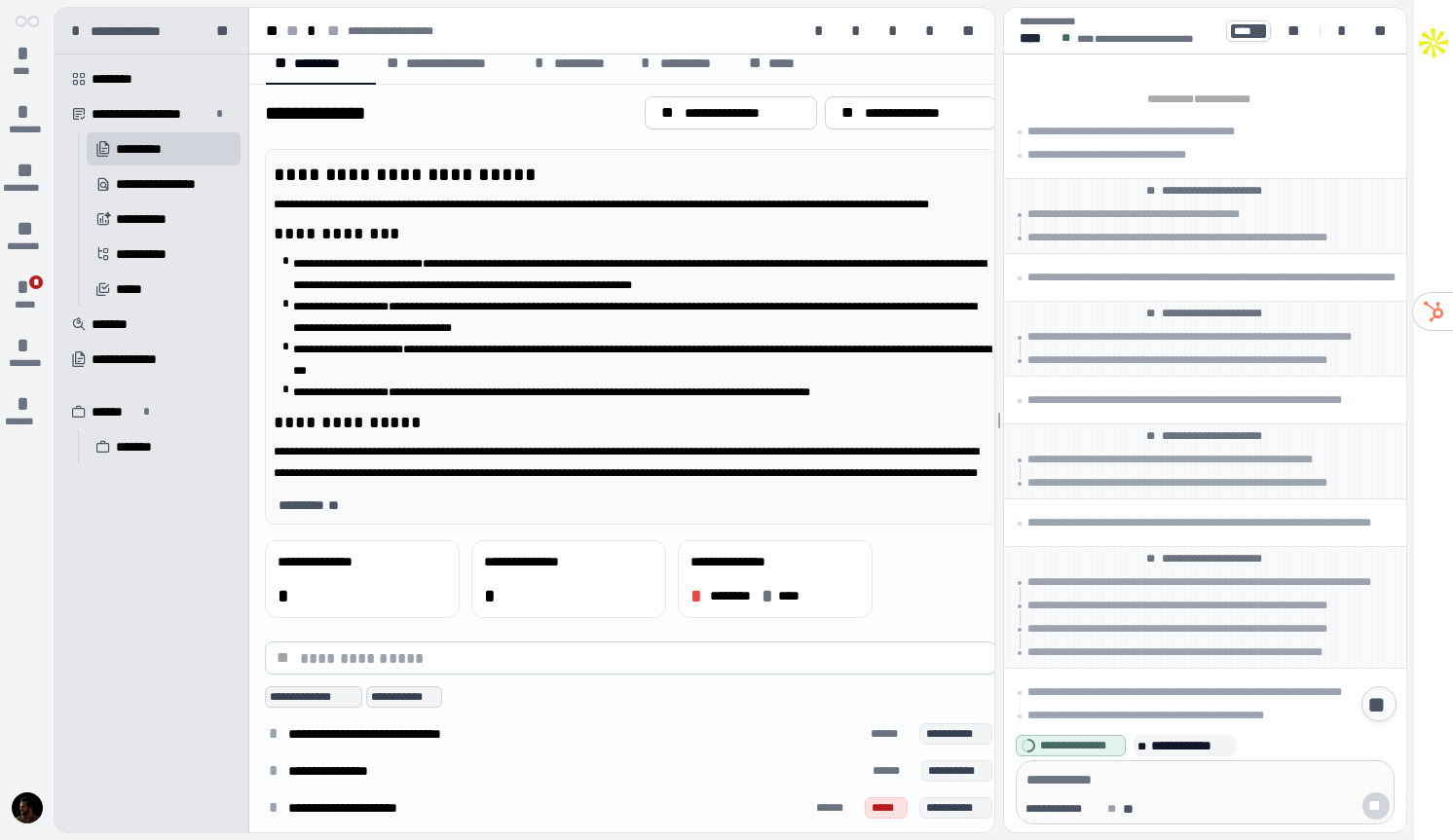 scroll, scrollTop: 0, scrollLeft: 0, axis: both 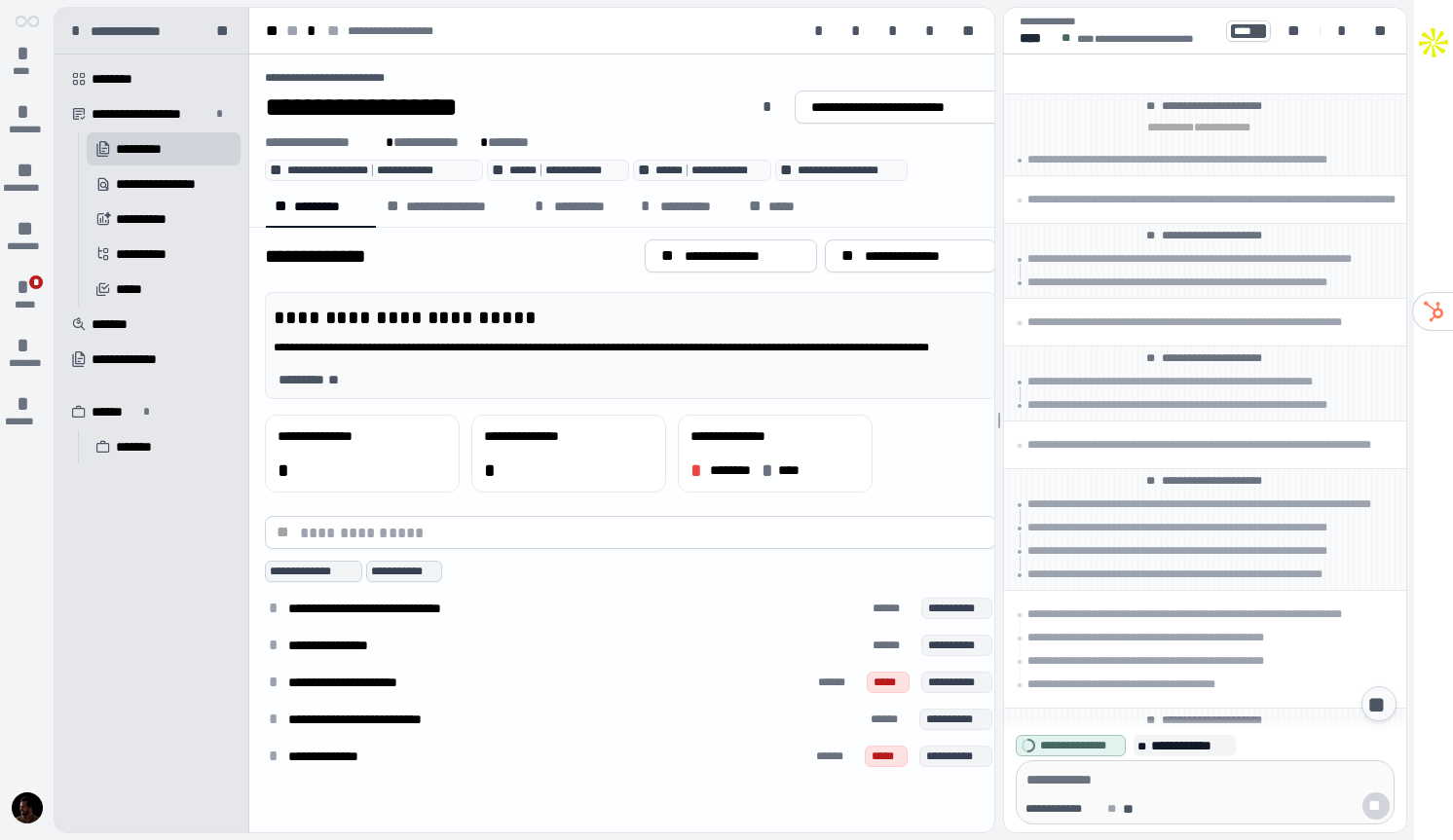 click on "**********" at bounding box center (630, 459) 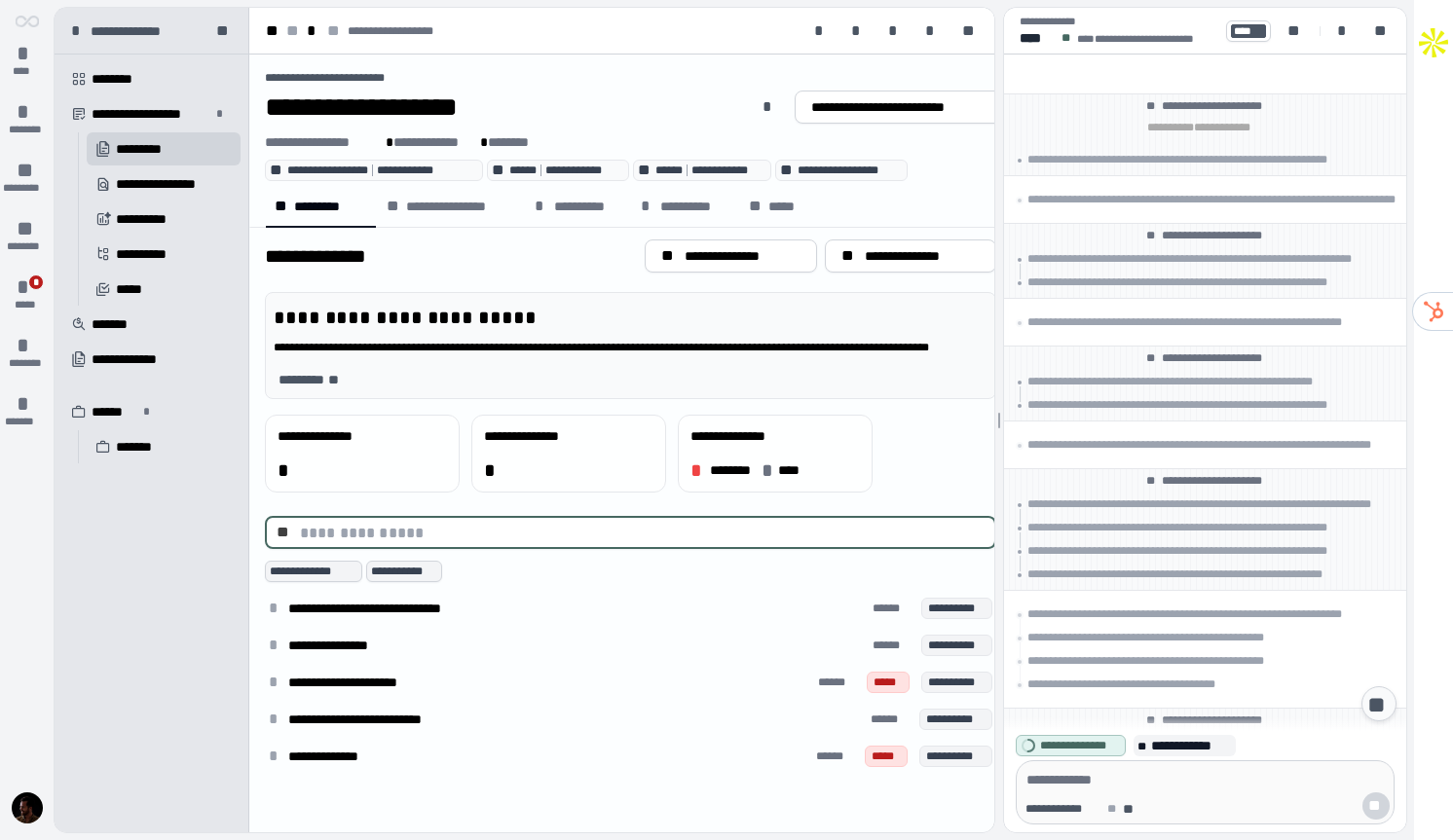 click on "**********" at bounding box center [630, 549] 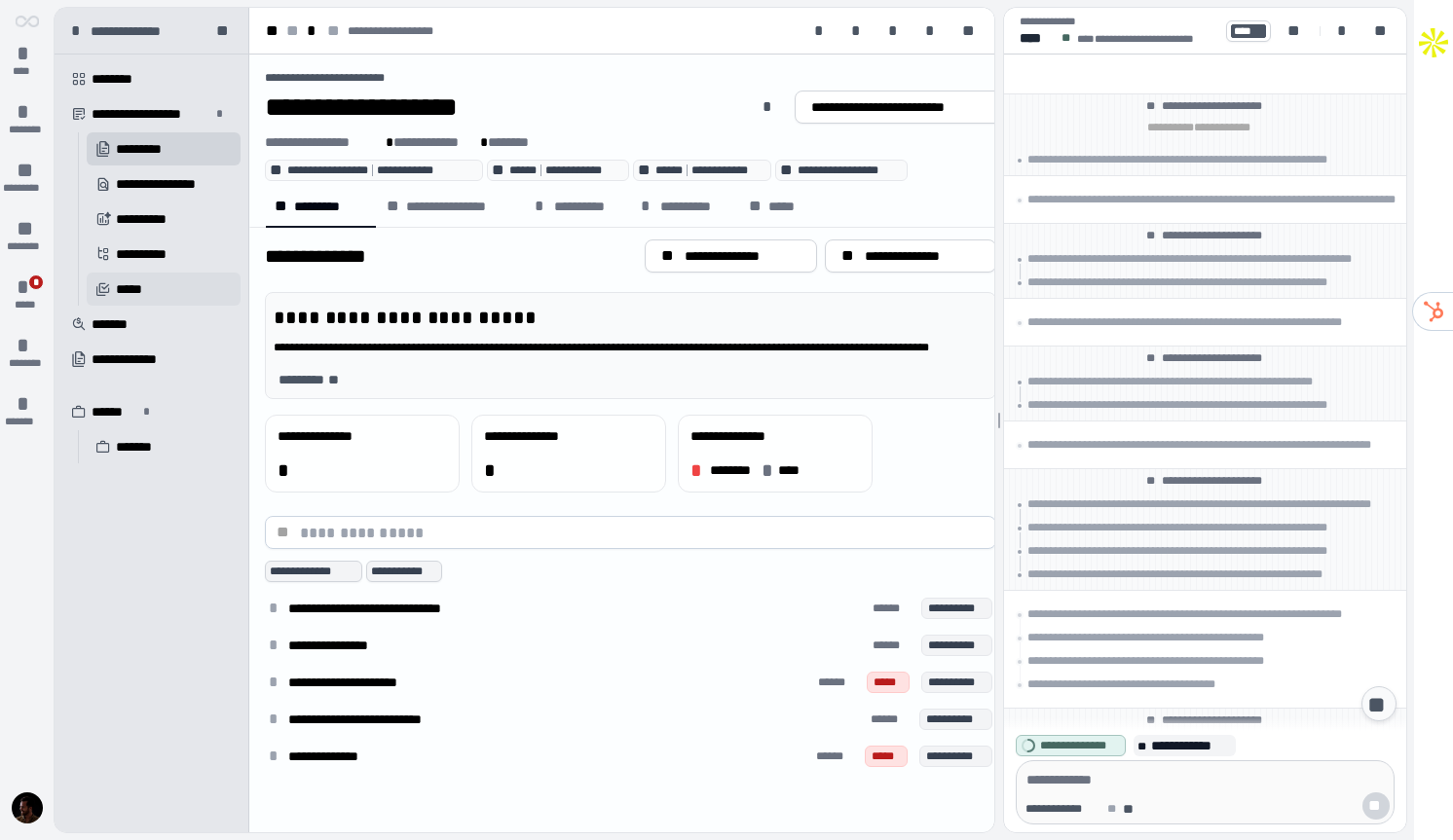 scroll, scrollTop: 3255, scrollLeft: 0, axis: vertical 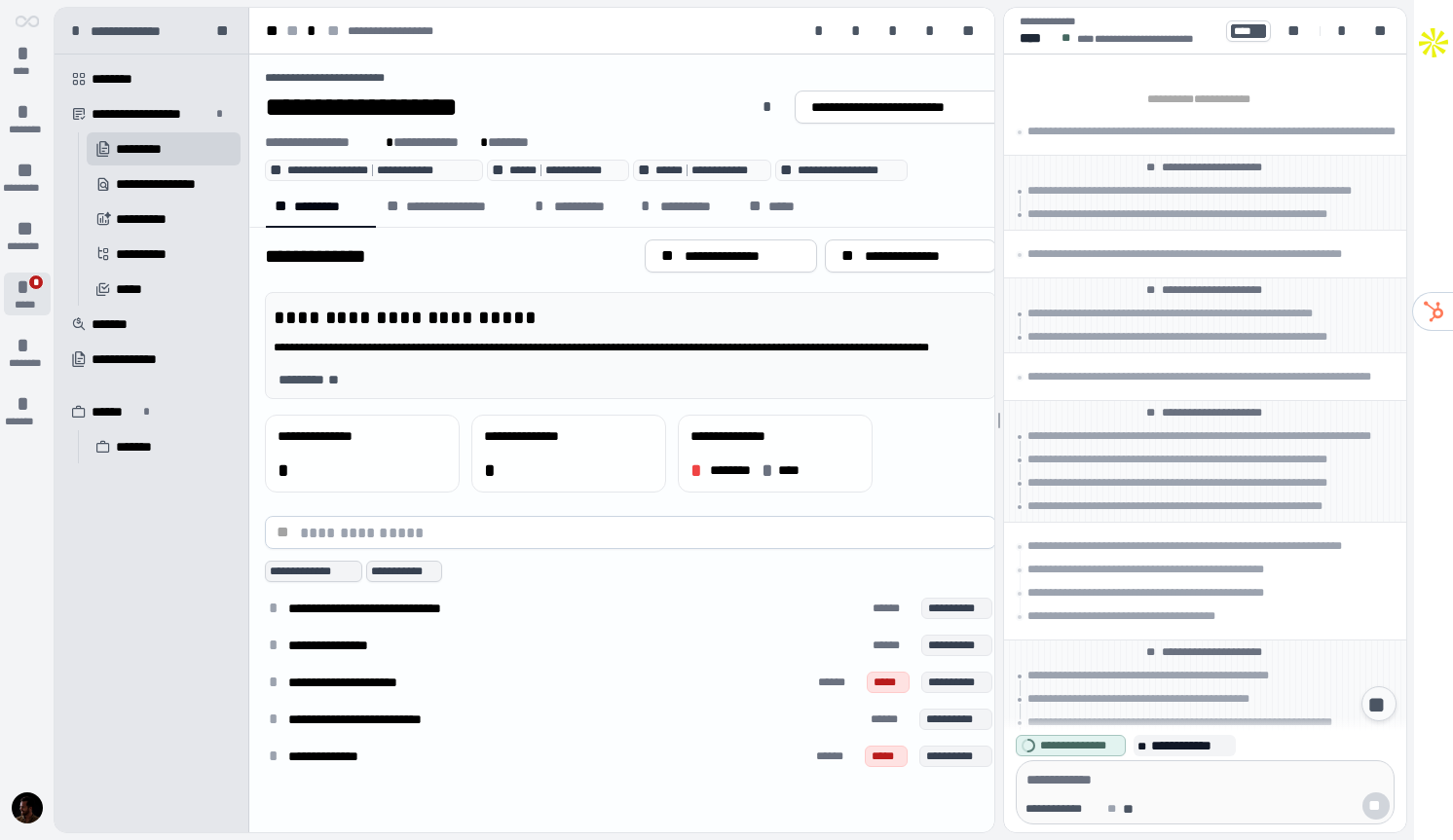 drag, startPoint x: 13, startPoint y: 295, endPoint x: 22, endPoint y: 294, distance: 9.055385 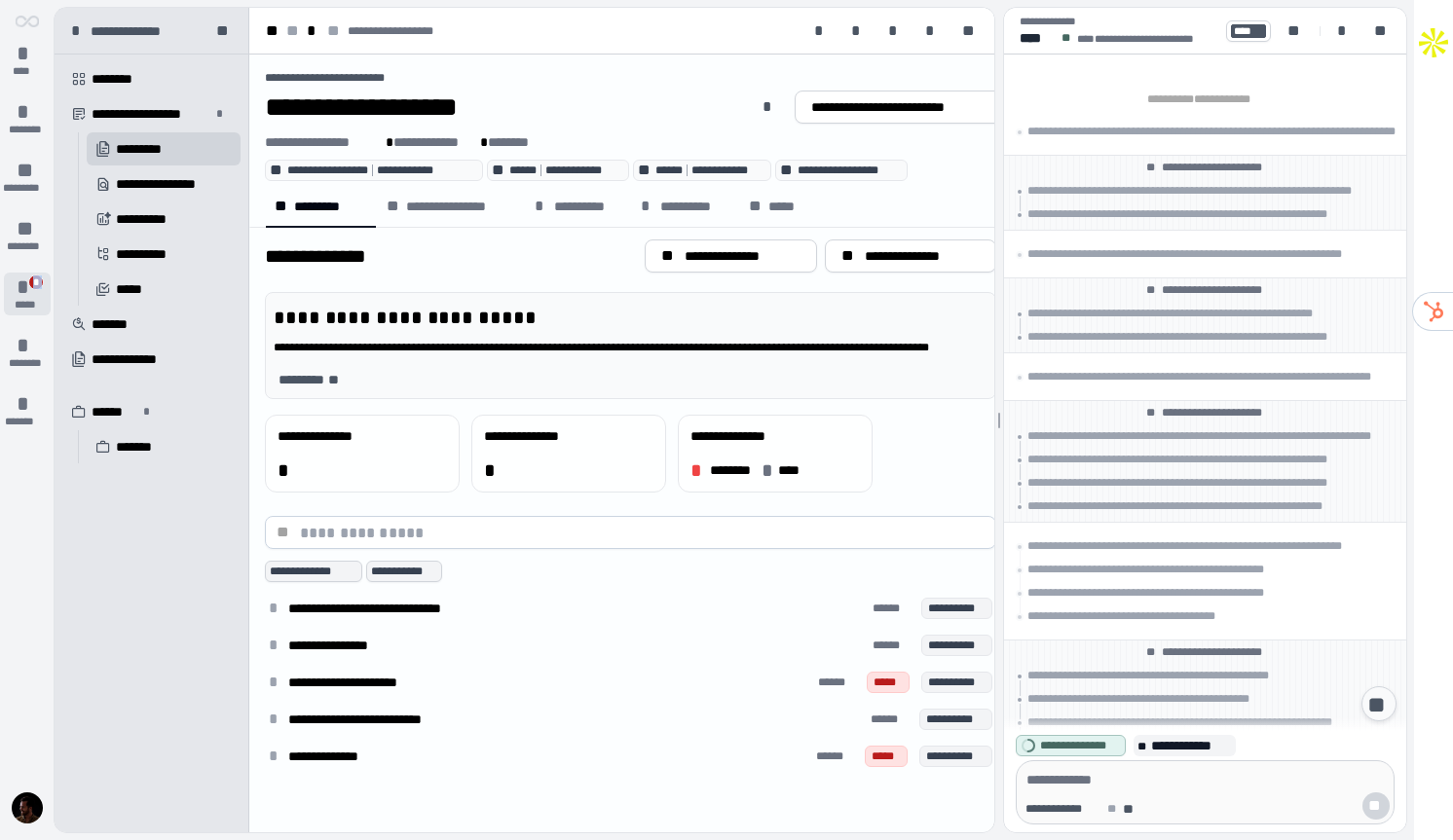 click on "*" at bounding box center (27, 287) 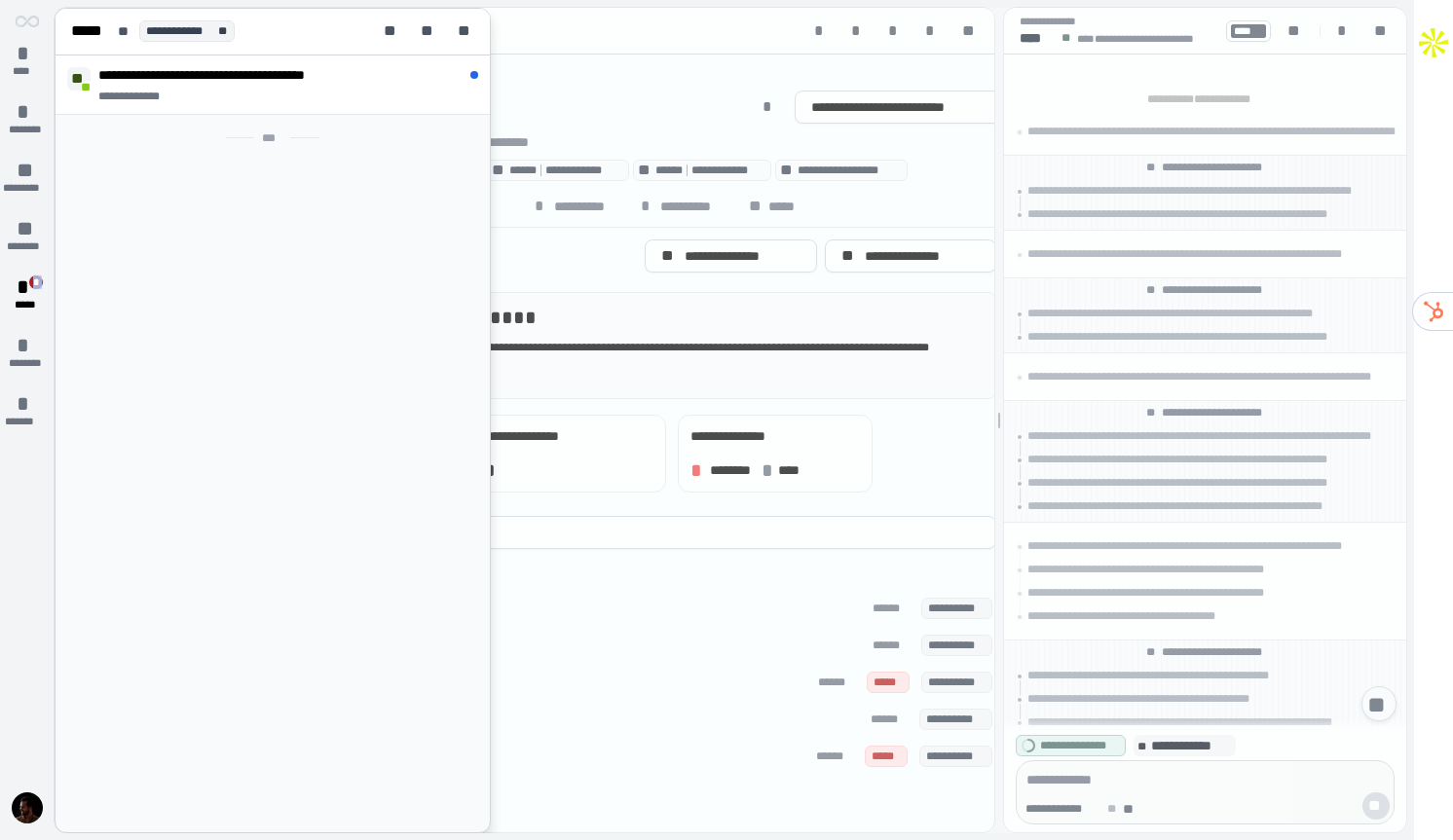 scroll, scrollTop: 3280, scrollLeft: 0, axis: vertical 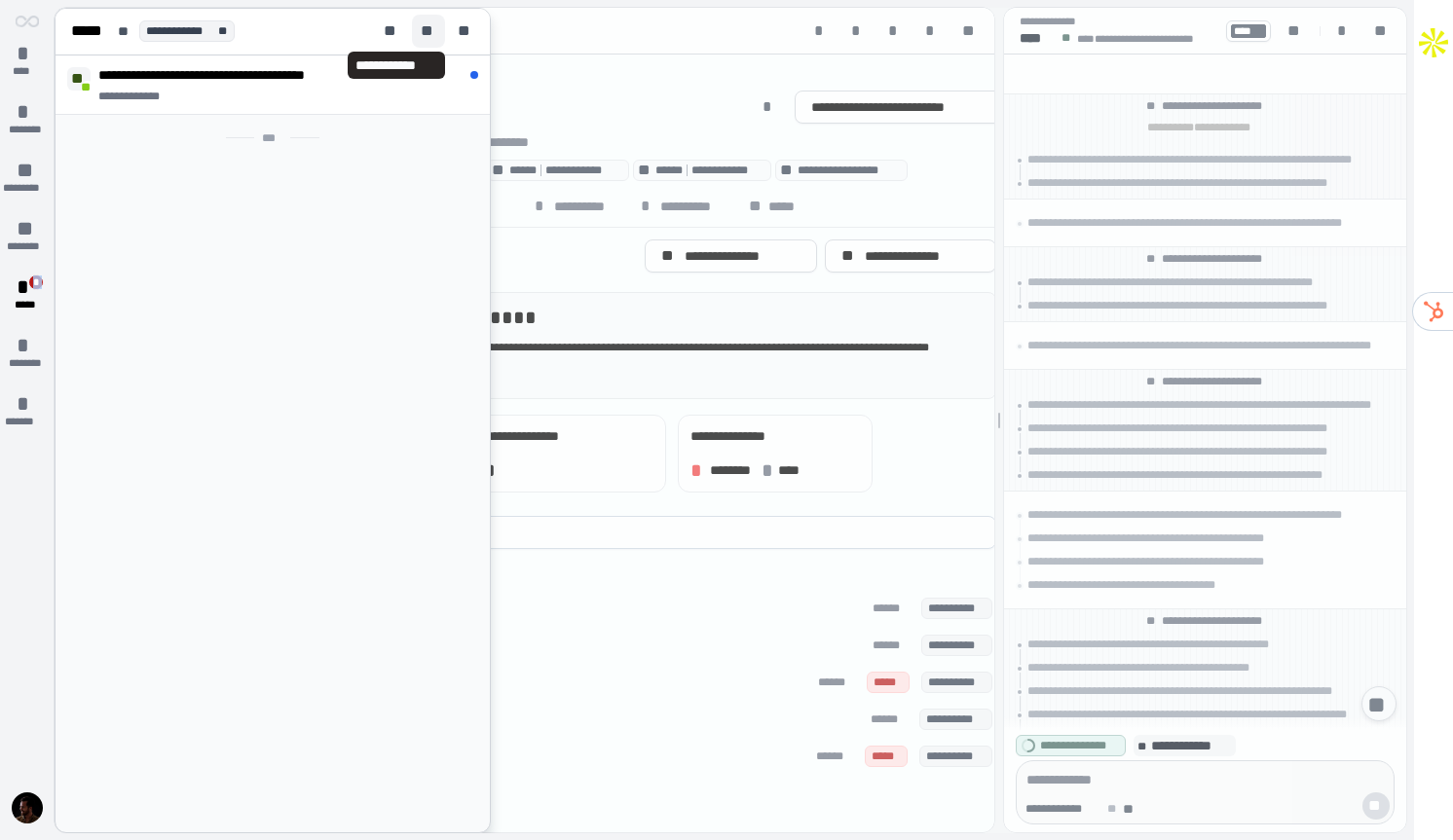 click on "**" at bounding box center [428, 31] 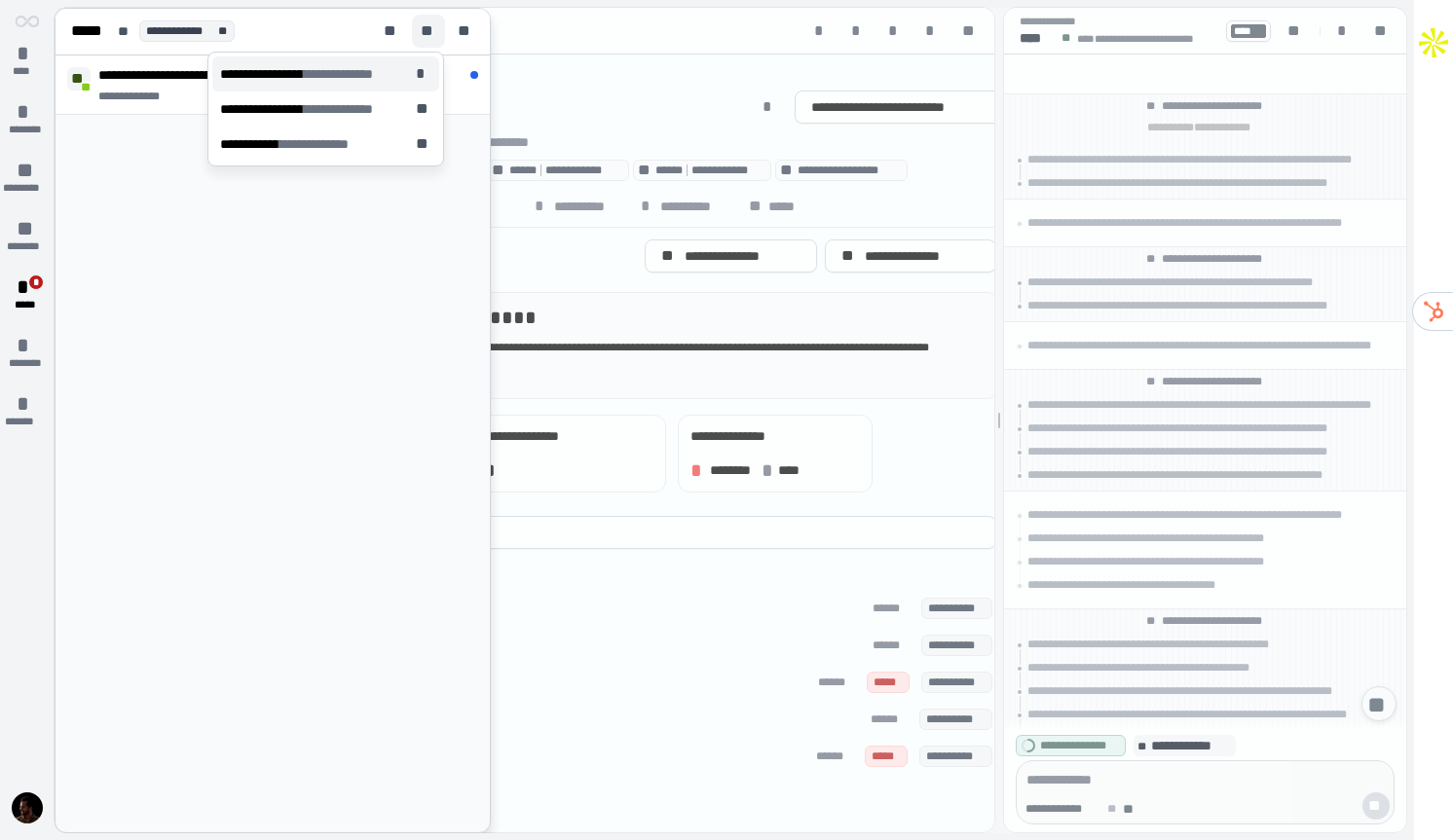 click on "**********" at bounding box center (314, 74) 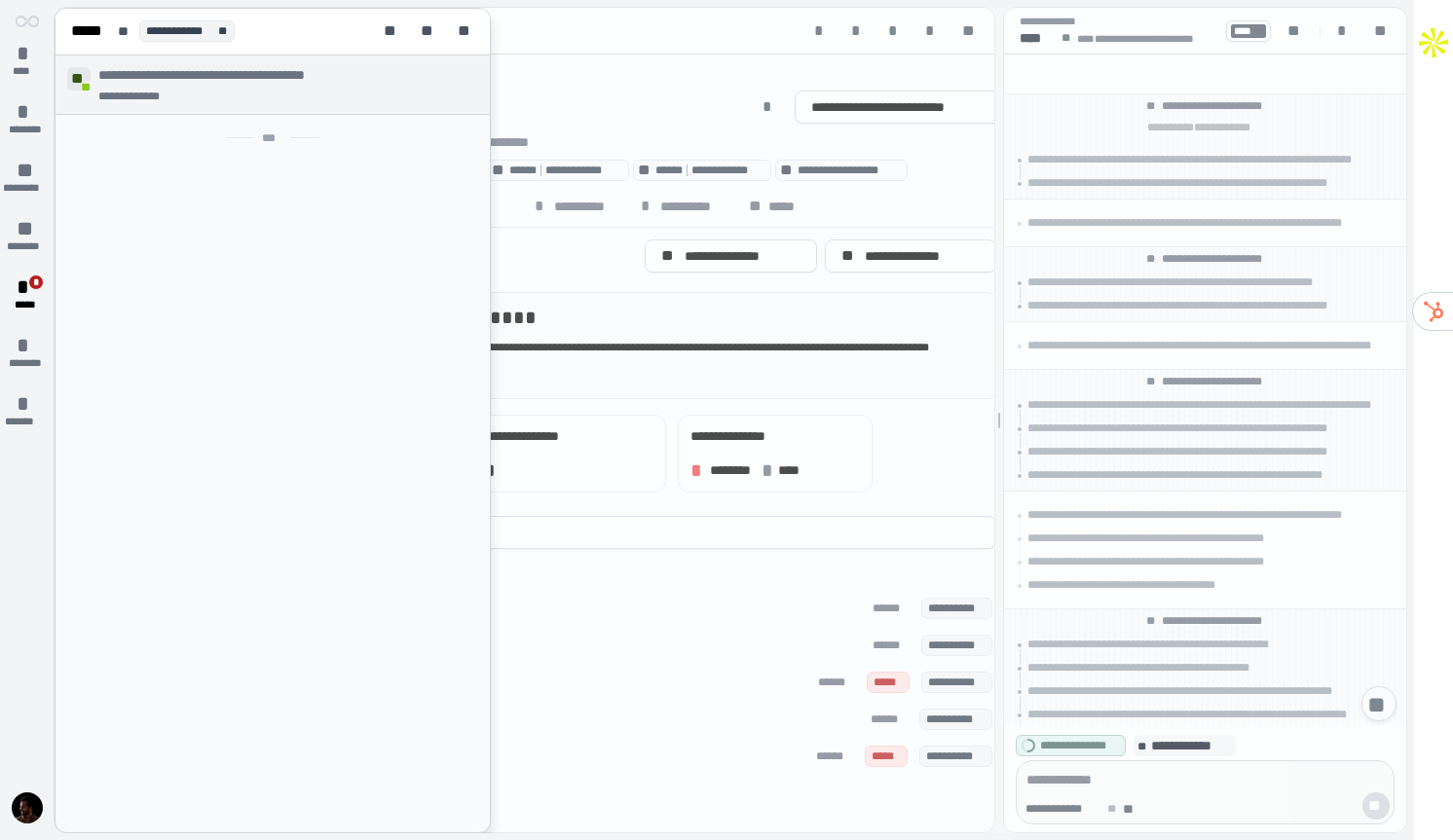 click on "**" at bounding box center [466, 31] 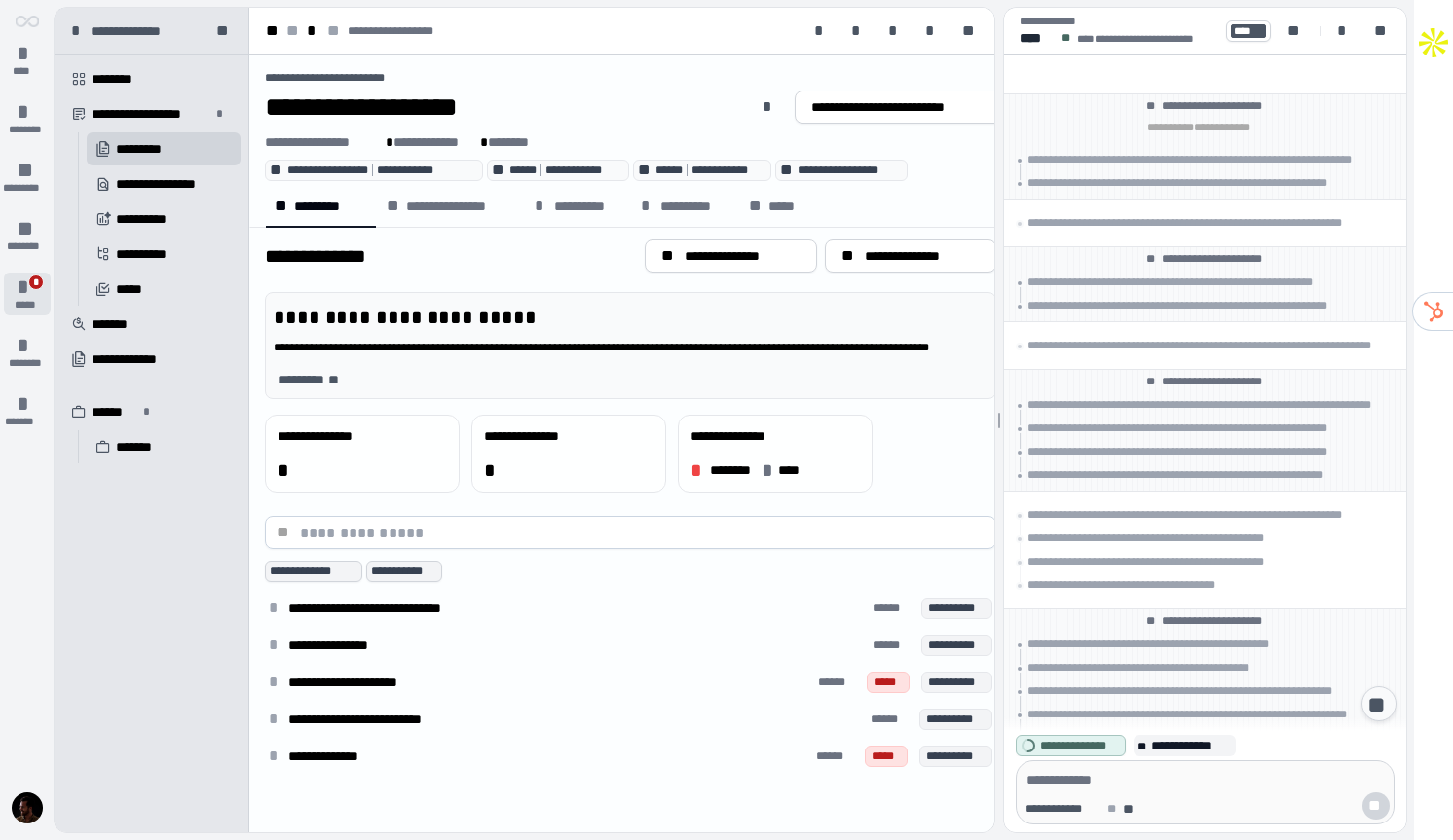 click on "*" at bounding box center [27, 287] 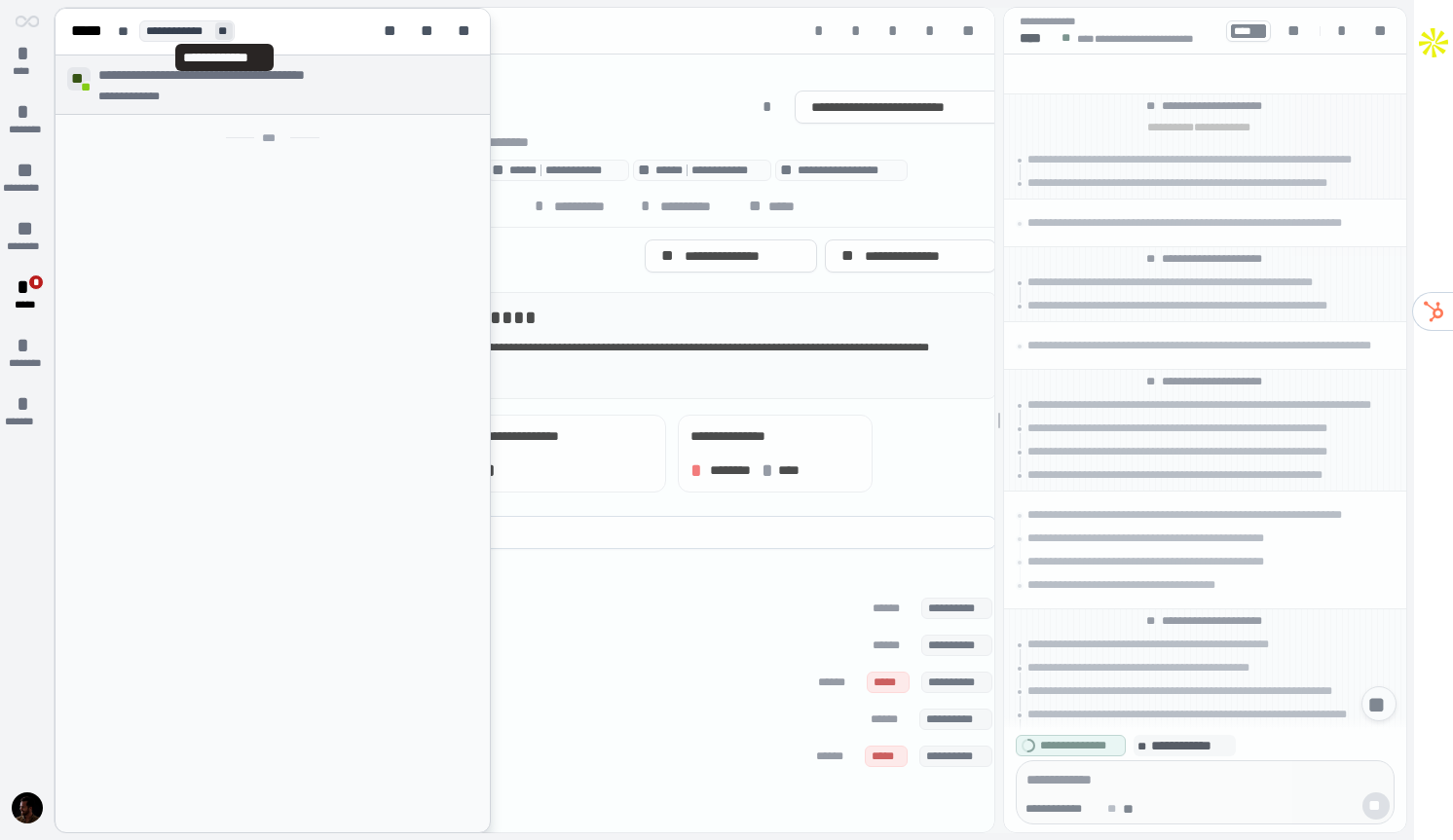 click on "**" at bounding box center (224, 31) 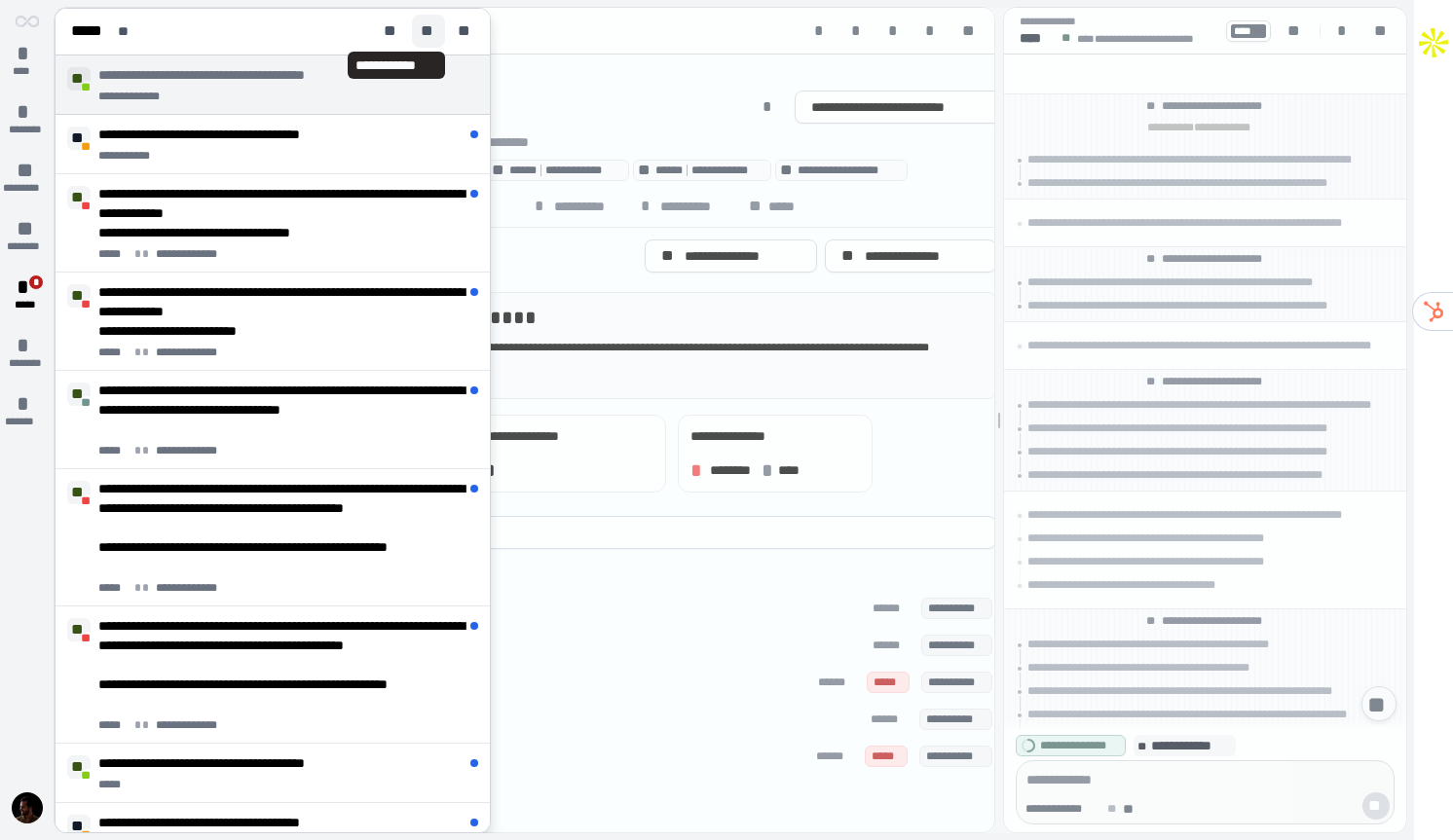 click on "**" at bounding box center [428, 31] 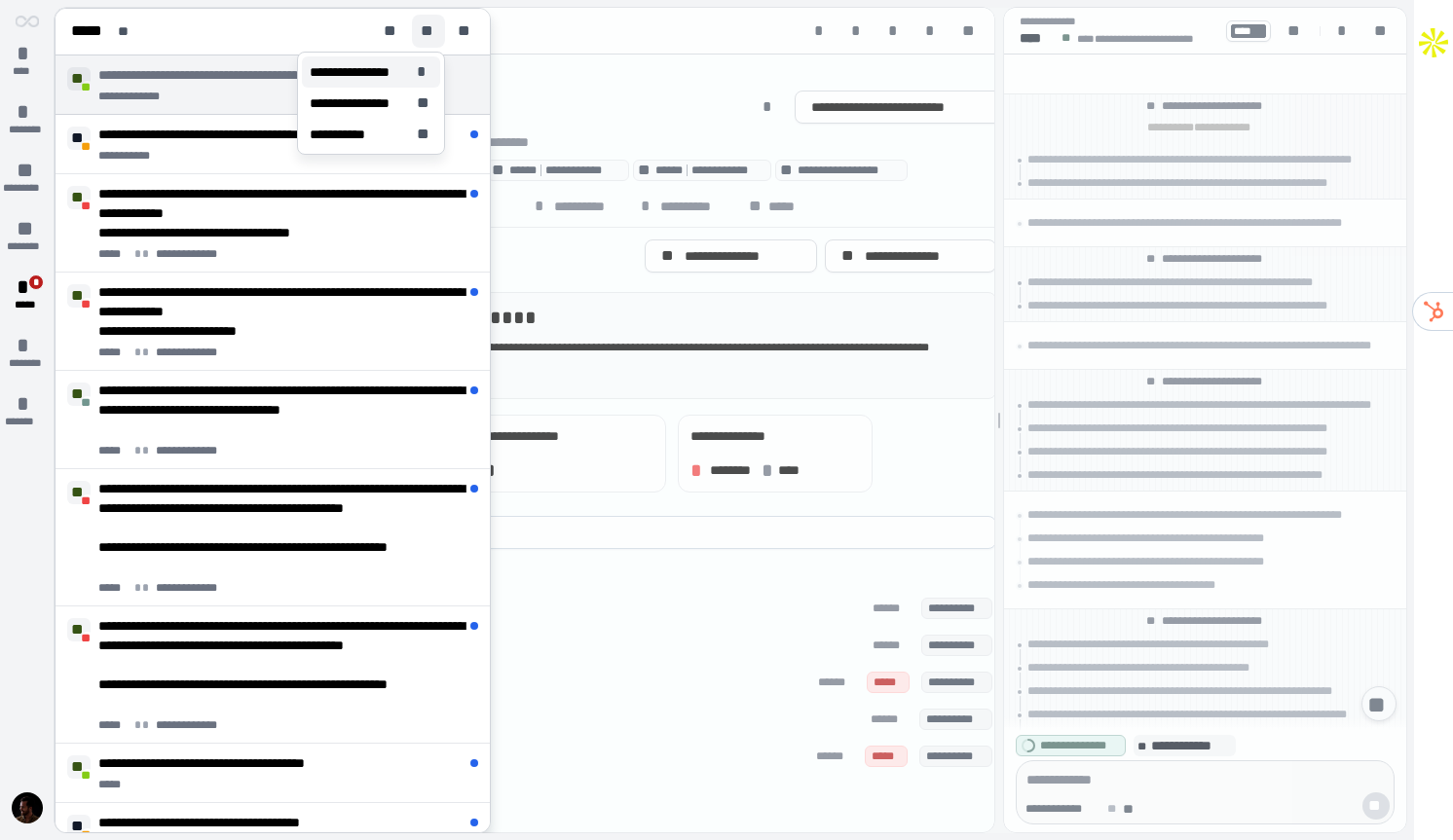 click on "**********" at bounding box center [359, 72] 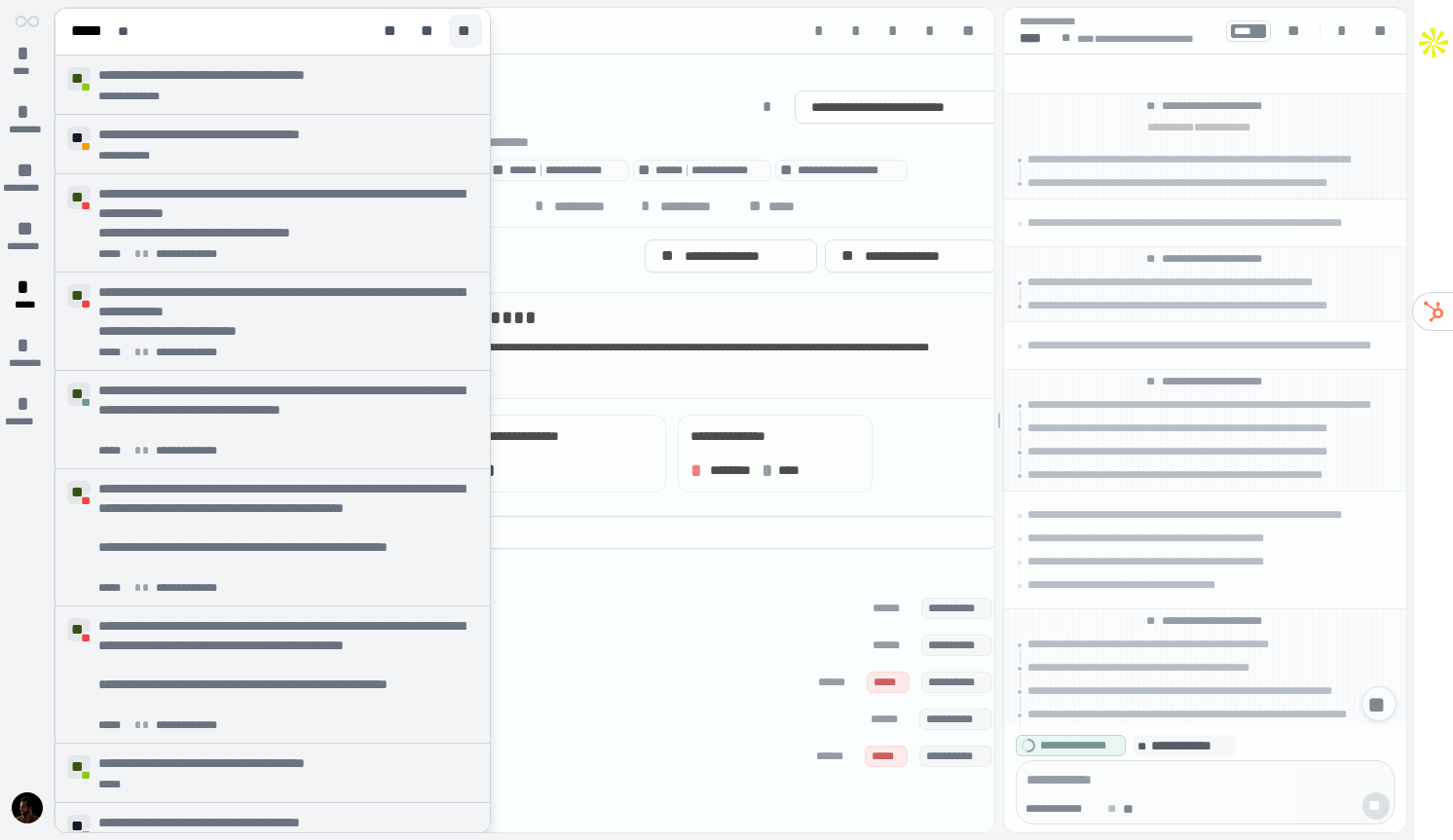 click on "**" at bounding box center (466, 31) 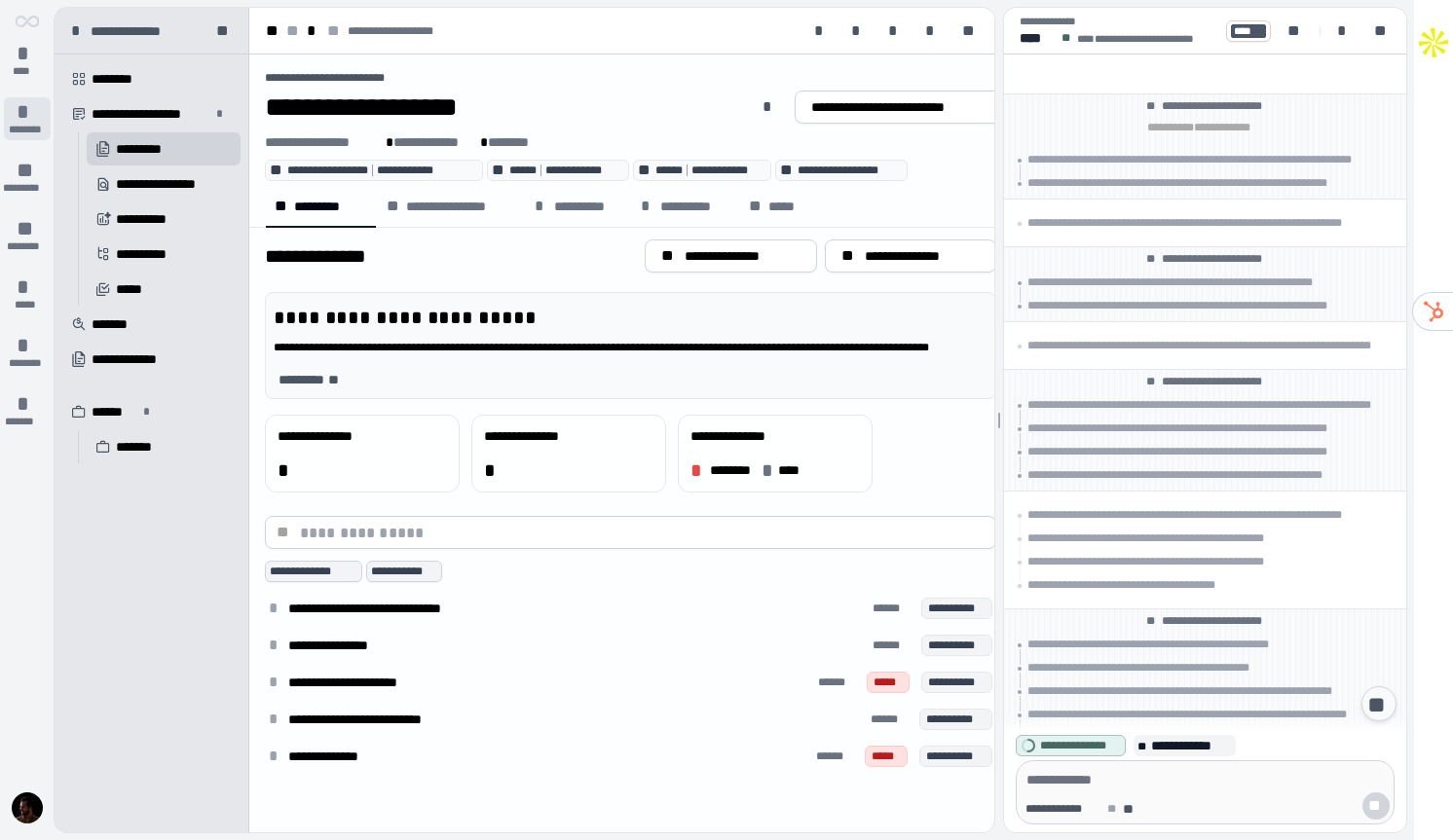 click on "*" at bounding box center (27, 112) 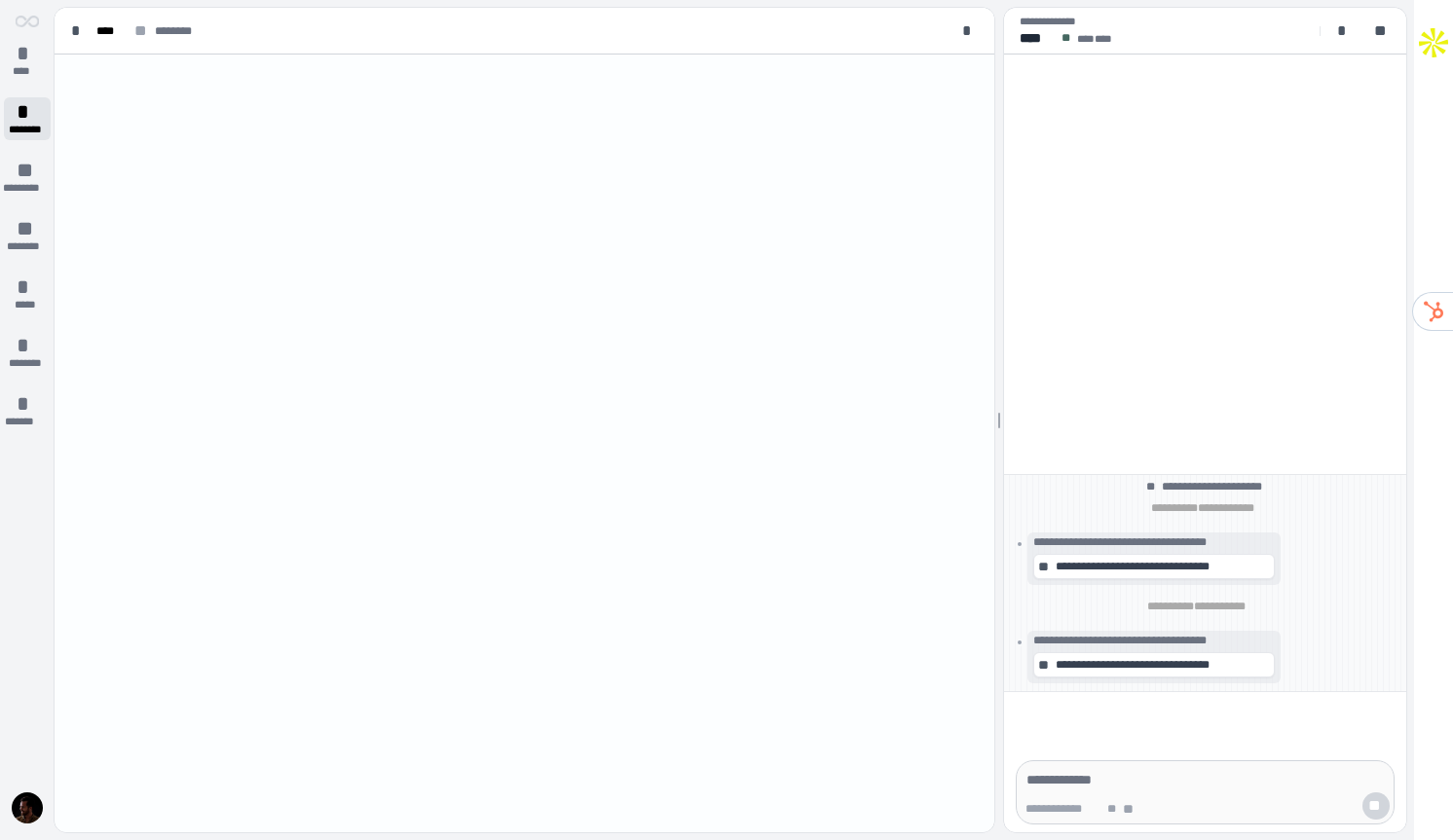 scroll, scrollTop: 0, scrollLeft: 0, axis: both 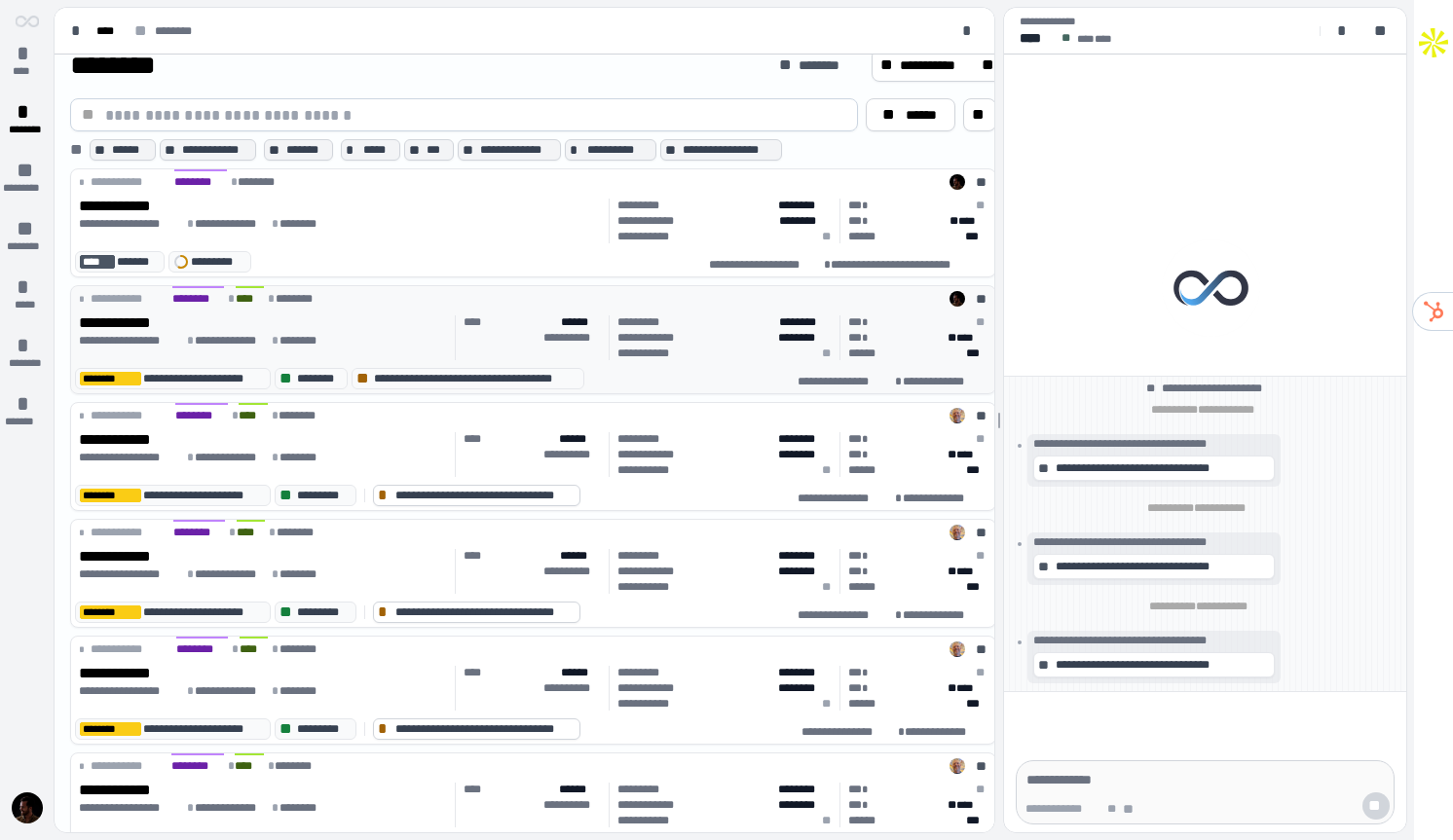 click on "**********" at bounding box center [263, 341] 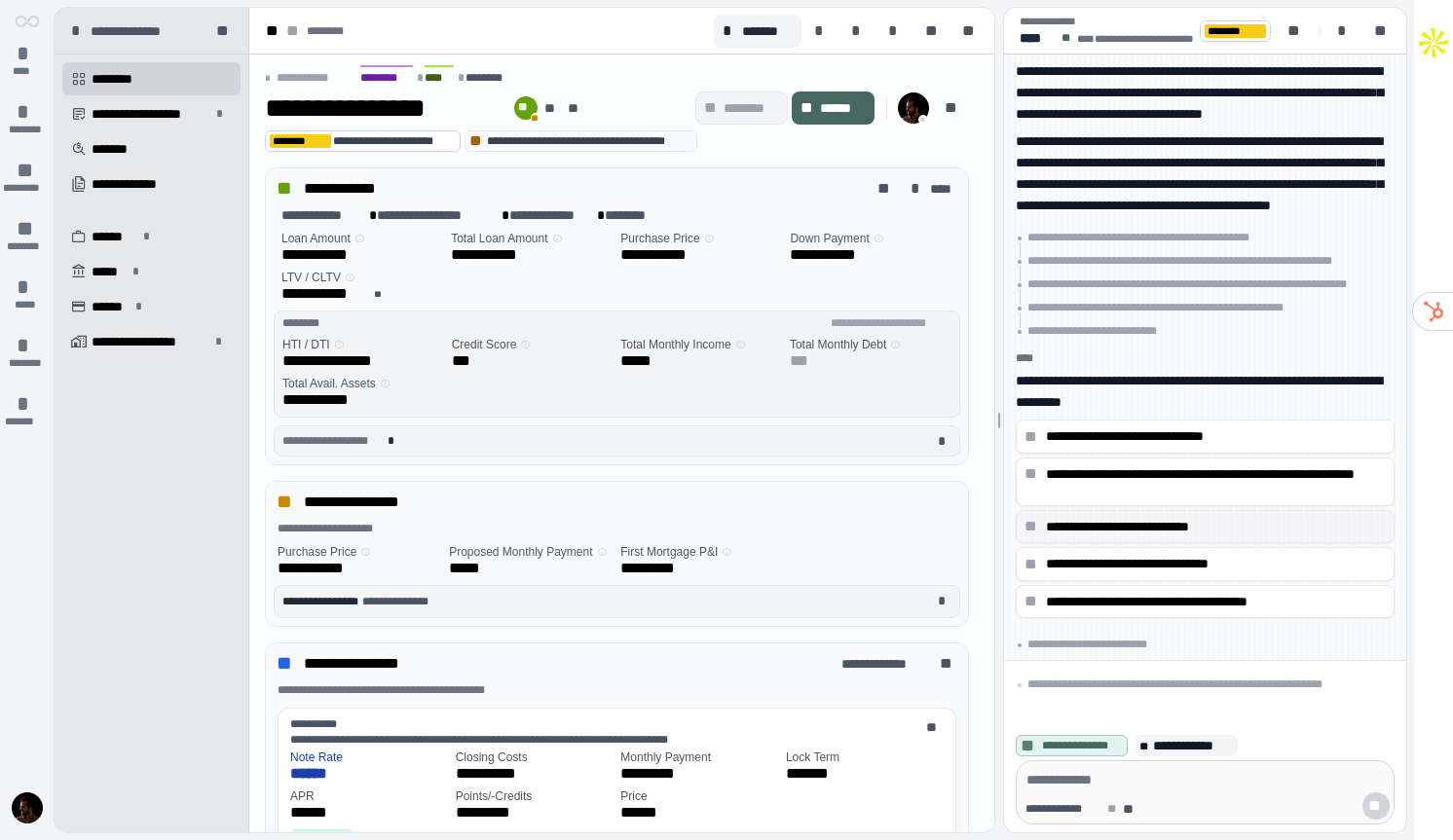 click on "**********" at bounding box center (1215, 436) 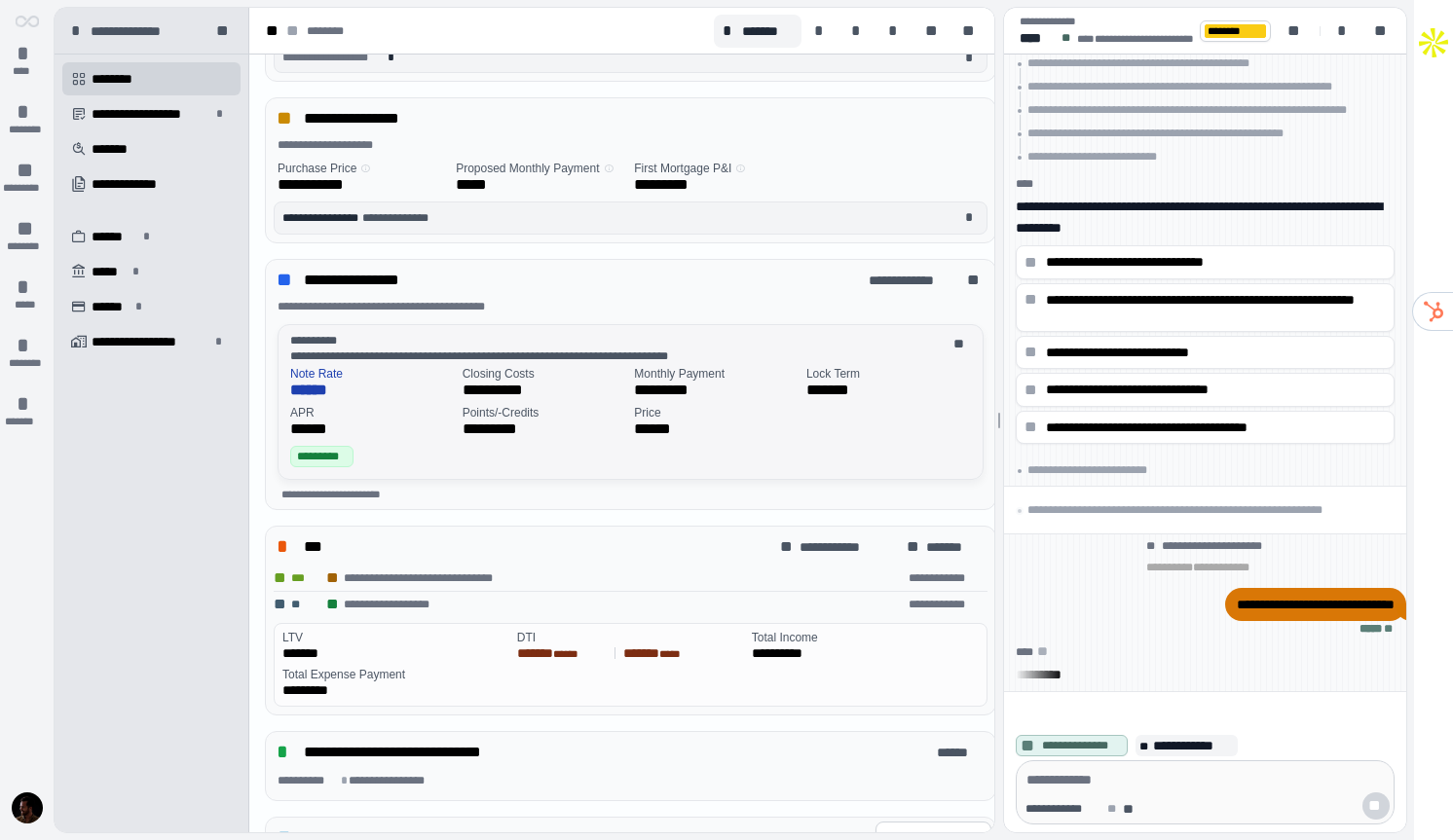 scroll, scrollTop: 398, scrollLeft: 0, axis: vertical 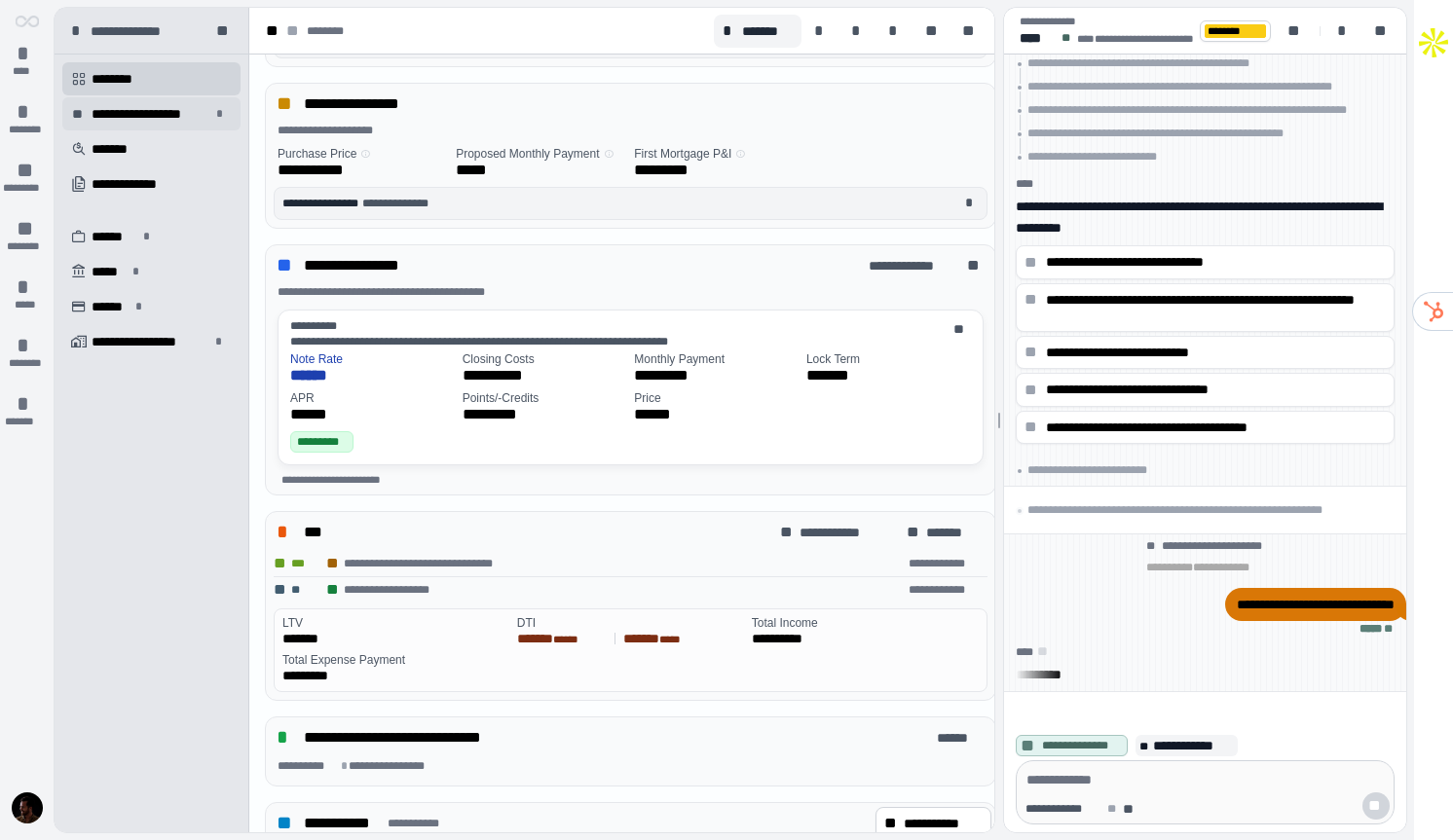 click on "**********" at bounding box center [151, 114] 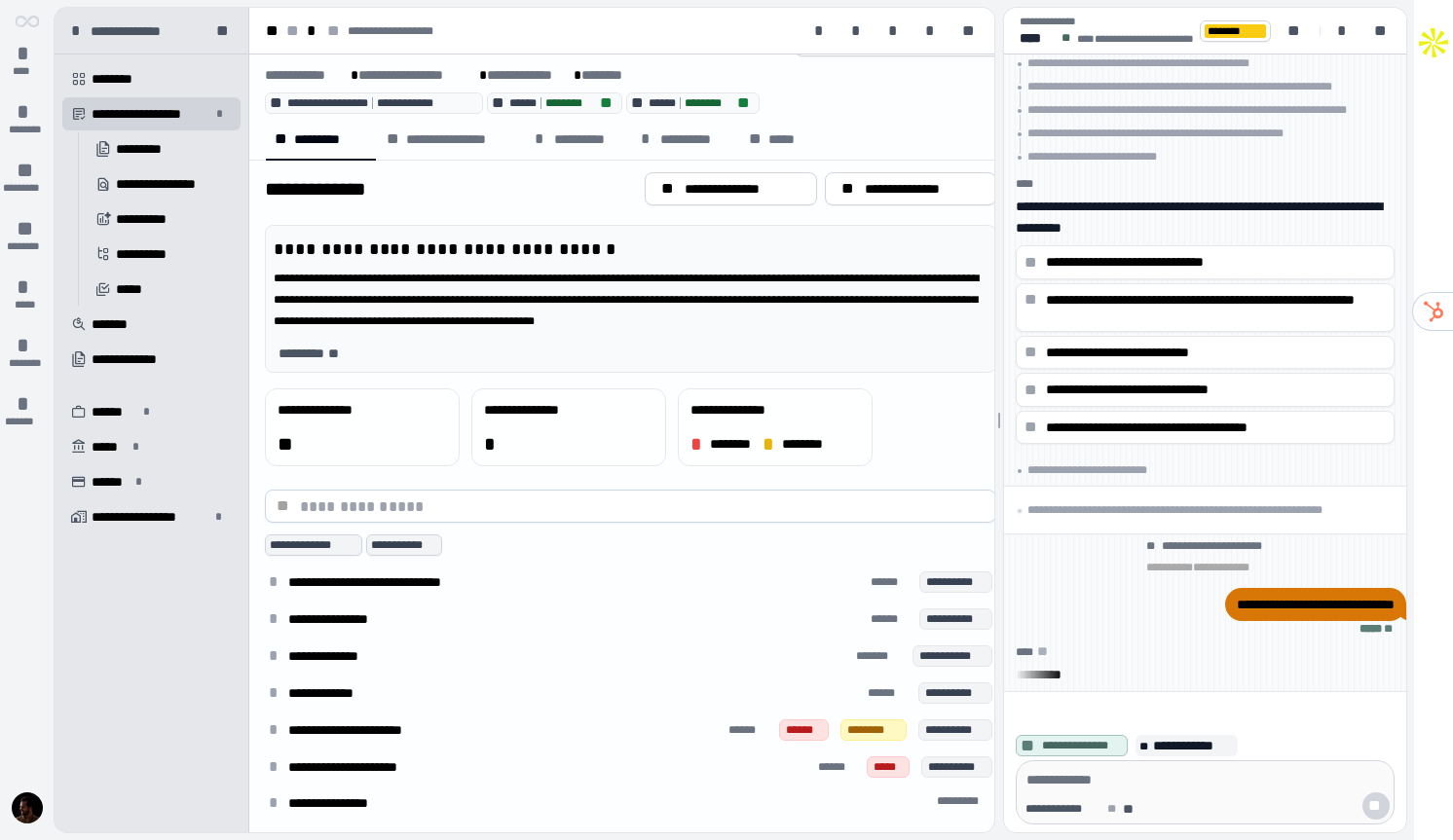scroll, scrollTop: 0, scrollLeft: 0, axis: both 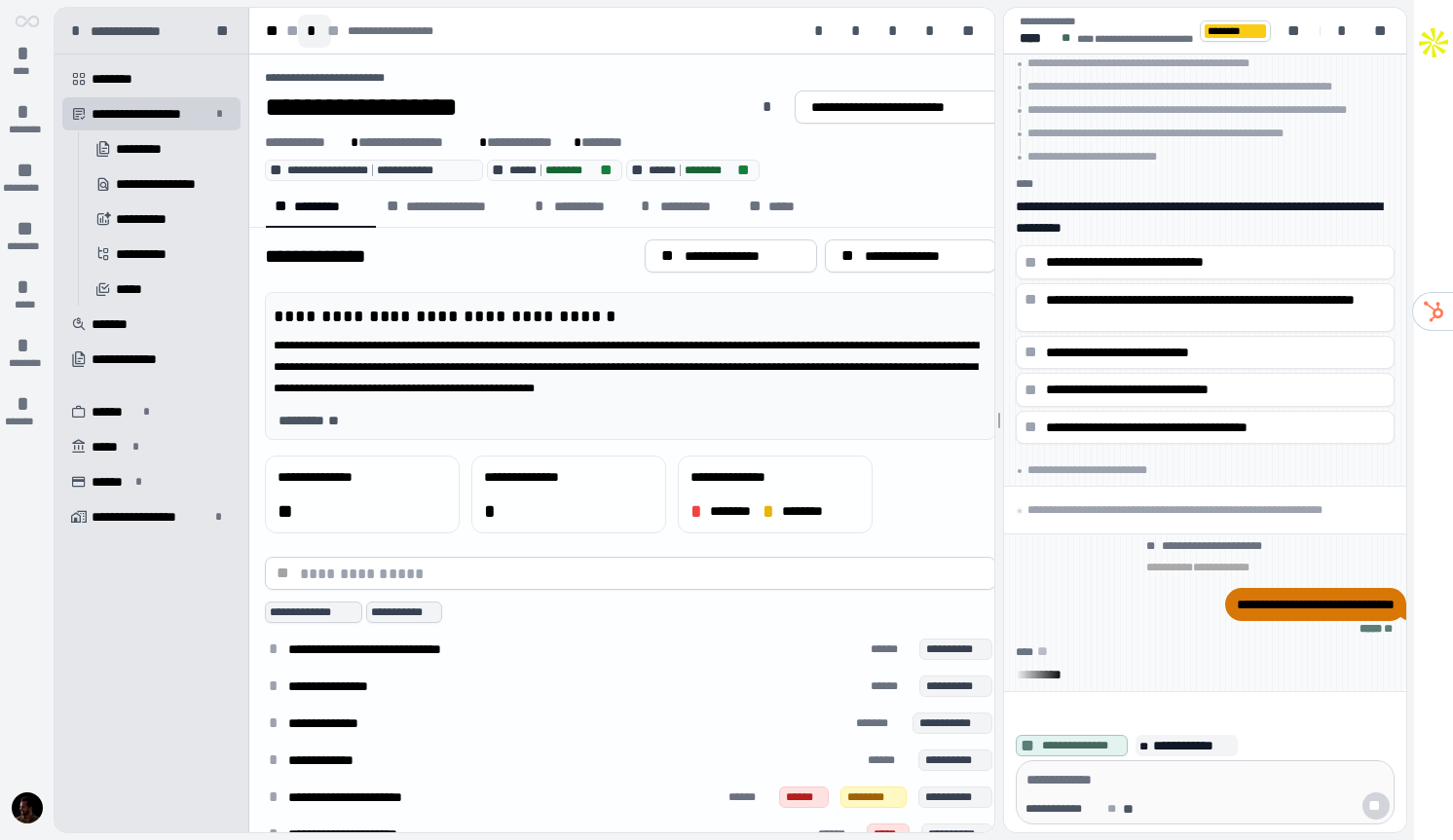 click on "*" at bounding box center (315, 31) 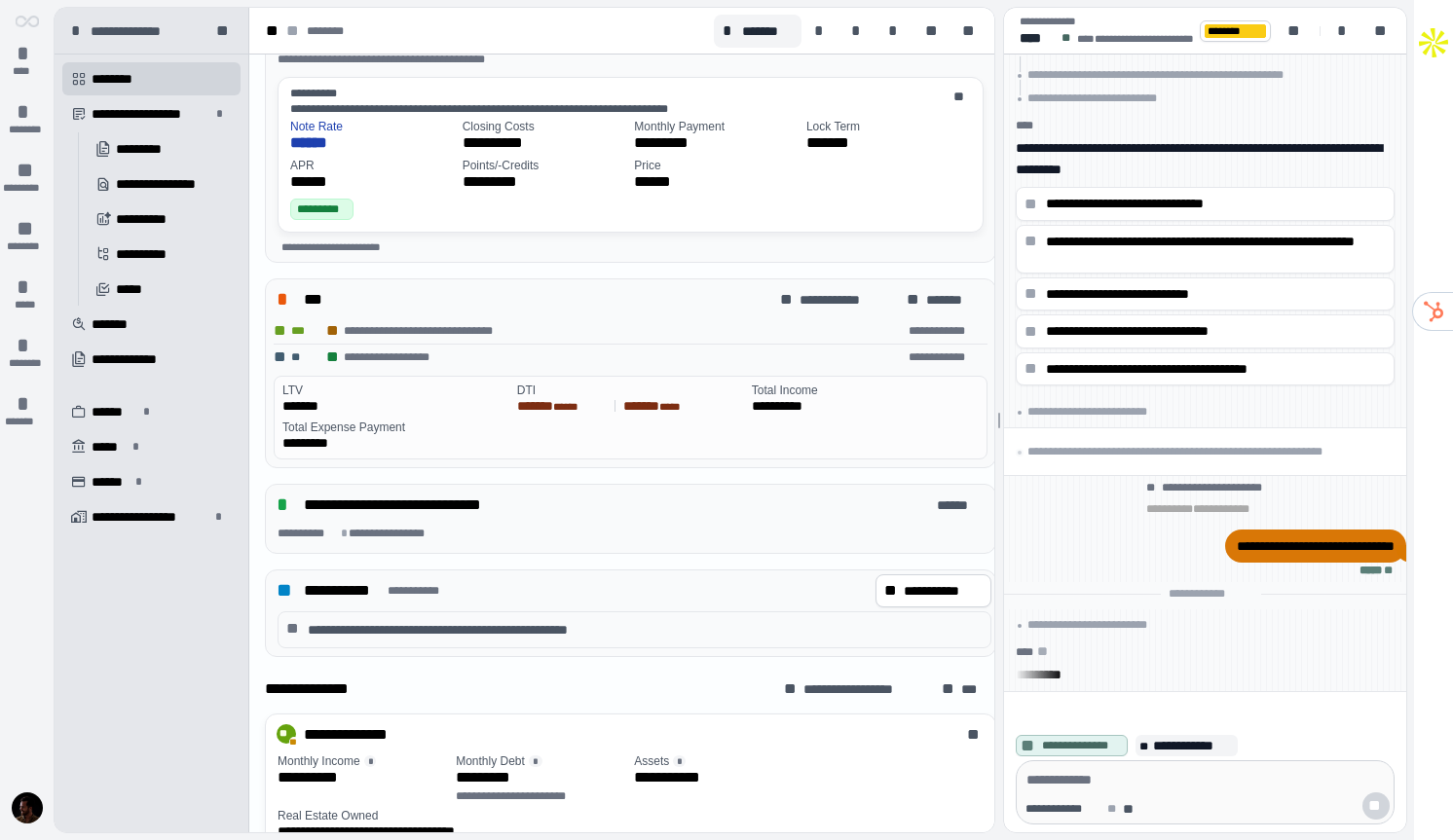 scroll, scrollTop: 677, scrollLeft: 0, axis: vertical 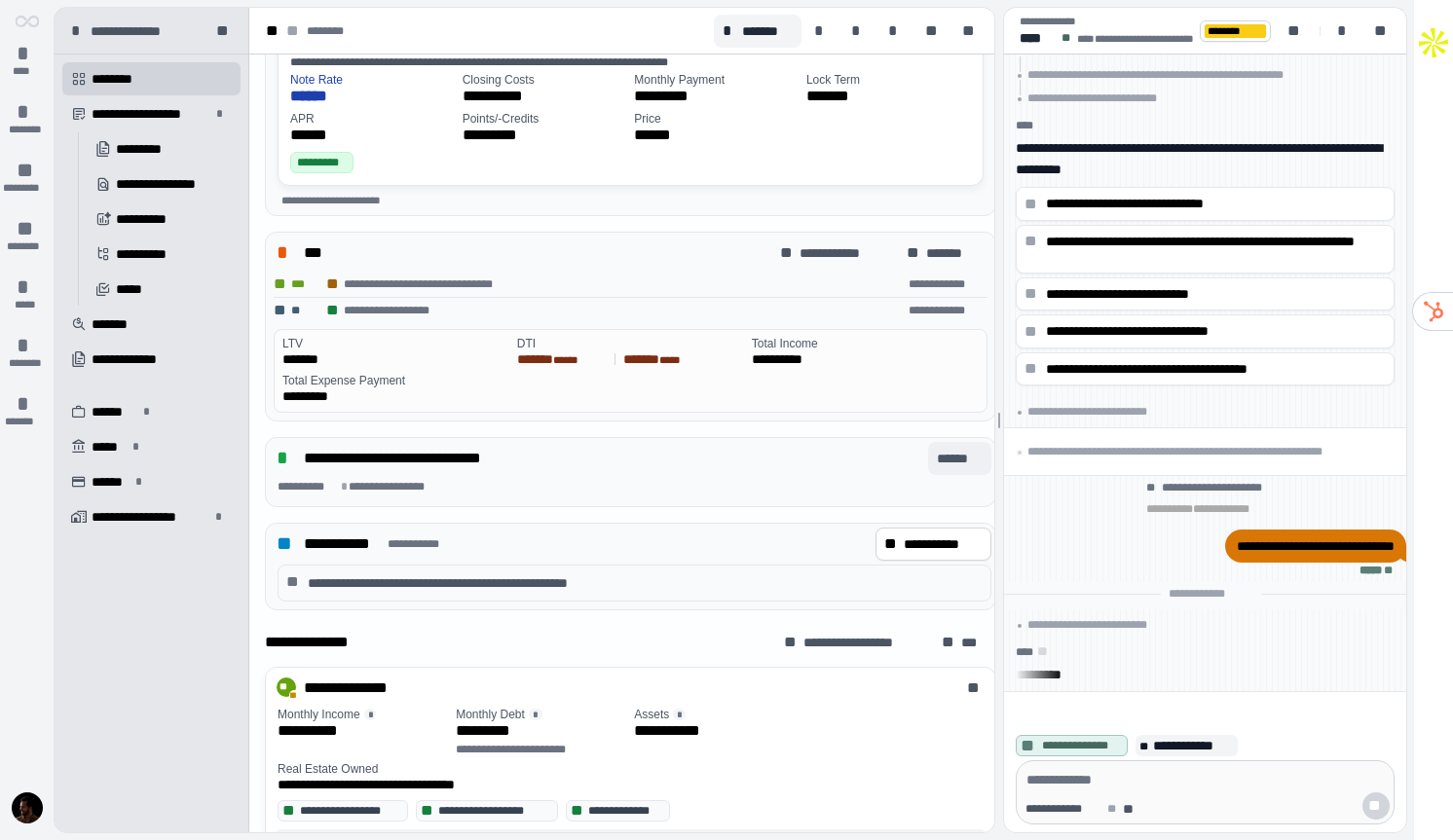 click on "******" at bounding box center (959, 458) 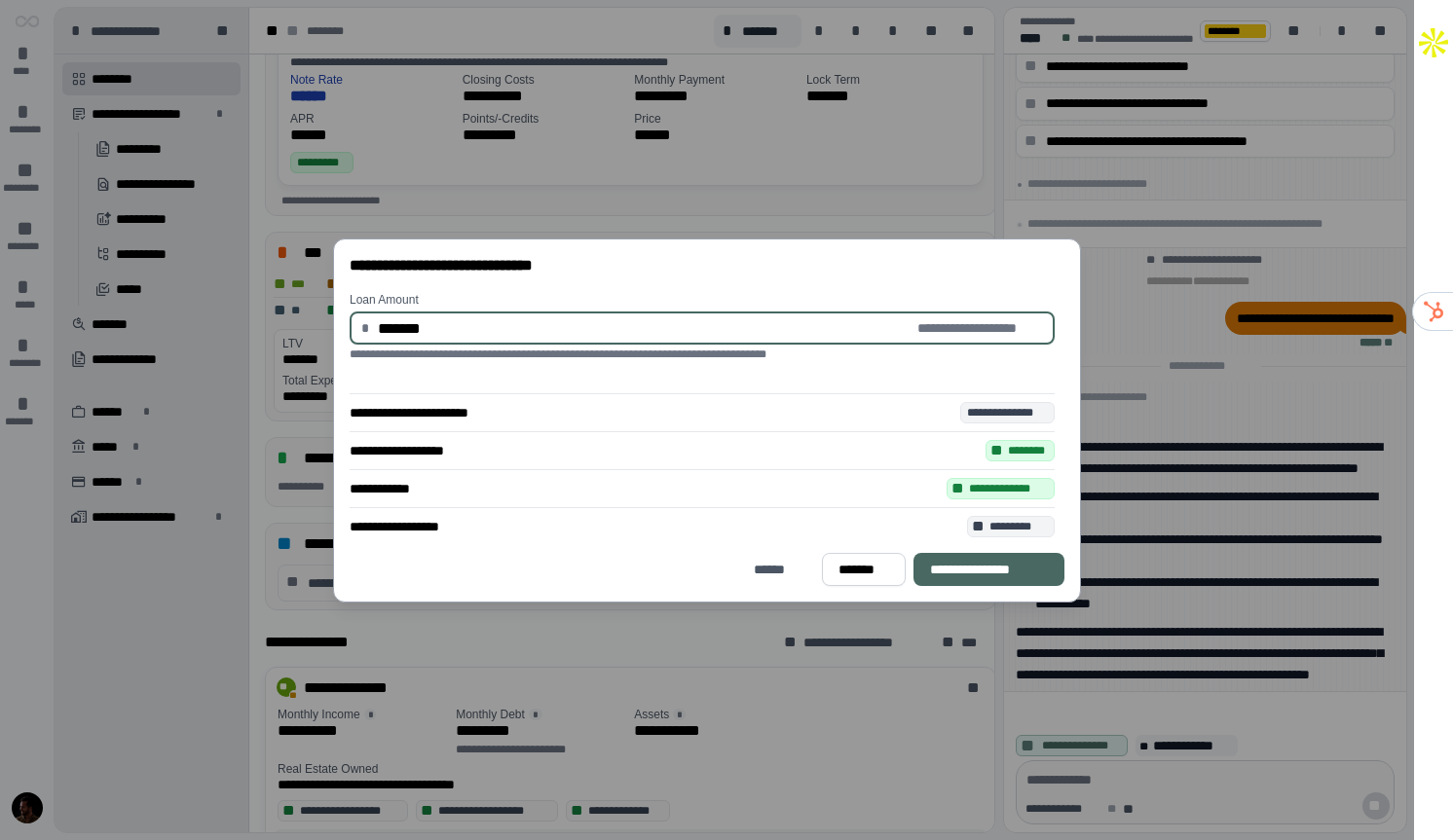type on "**********" 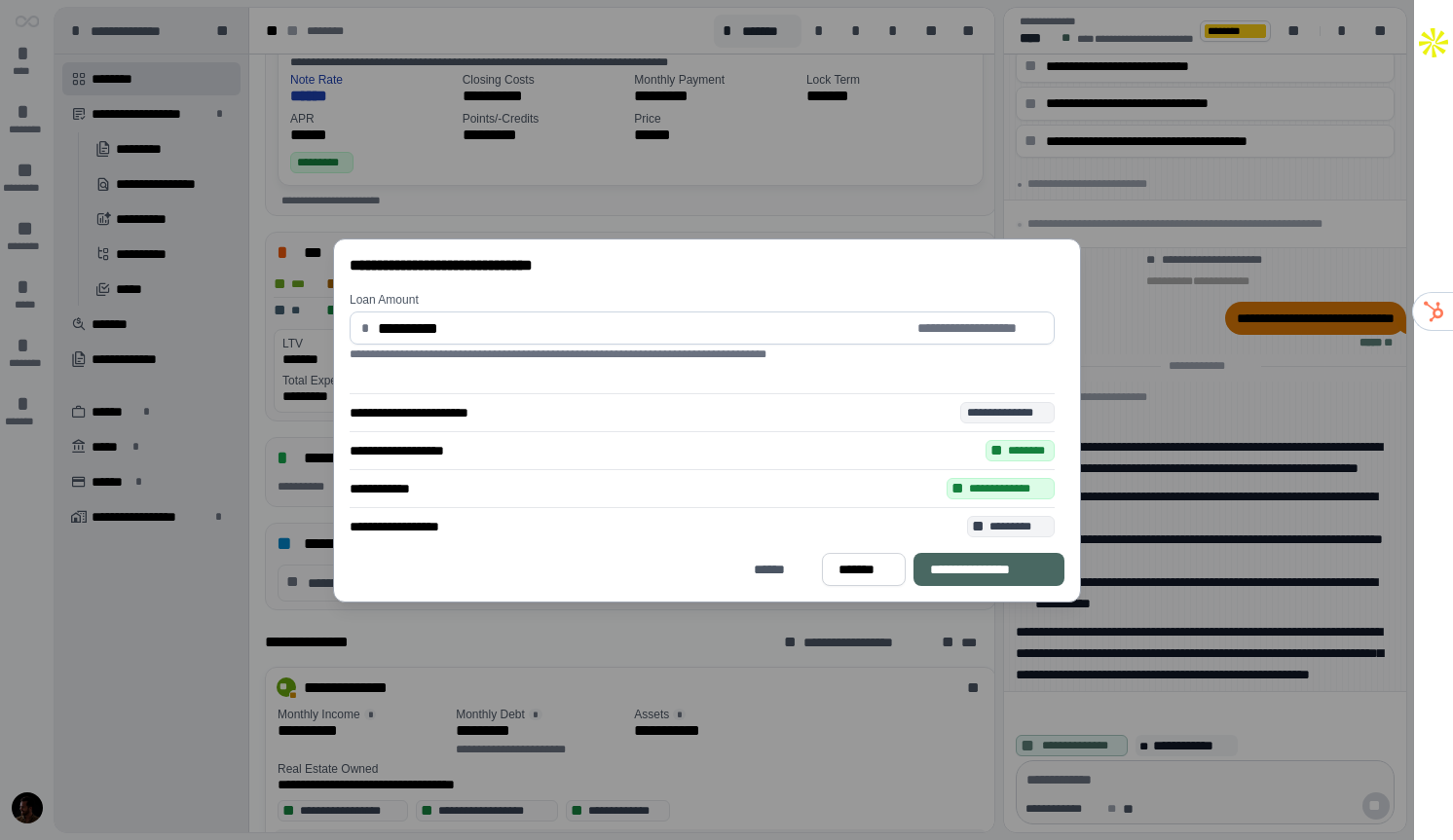 click on "**********" at bounding box center [988, 569] 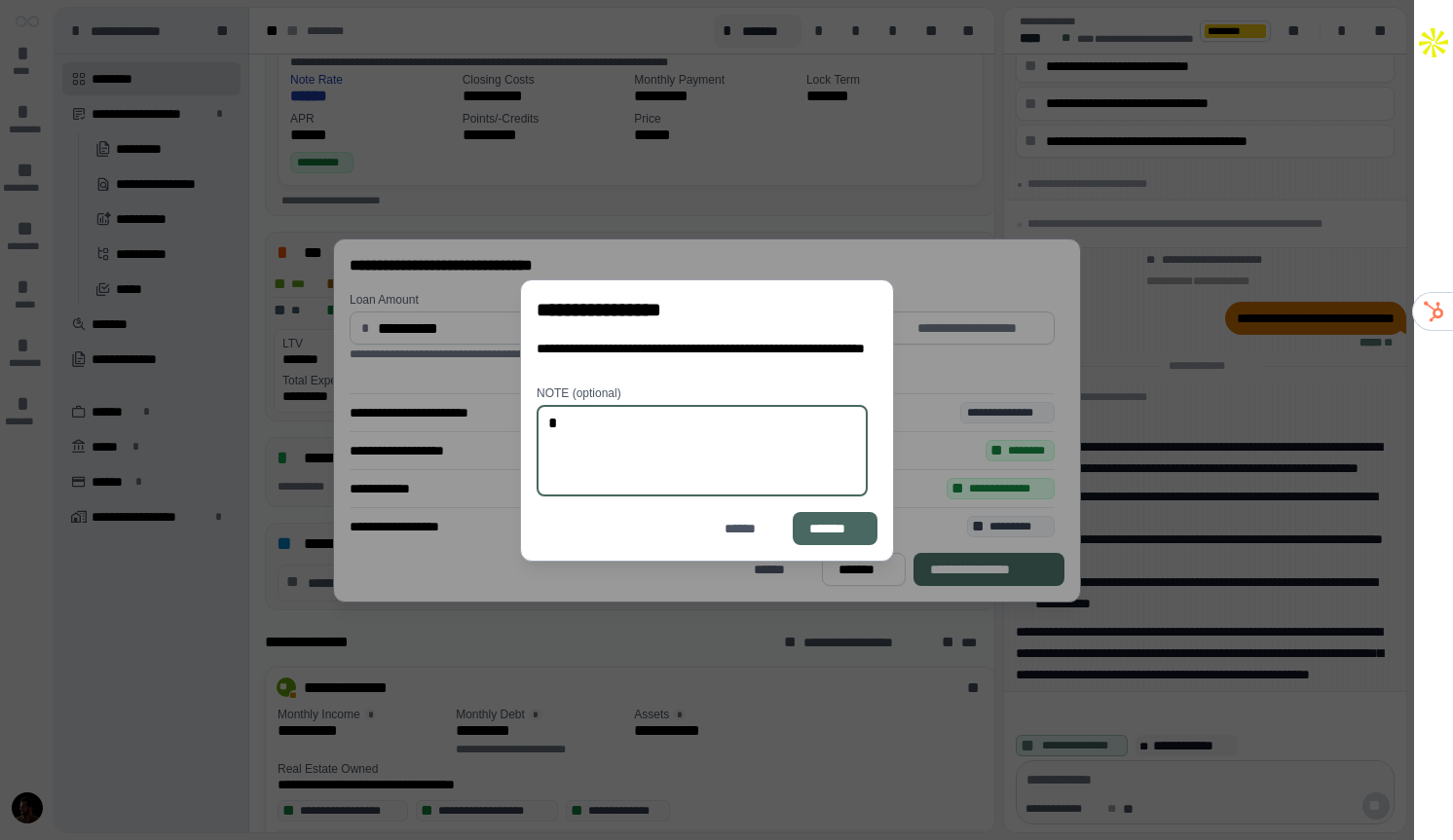 type on "*" 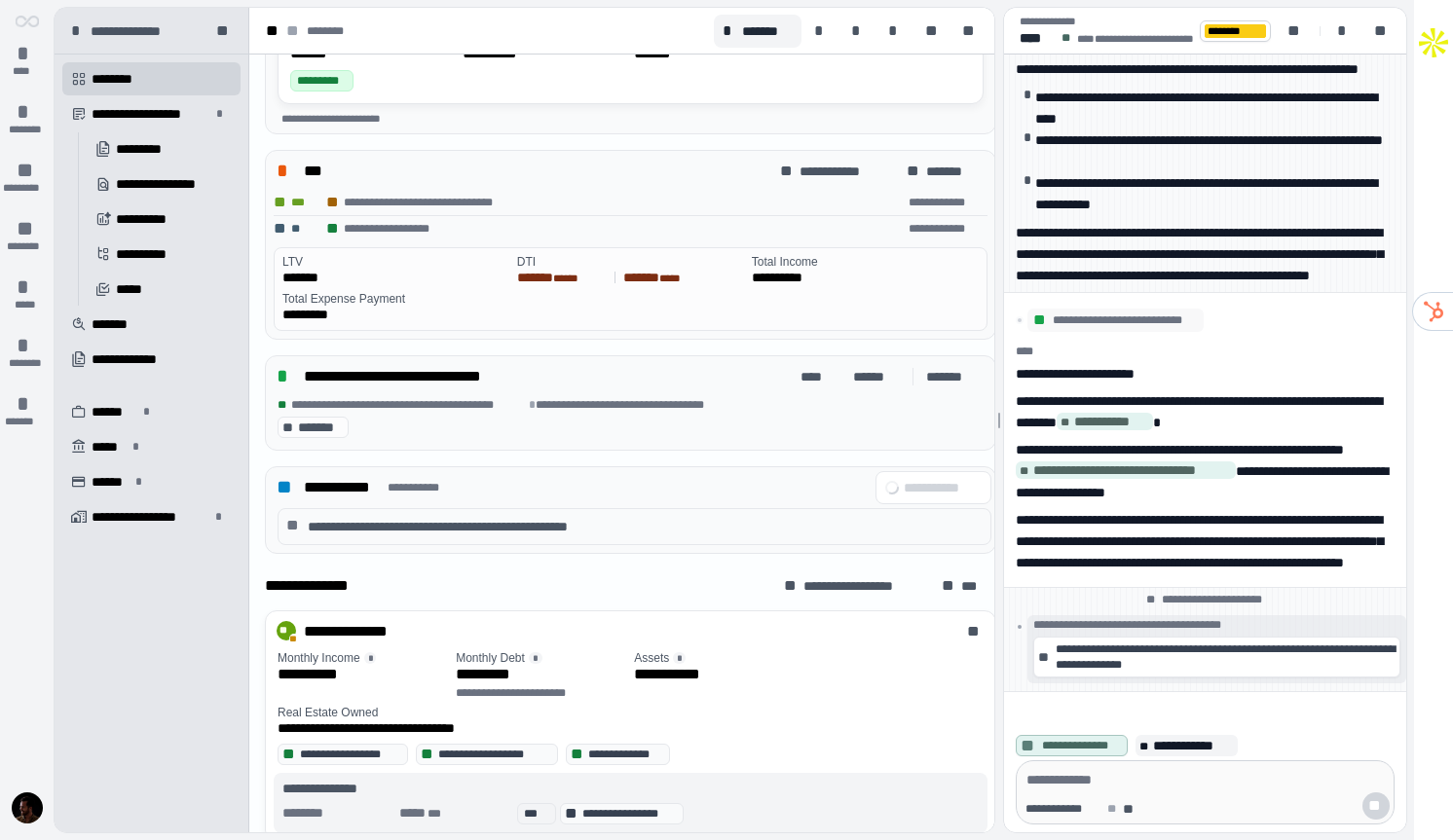 scroll, scrollTop: 758, scrollLeft: 0, axis: vertical 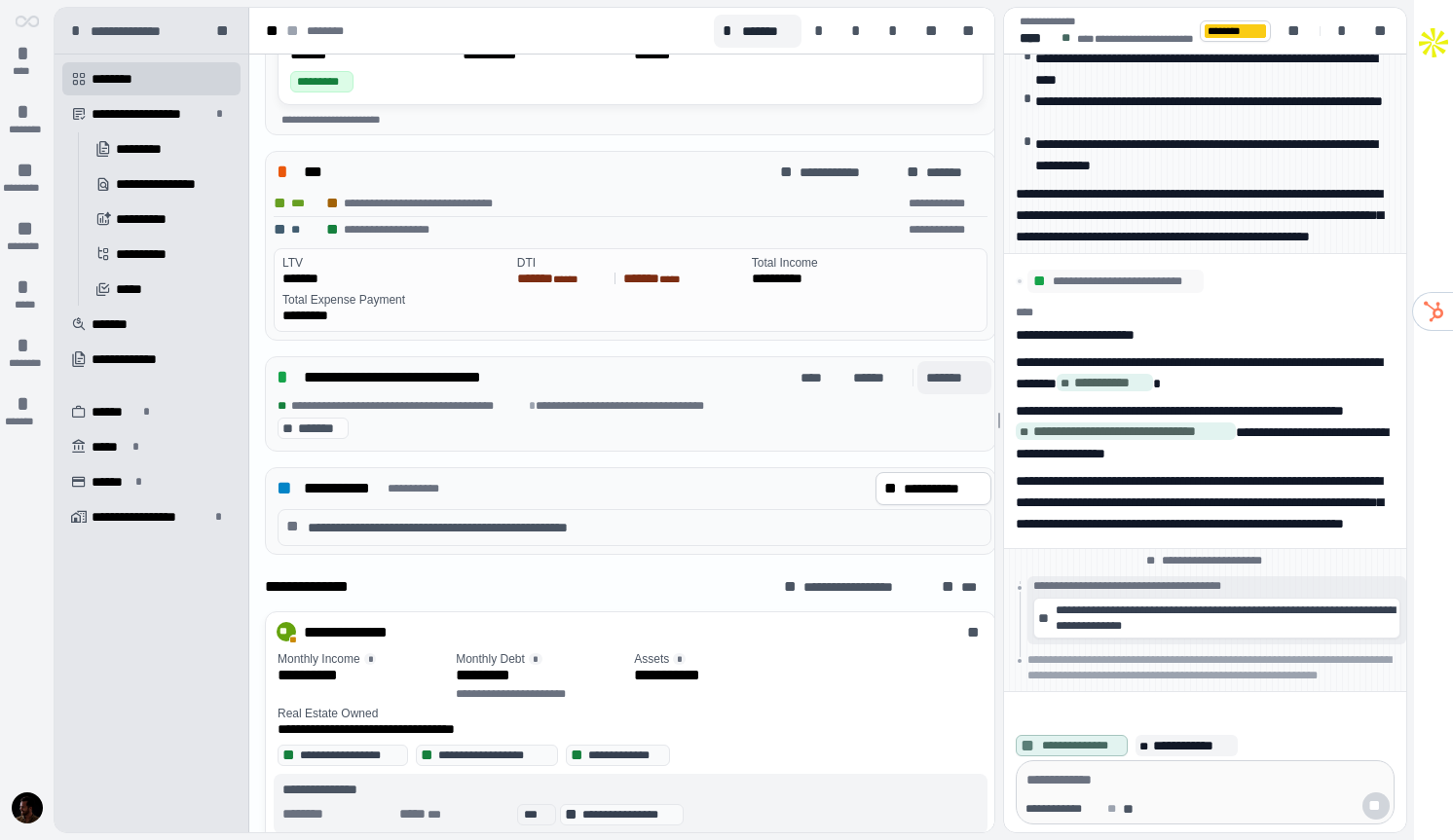 click on "*******" at bounding box center [953, 378] 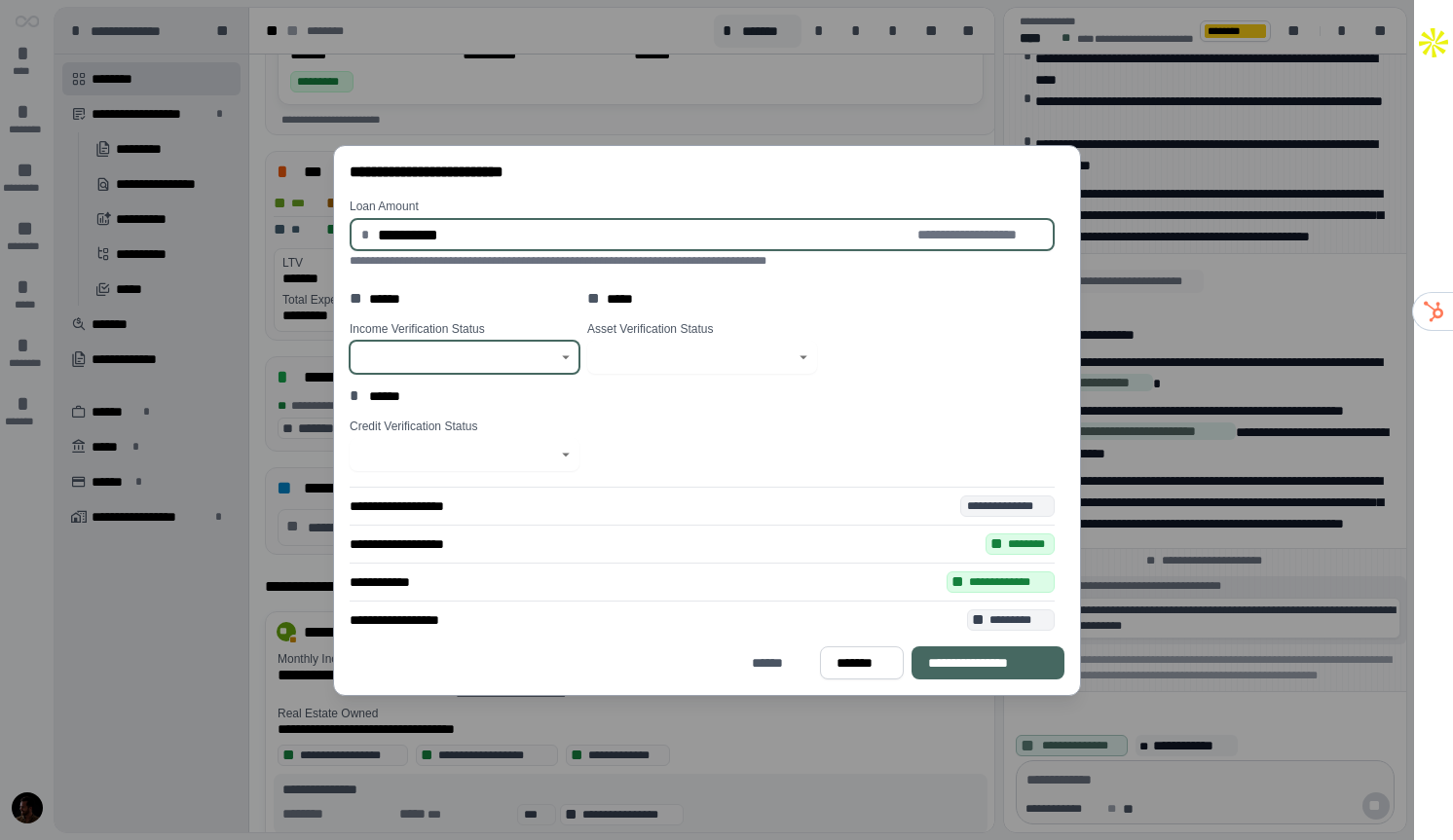 click at bounding box center [454, 357] 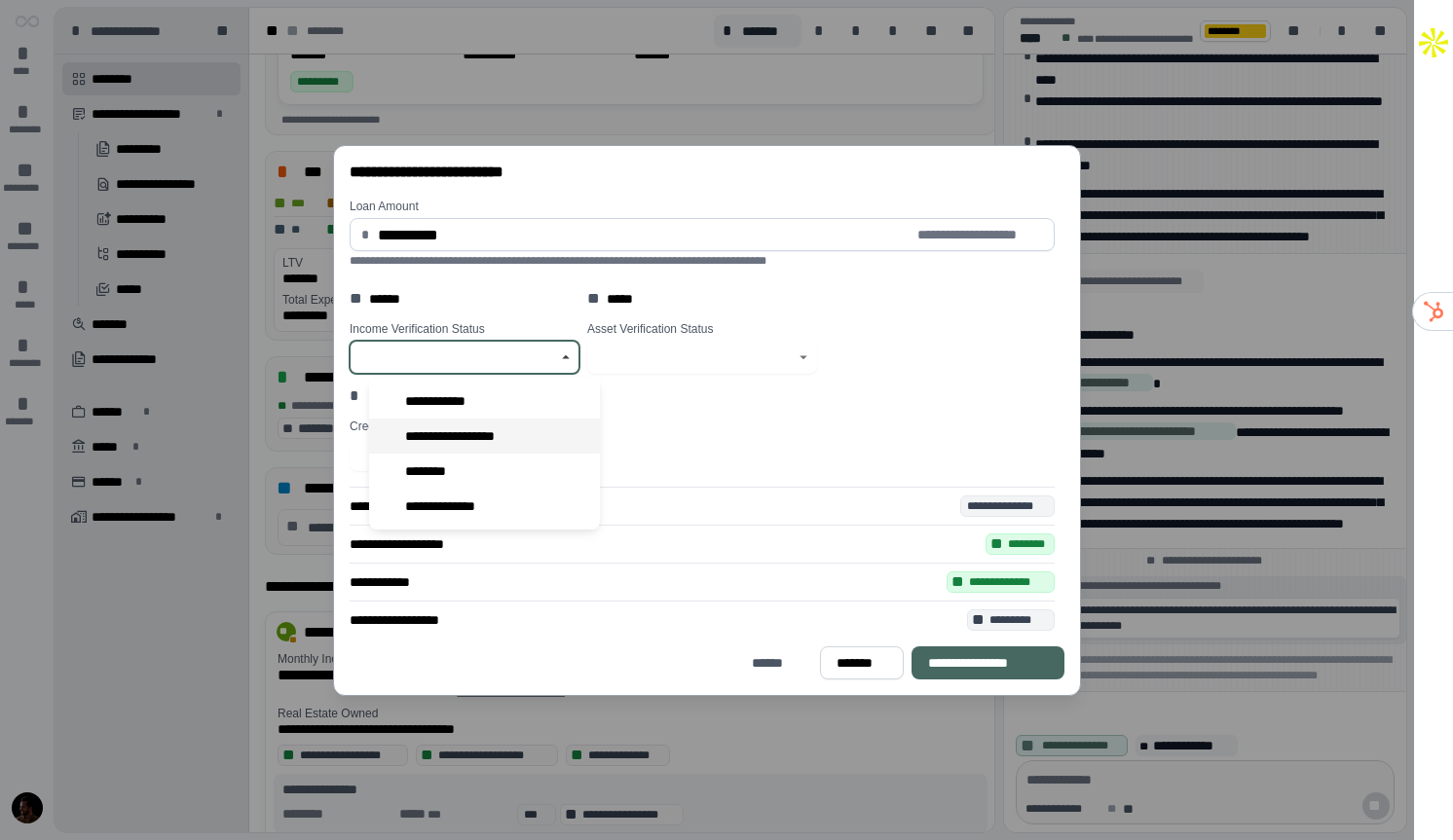 click on "**********" at bounding box center [484, 436] 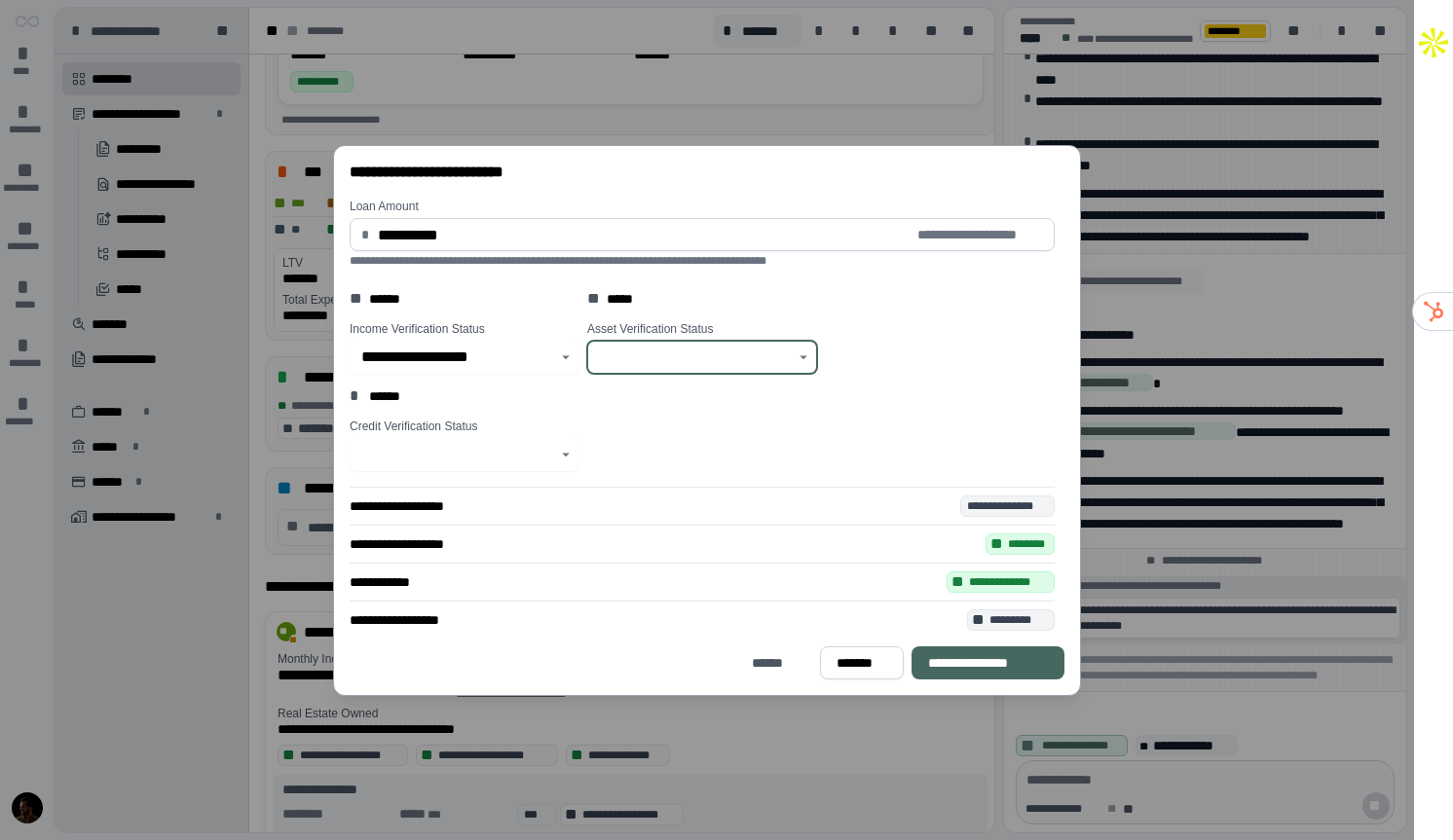 click at bounding box center (691, 357) 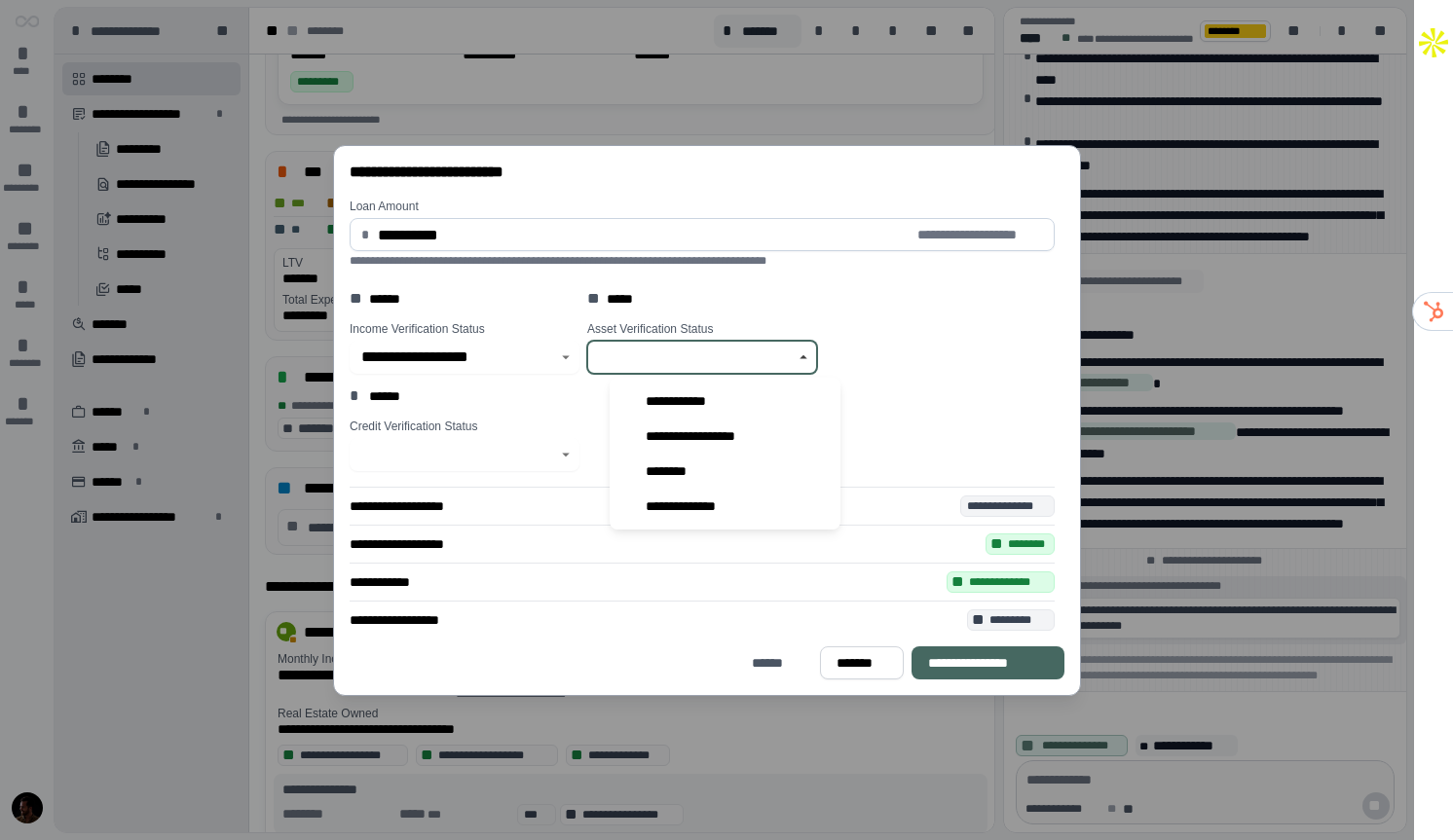 click on "********" at bounding box center [725, 471] 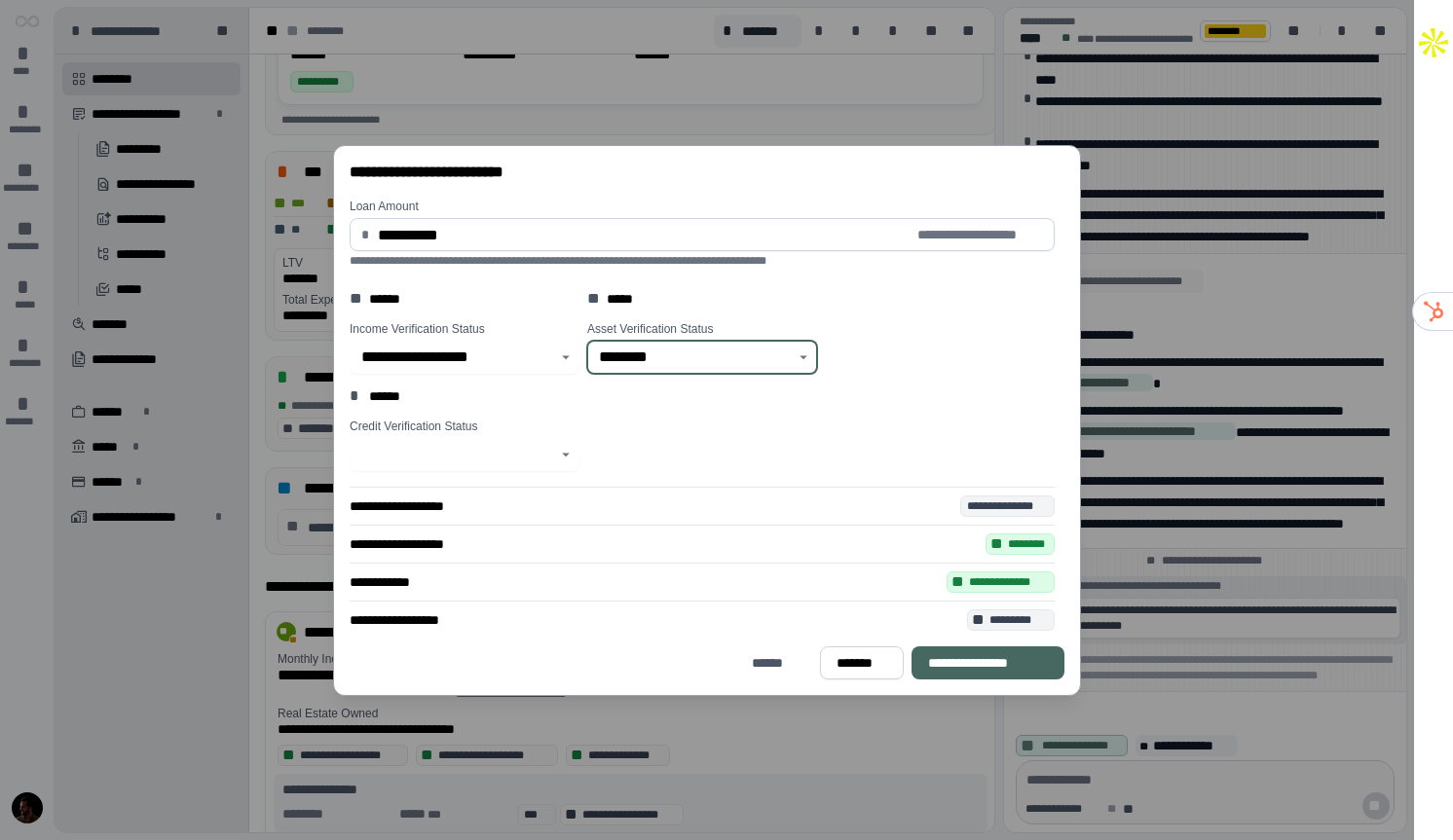 click at bounding box center [465, 455] 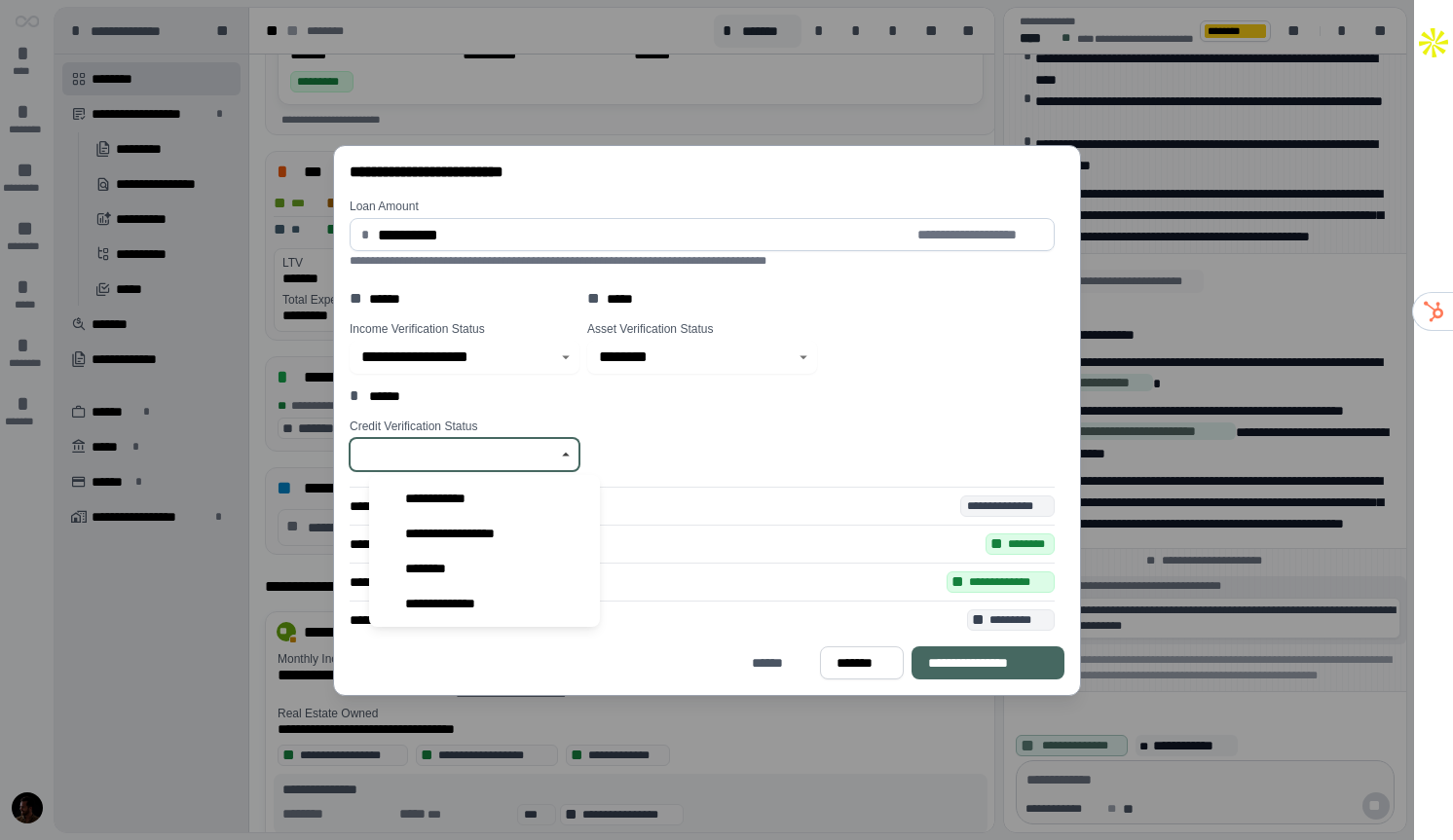 click on "********" at bounding box center [484, 568] 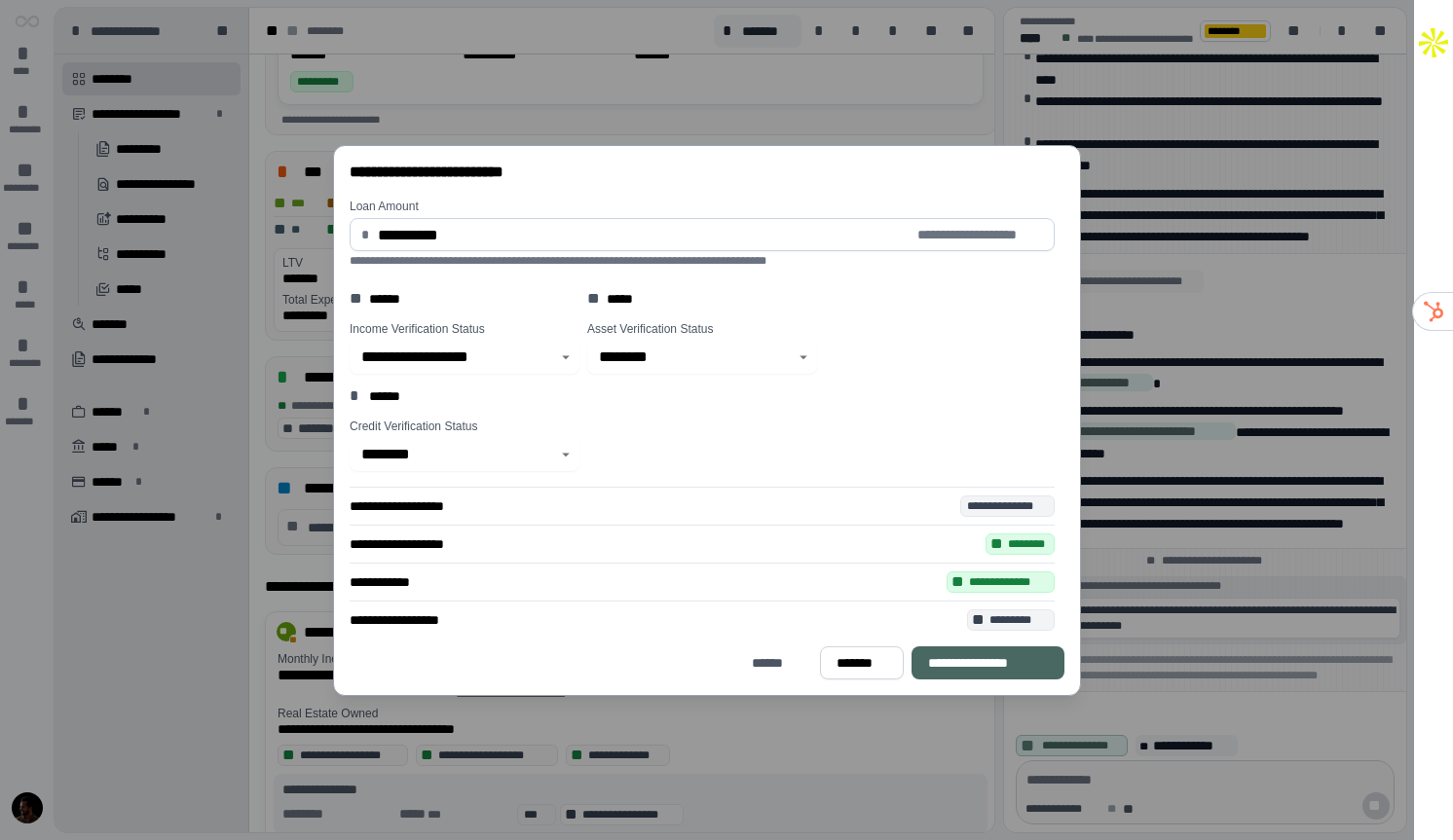 click on "**********" at bounding box center [987, 663] 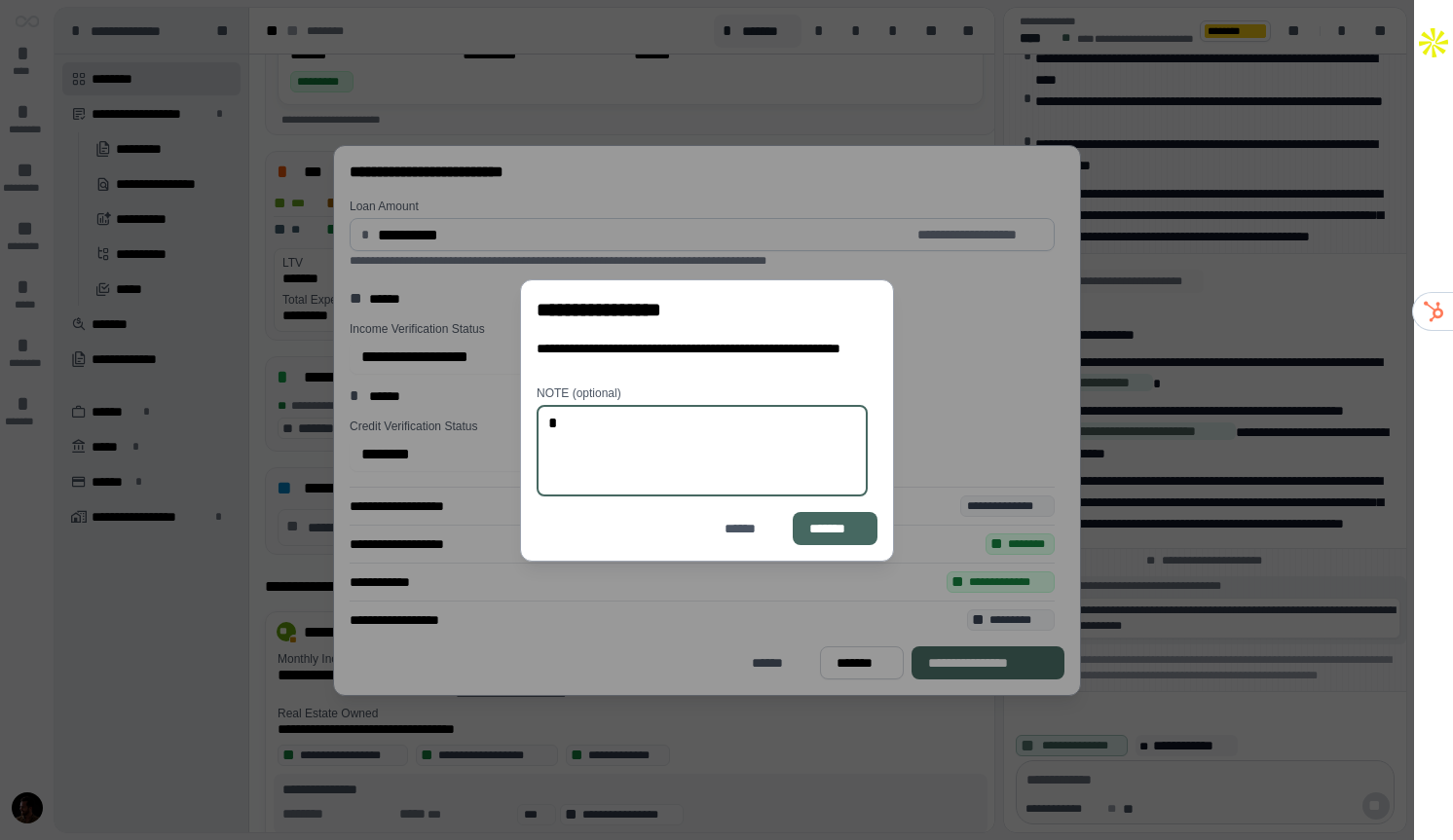 click on "*" at bounding box center (707, 451) 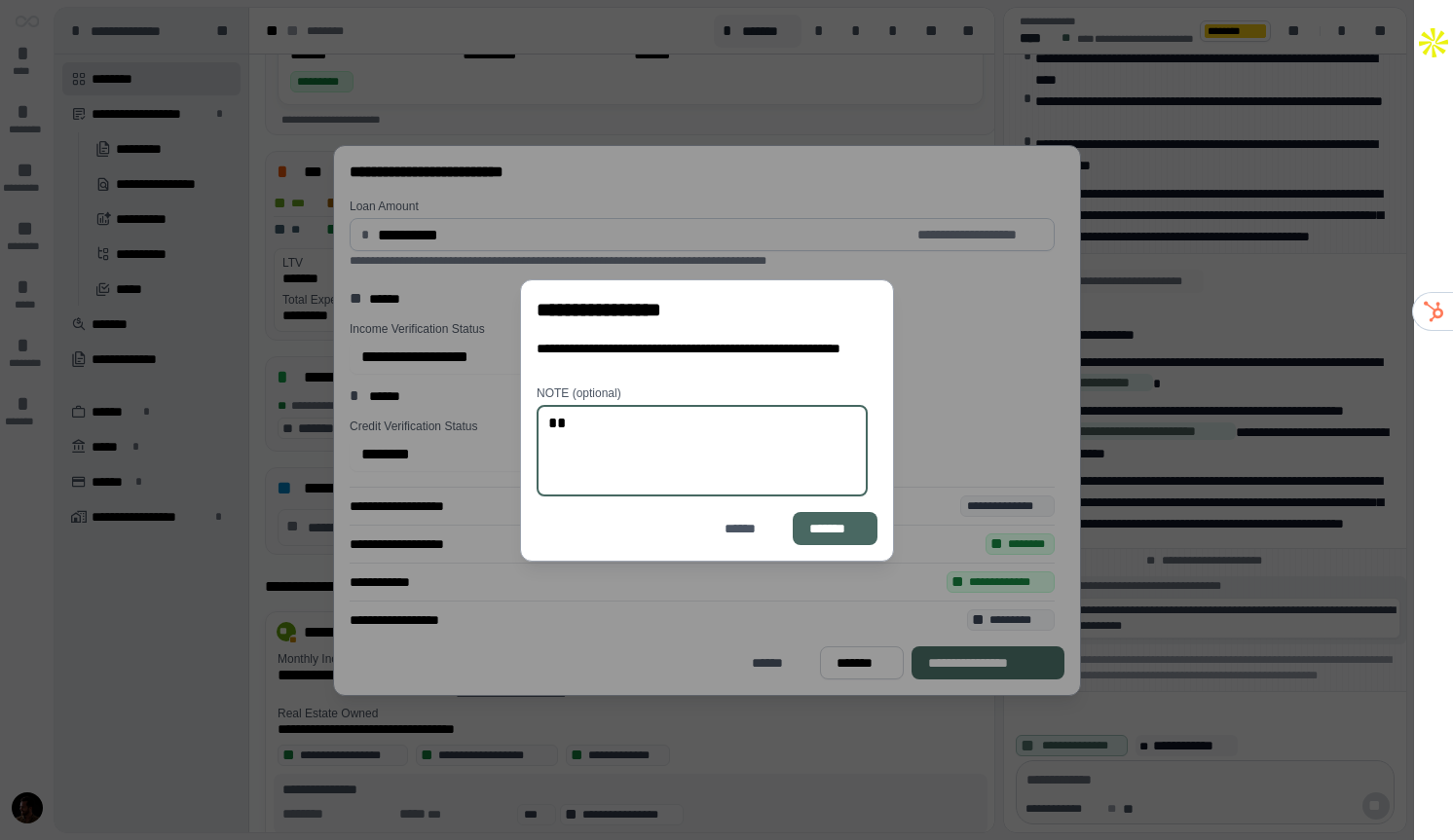 type on "**" 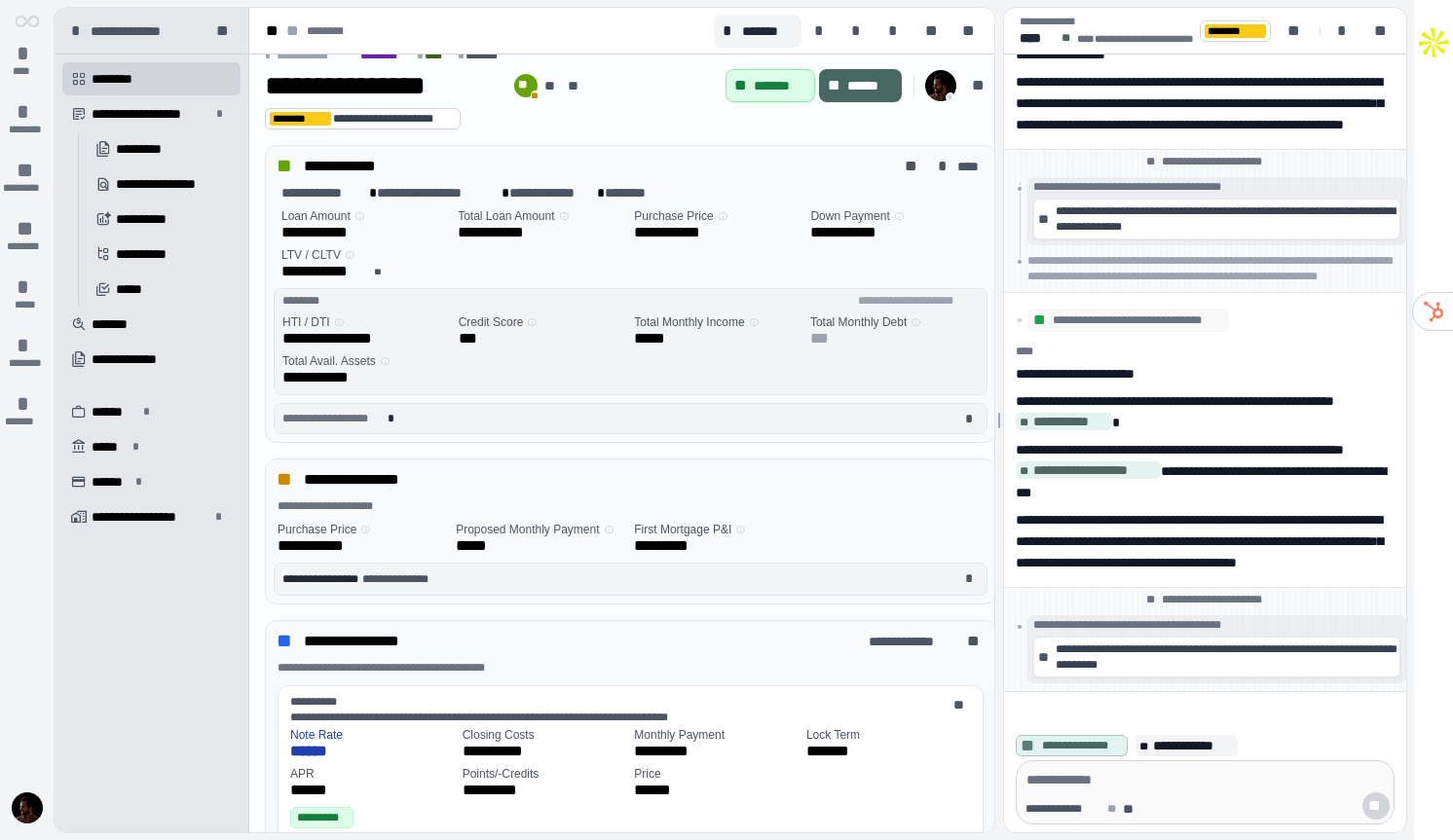 scroll, scrollTop: 0, scrollLeft: 0, axis: both 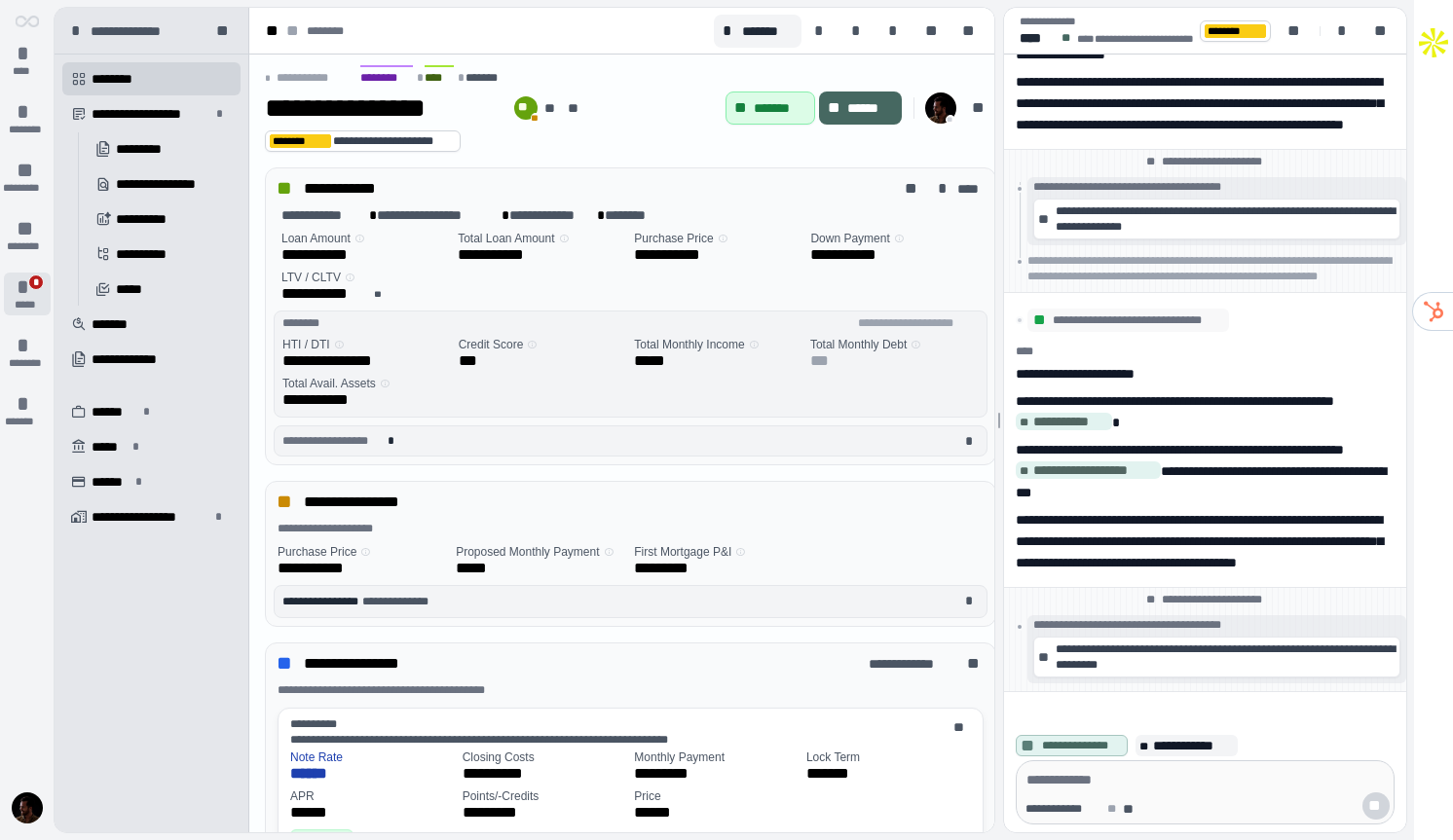 click on "*" at bounding box center [27, 287] 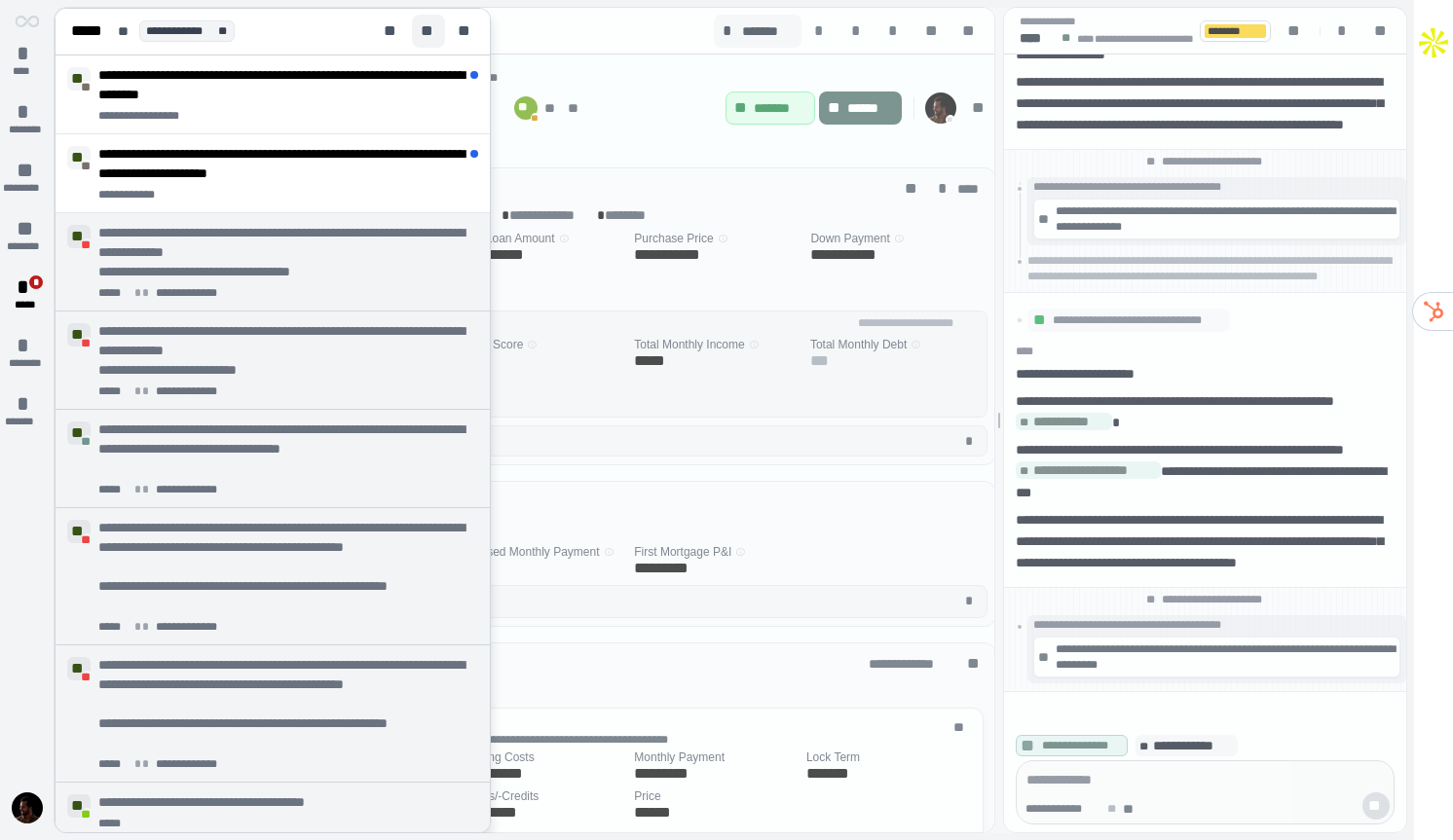 click on "**" at bounding box center (428, 31) 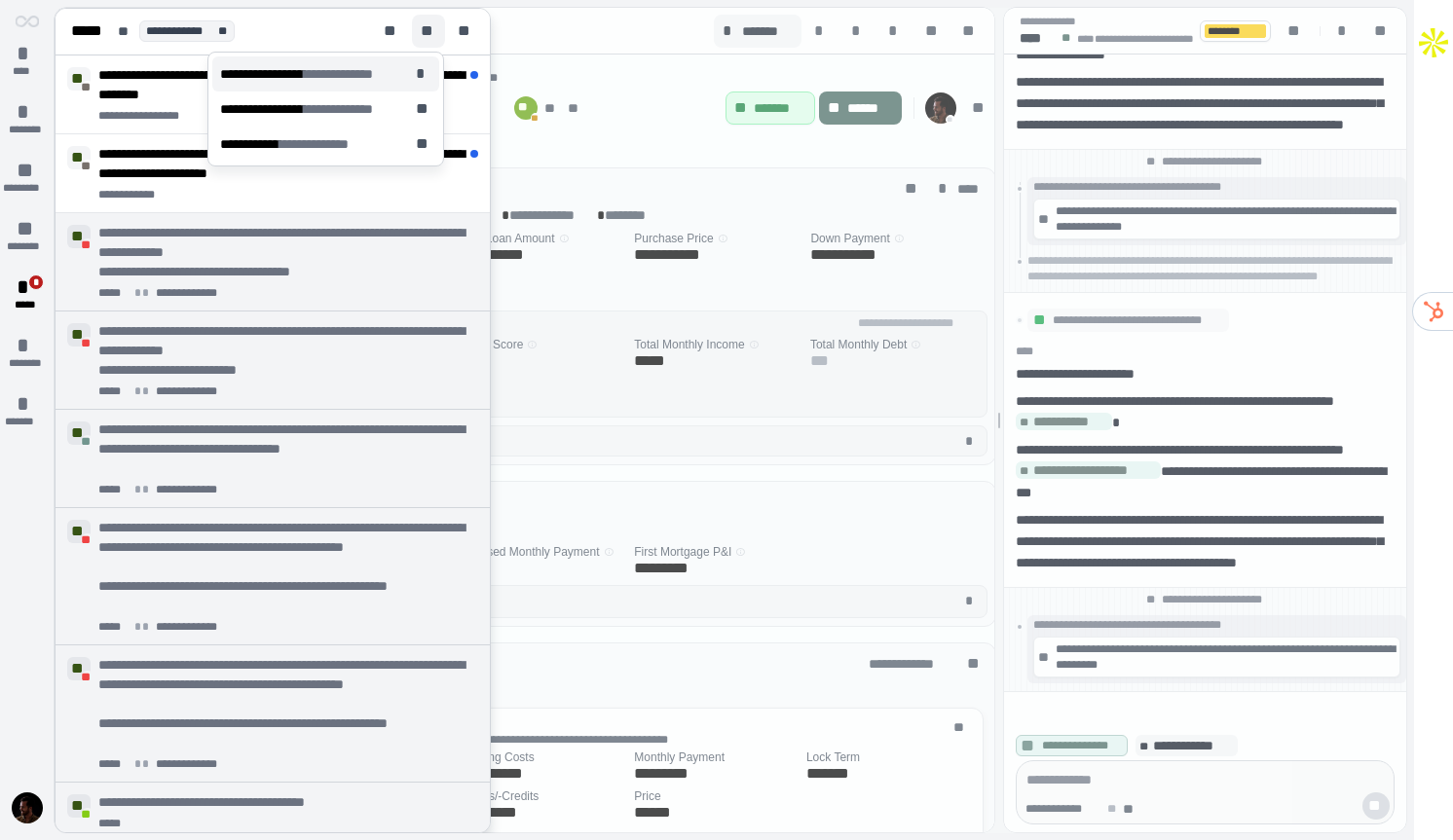 click on "**********" at bounding box center (338, 74) 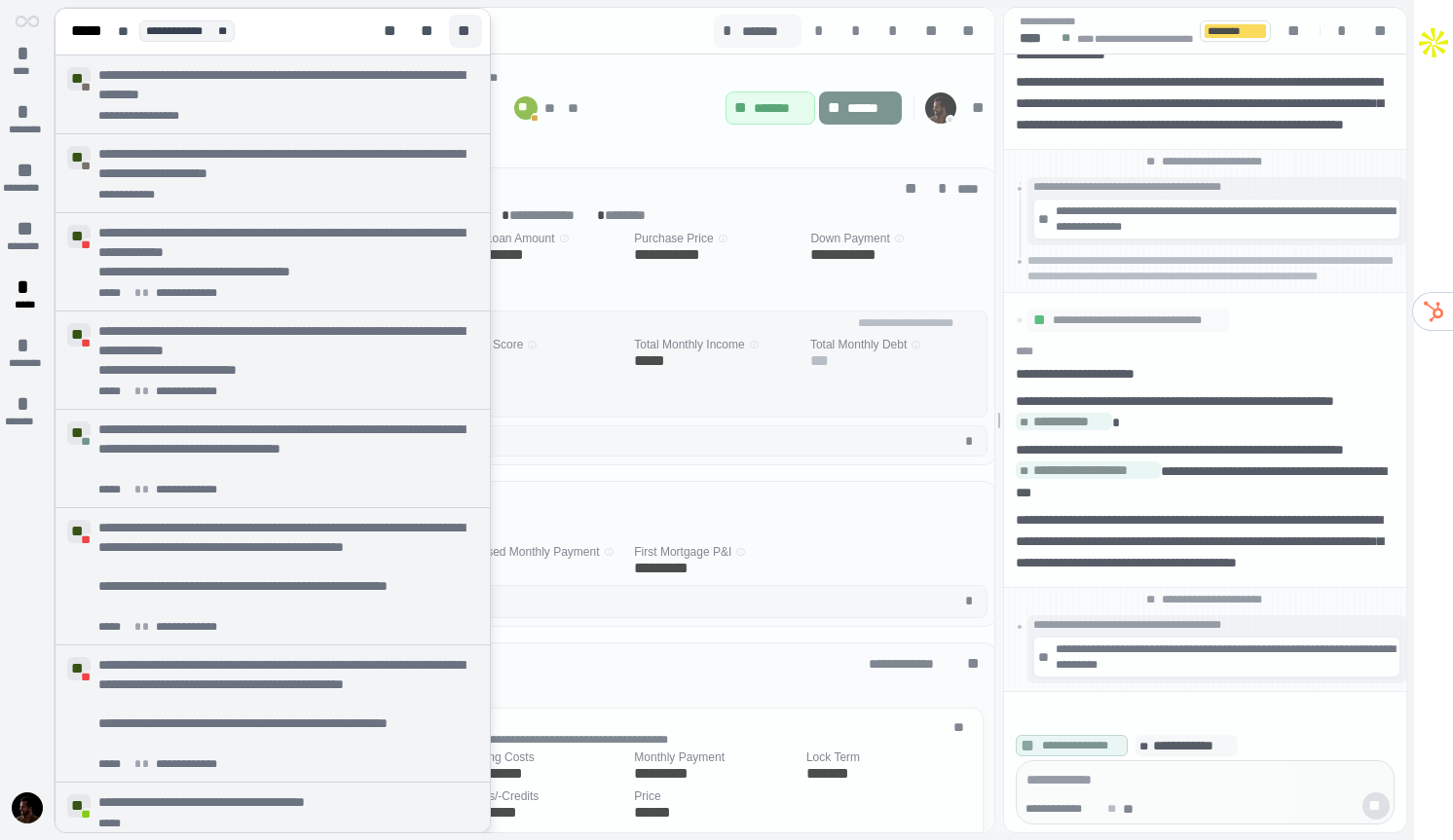 click on "**" at bounding box center (466, 31) 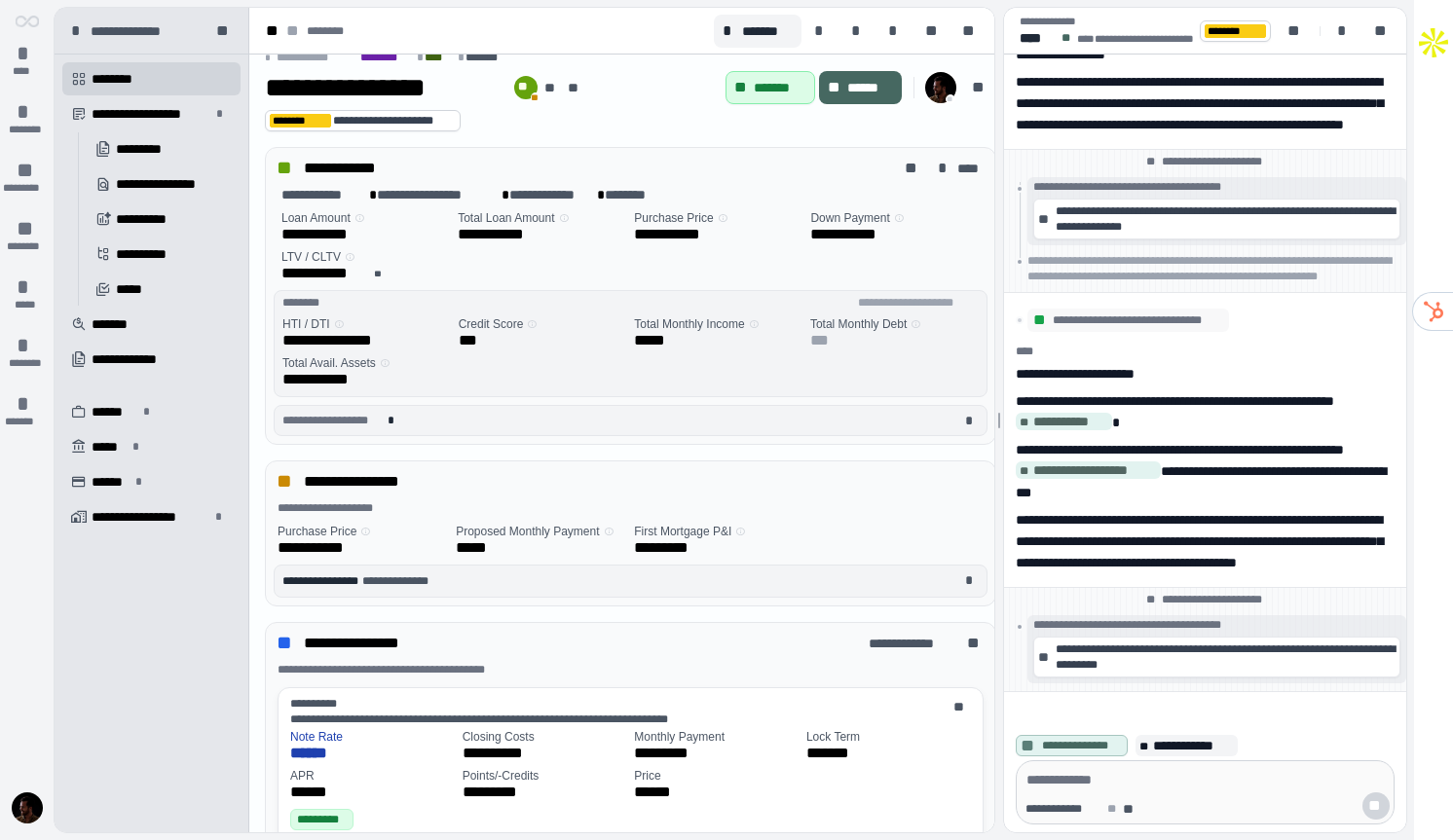 scroll, scrollTop: 0, scrollLeft: 0, axis: both 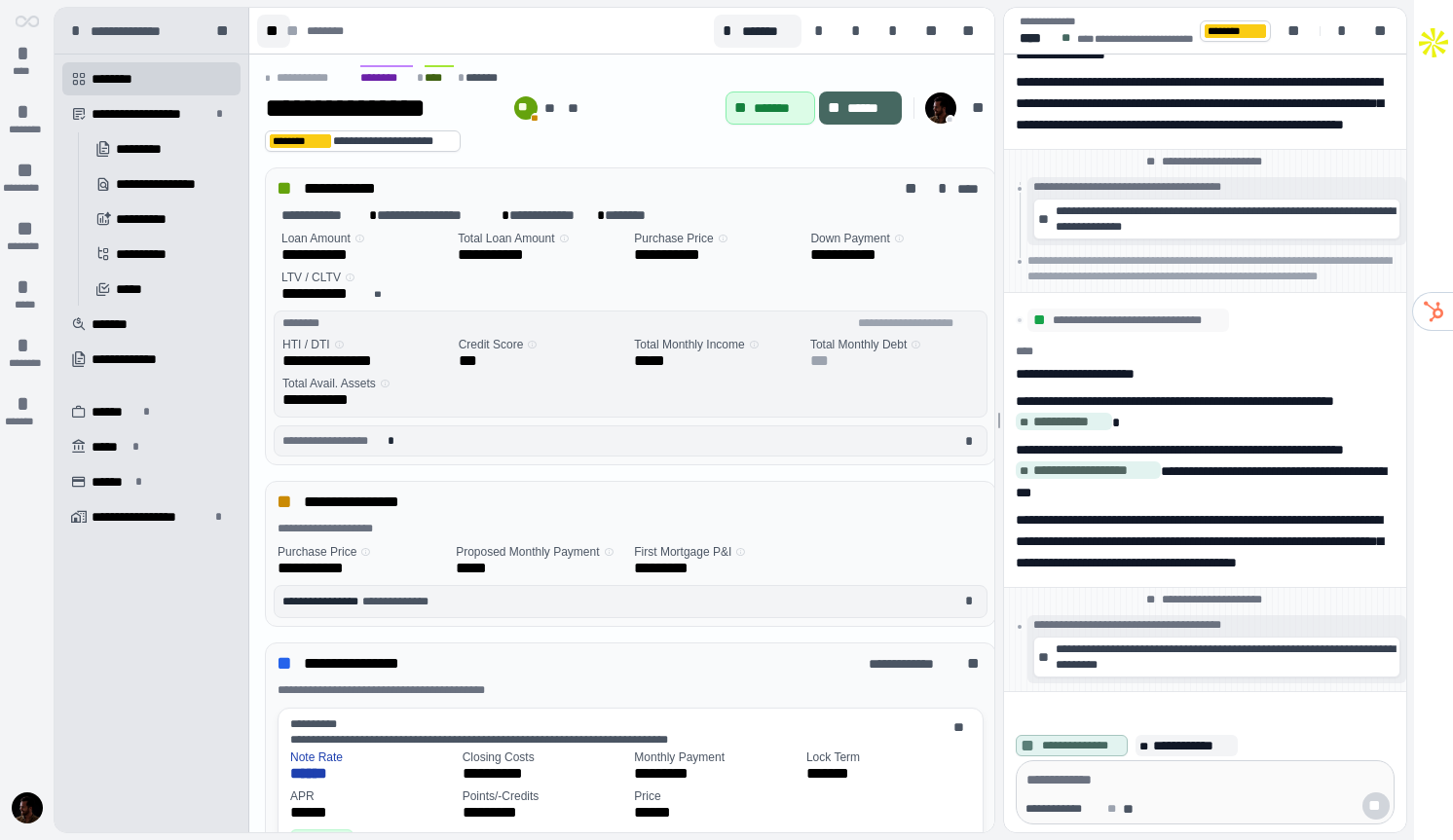 click on "**" at bounding box center [274, 31] 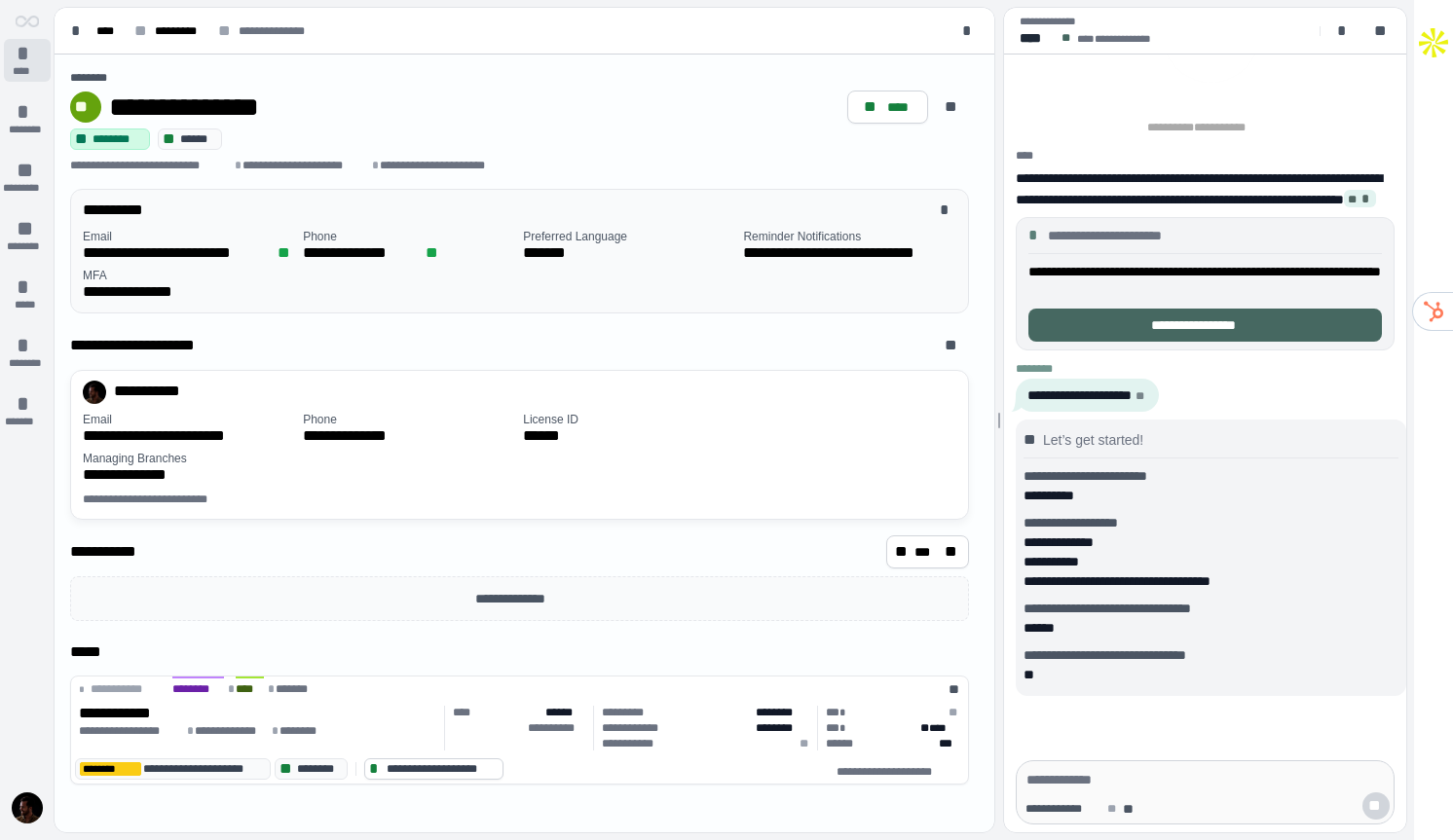 click on "*" at bounding box center [27, 54] 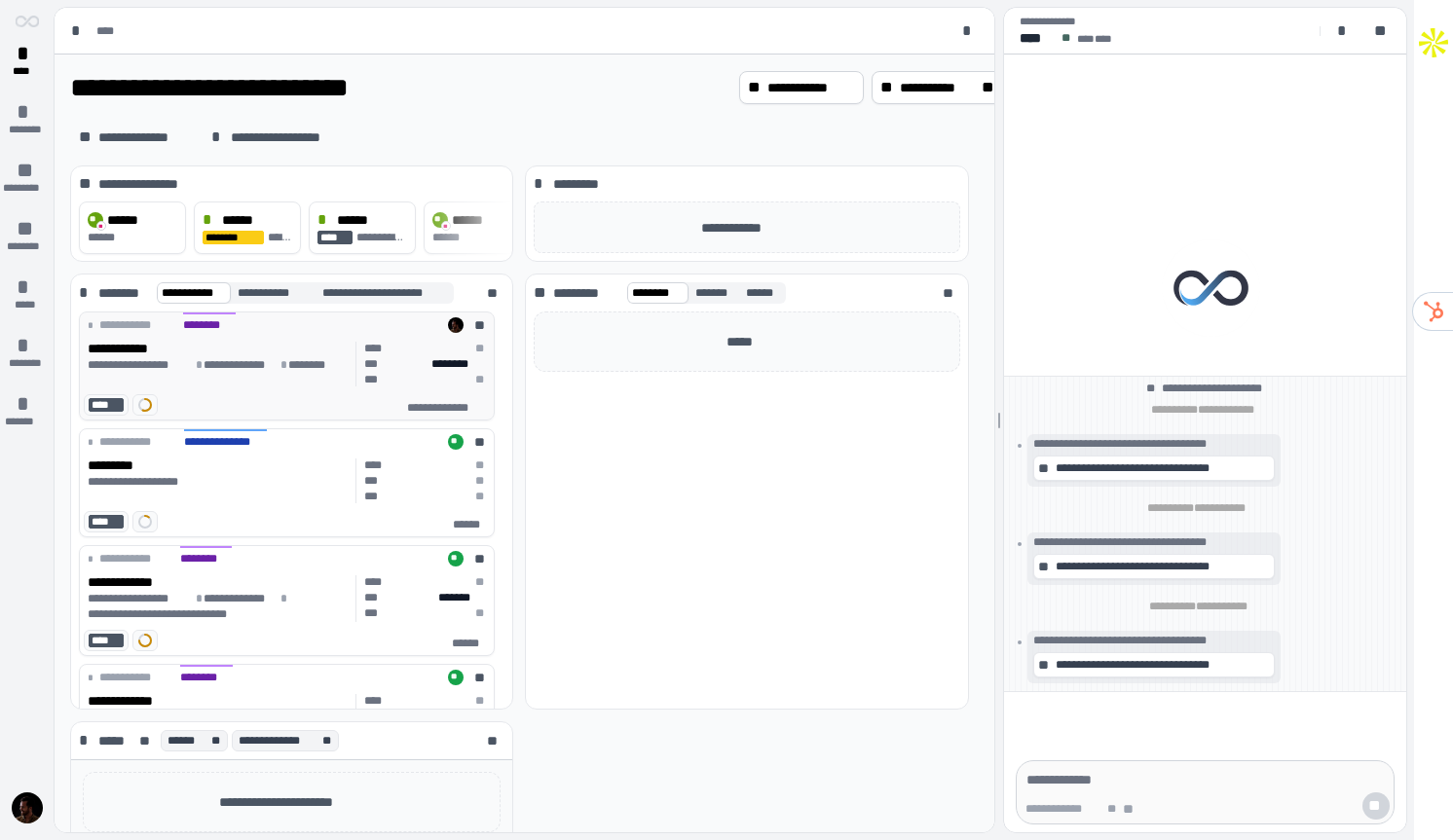 click on "**********" at bounding box center (286, 407) 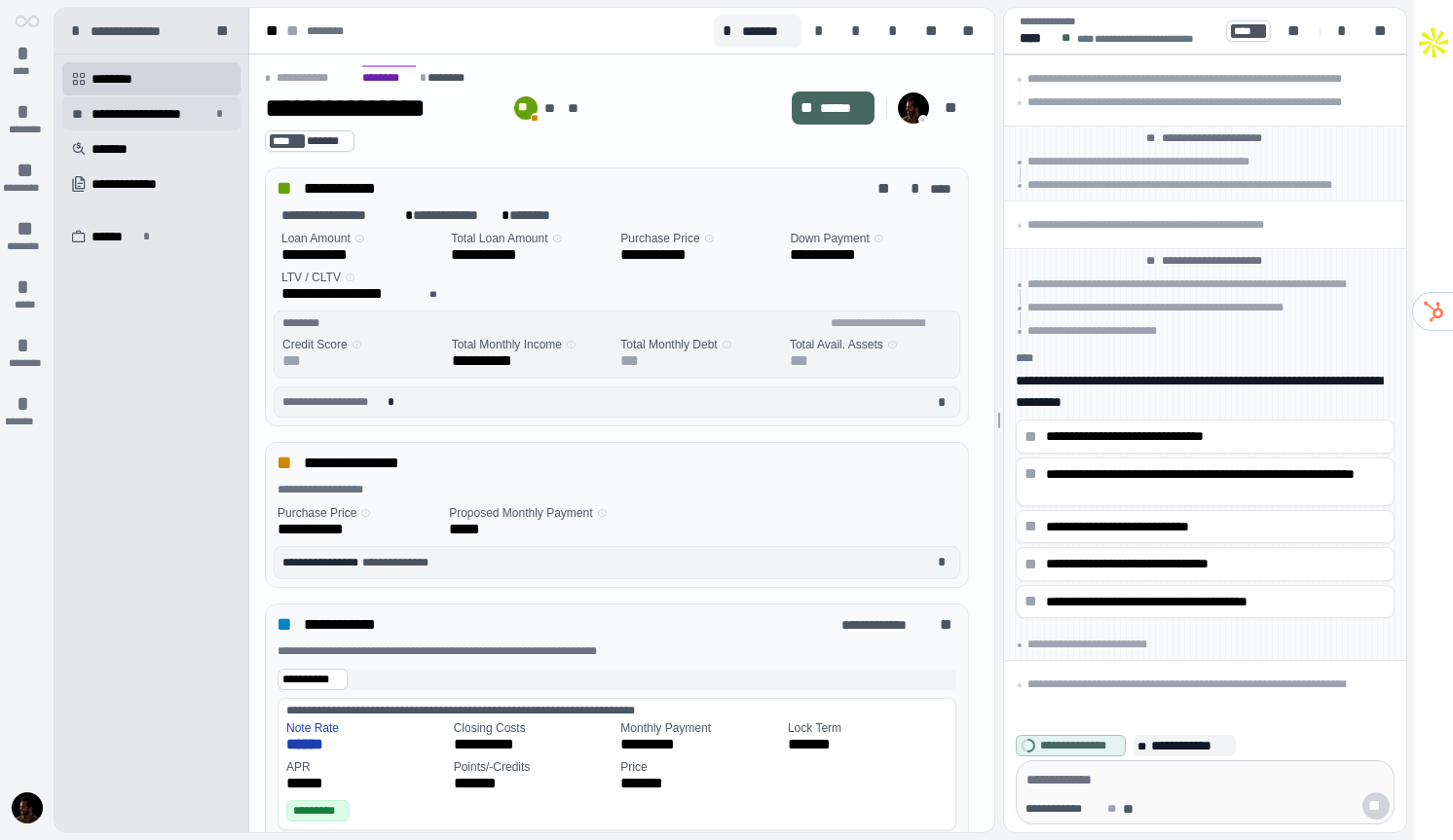 click on "**********" at bounding box center (151, 114) 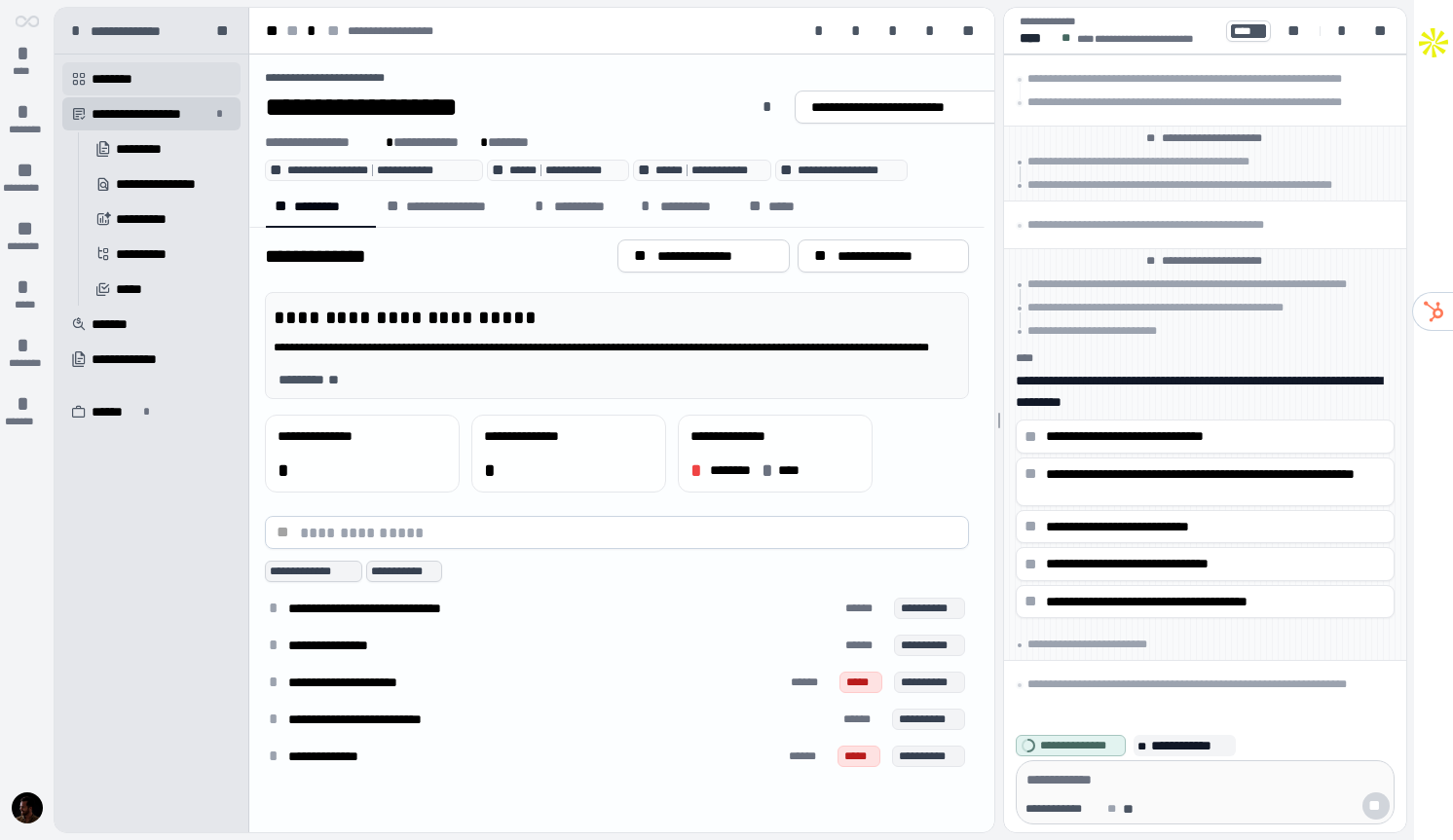 click on "********" at bounding box center (121, 79) 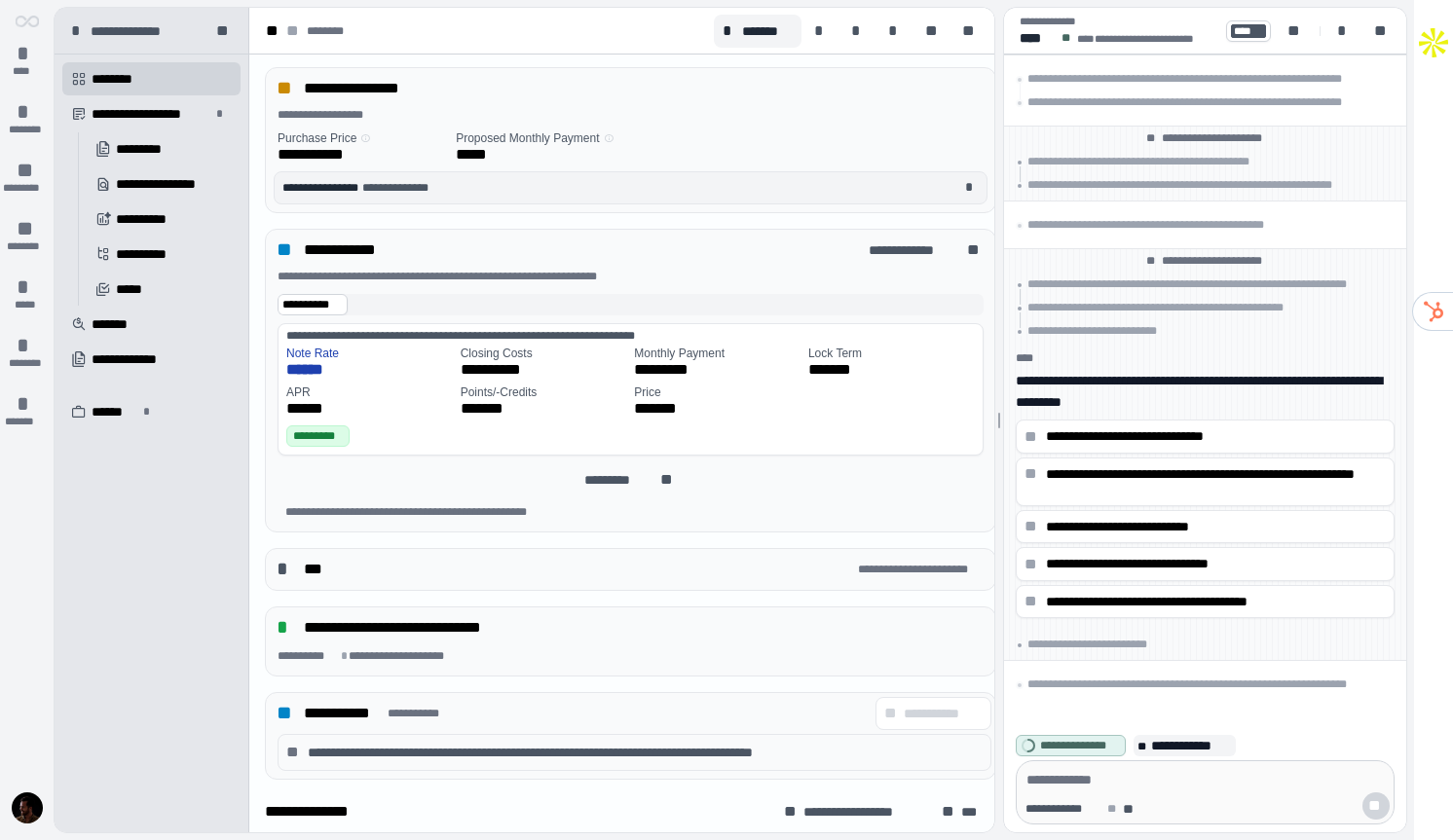 scroll, scrollTop: 375, scrollLeft: 0, axis: vertical 